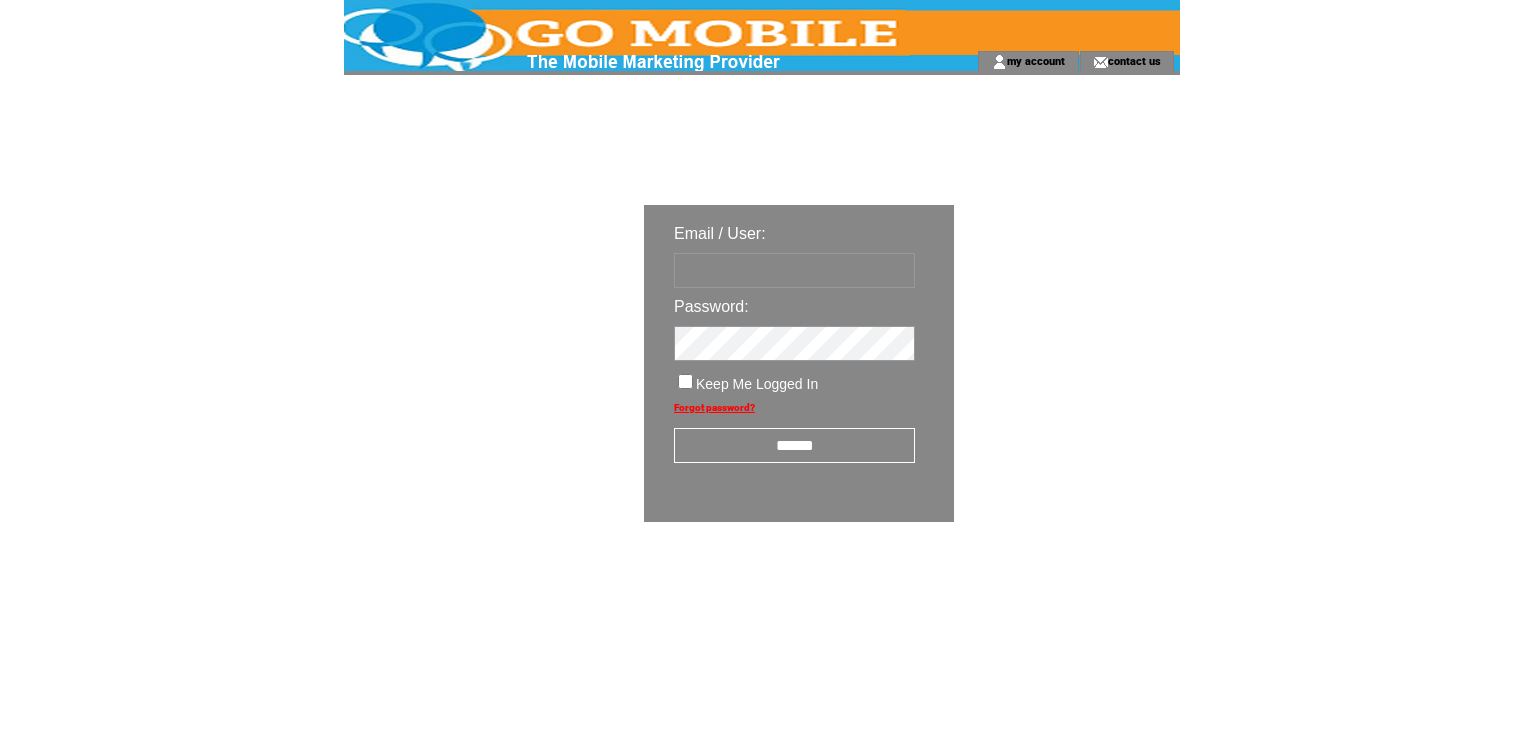 scroll, scrollTop: 0, scrollLeft: 0, axis: both 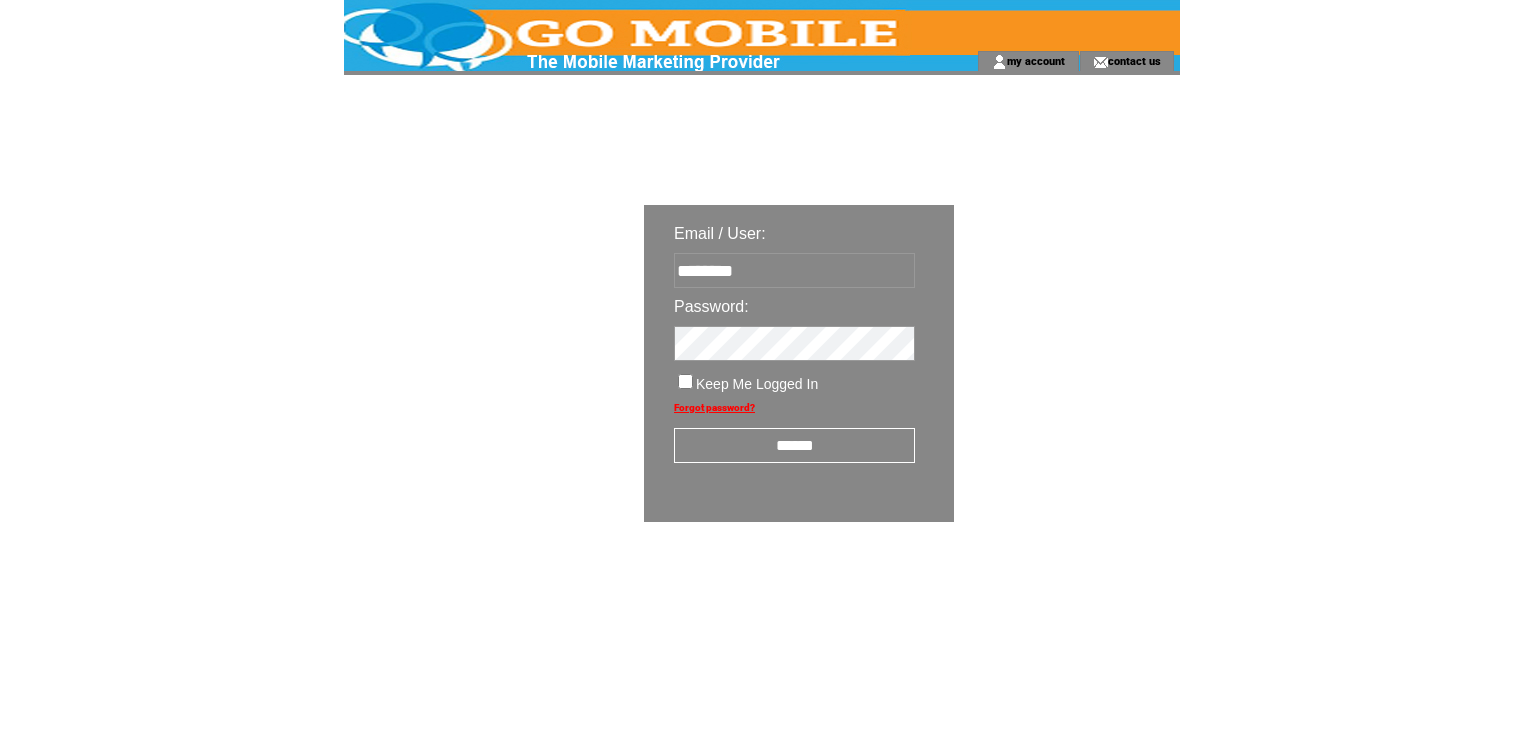 click on "******" at bounding box center (794, 445) 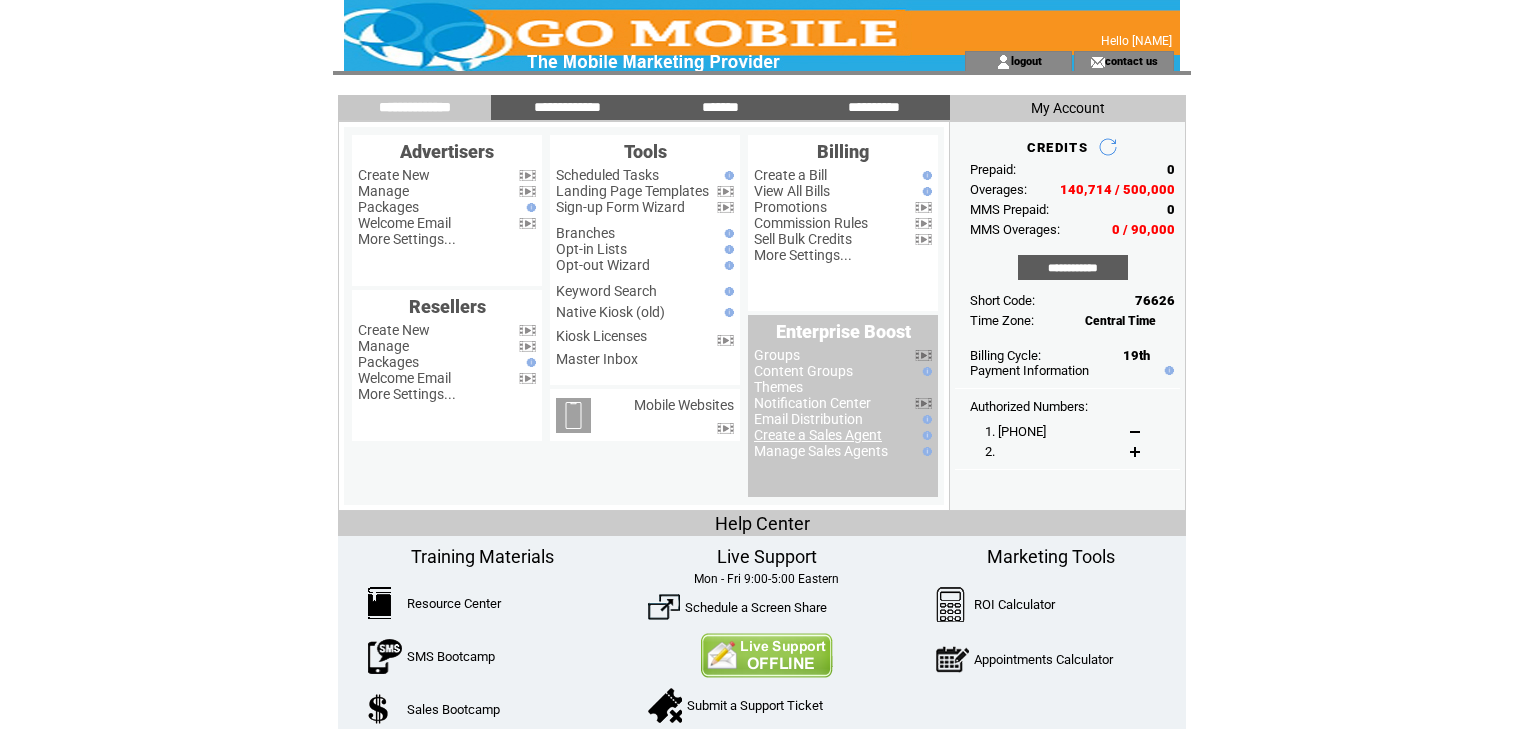 scroll, scrollTop: 0, scrollLeft: 0, axis: both 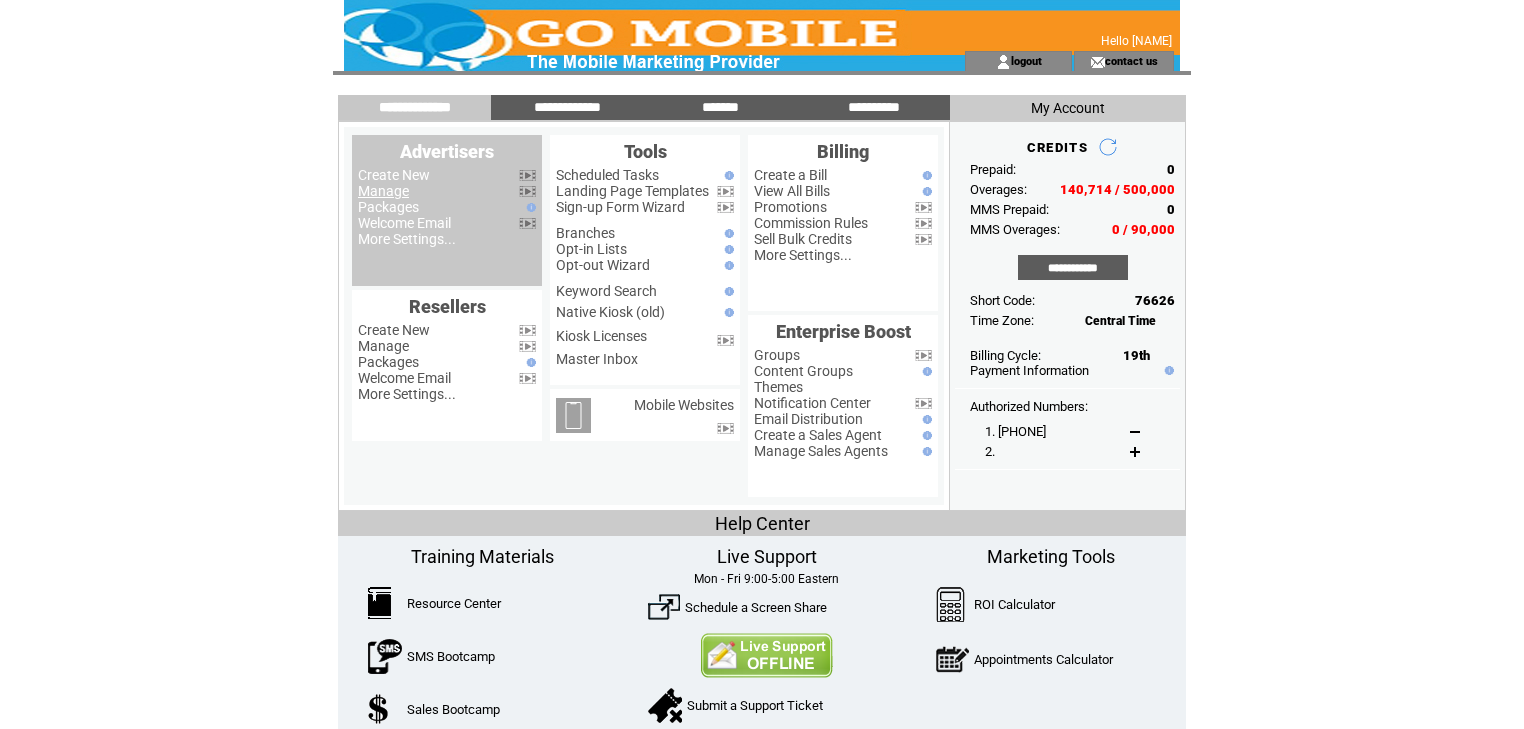 click on "Manage" at bounding box center [383, 191] 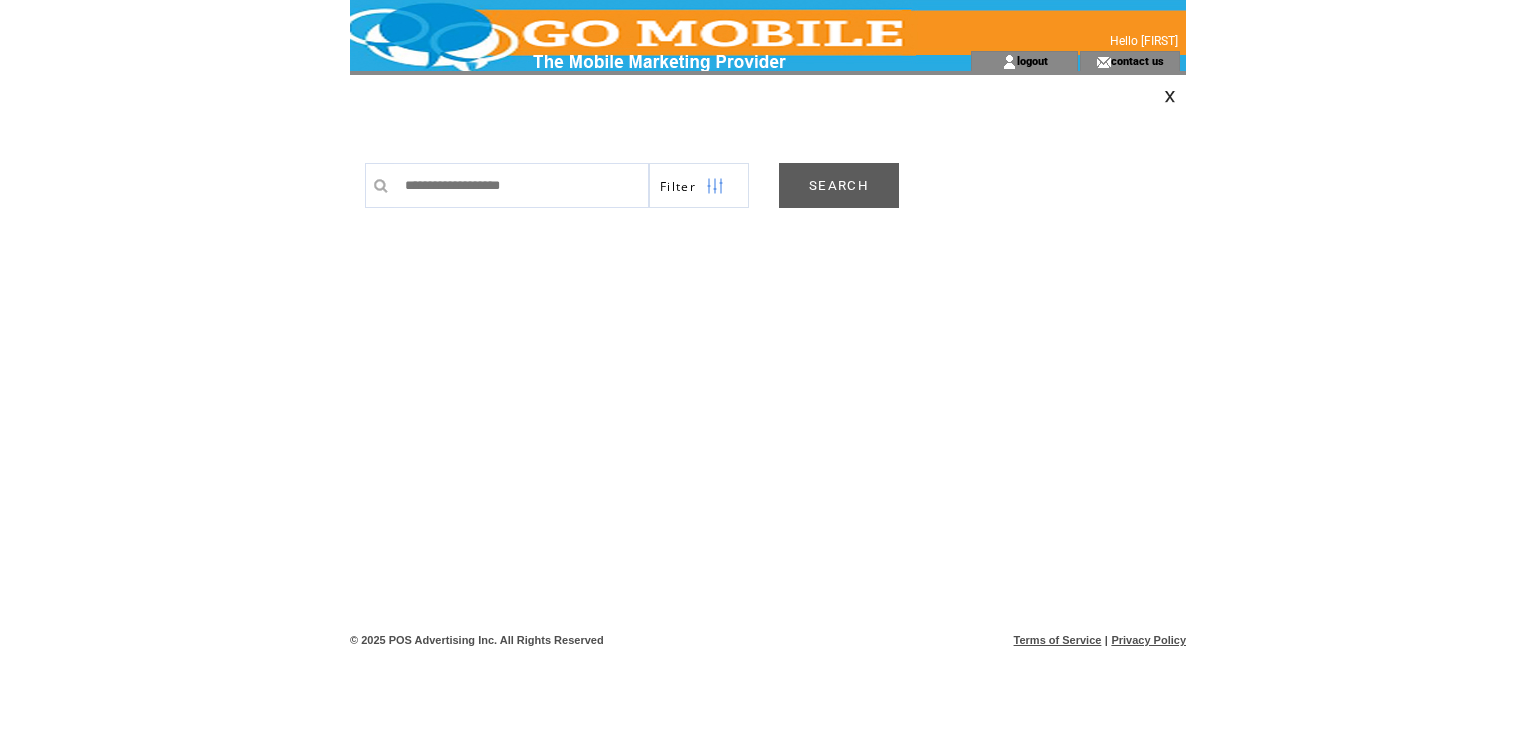 scroll, scrollTop: 0, scrollLeft: 0, axis: both 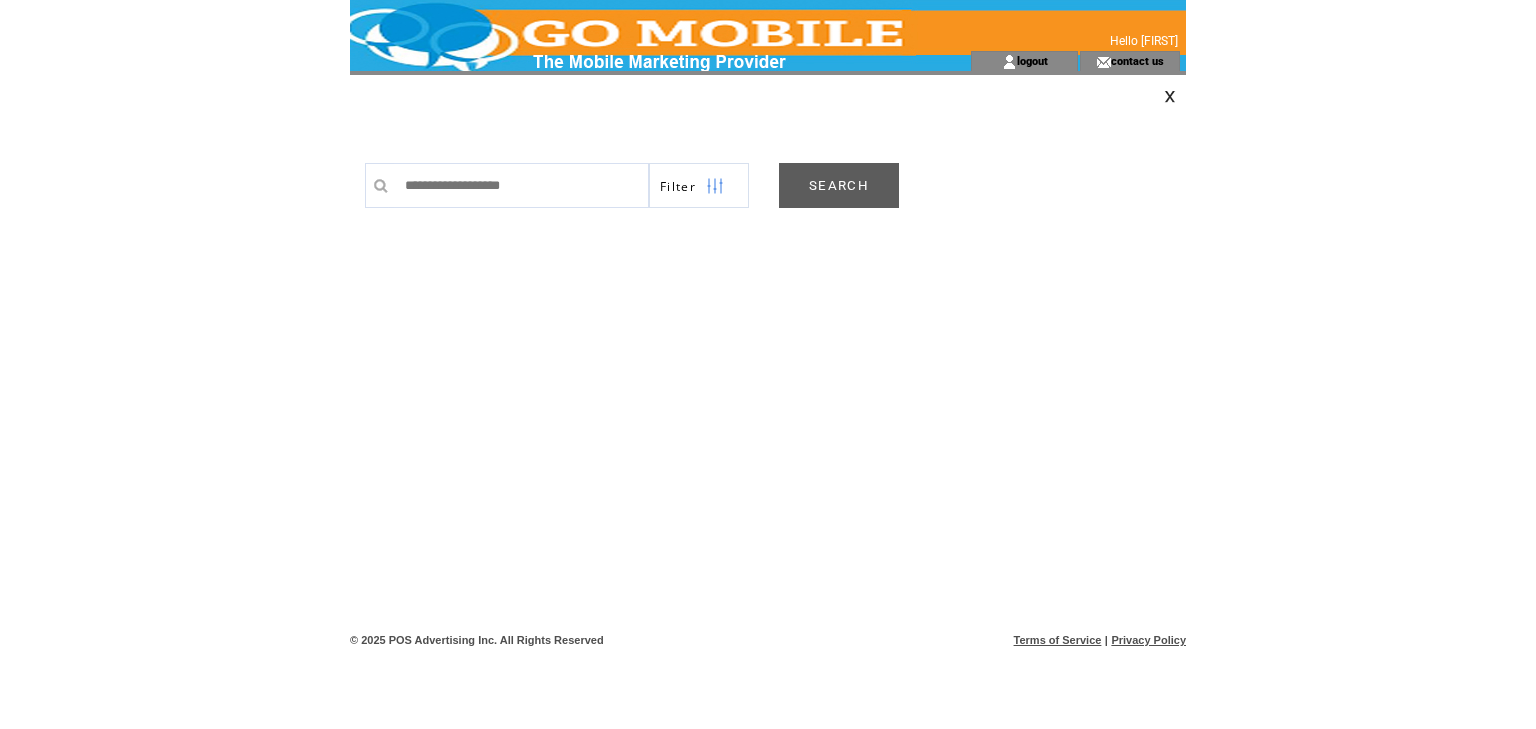 click on "SEARCH" at bounding box center [839, 185] 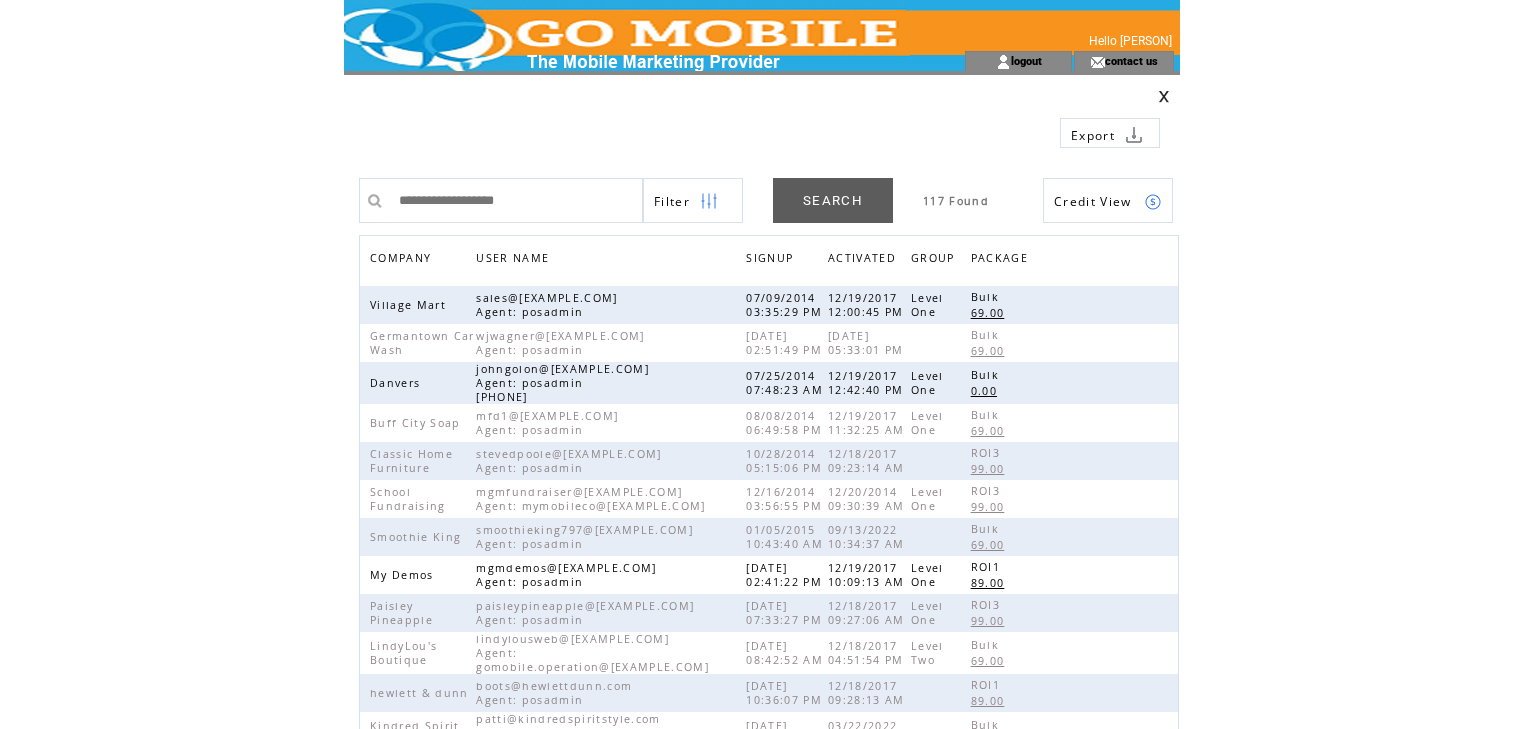 scroll, scrollTop: 0, scrollLeft: 0, axis: both 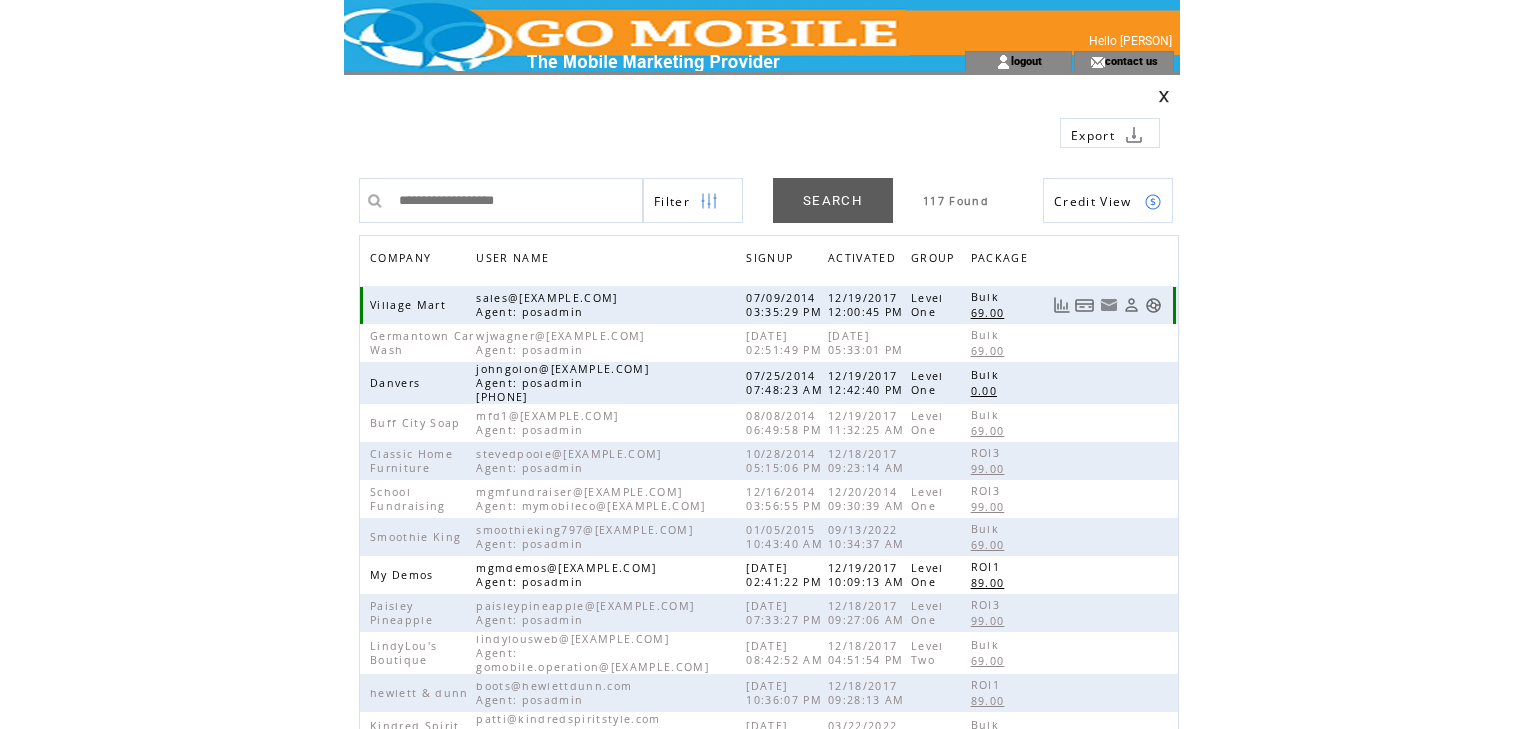 click at bounding box center (1153, 305) 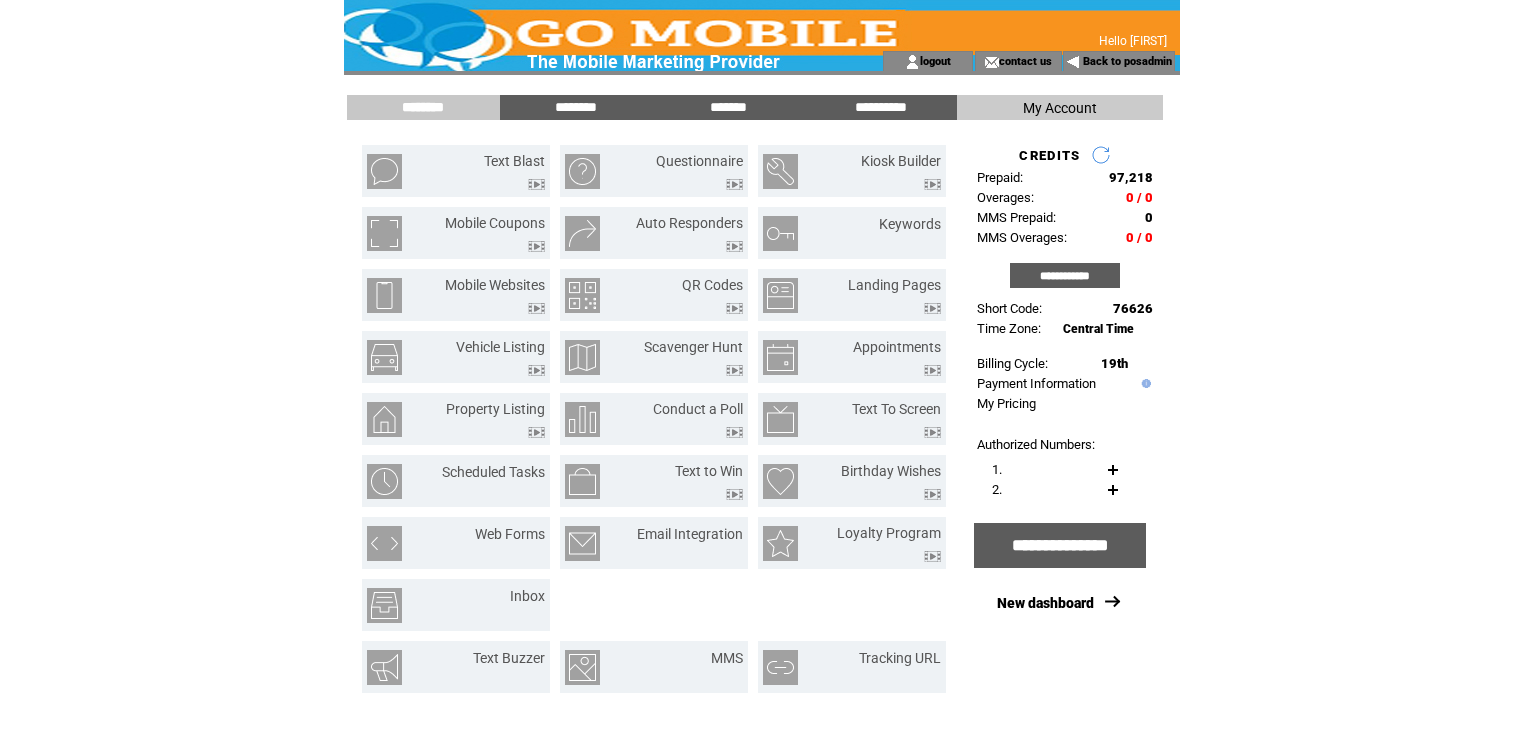 scroll, scrollTop: 0, scrollLeft: 0, axis: both 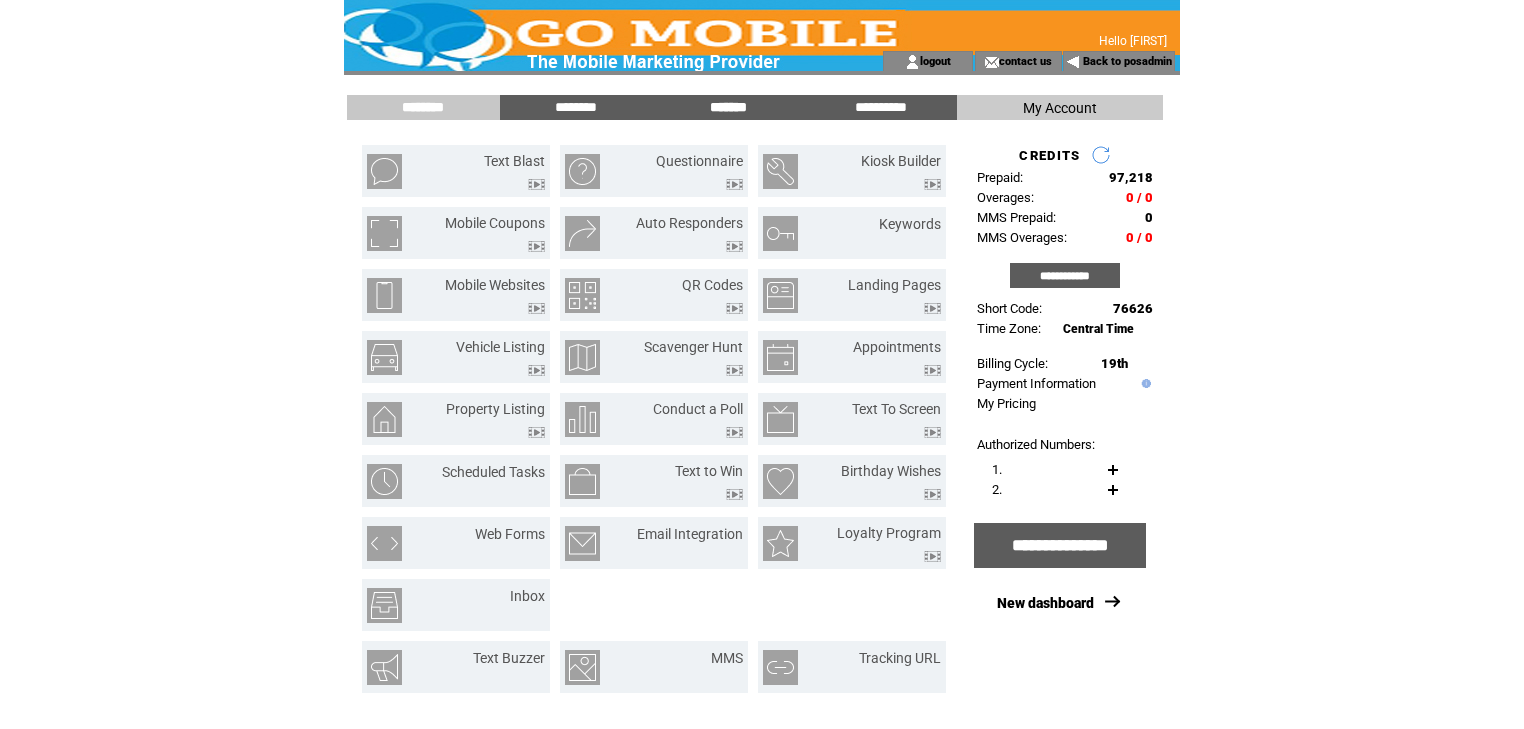 click on "*******" at bounding box center [728, 107] 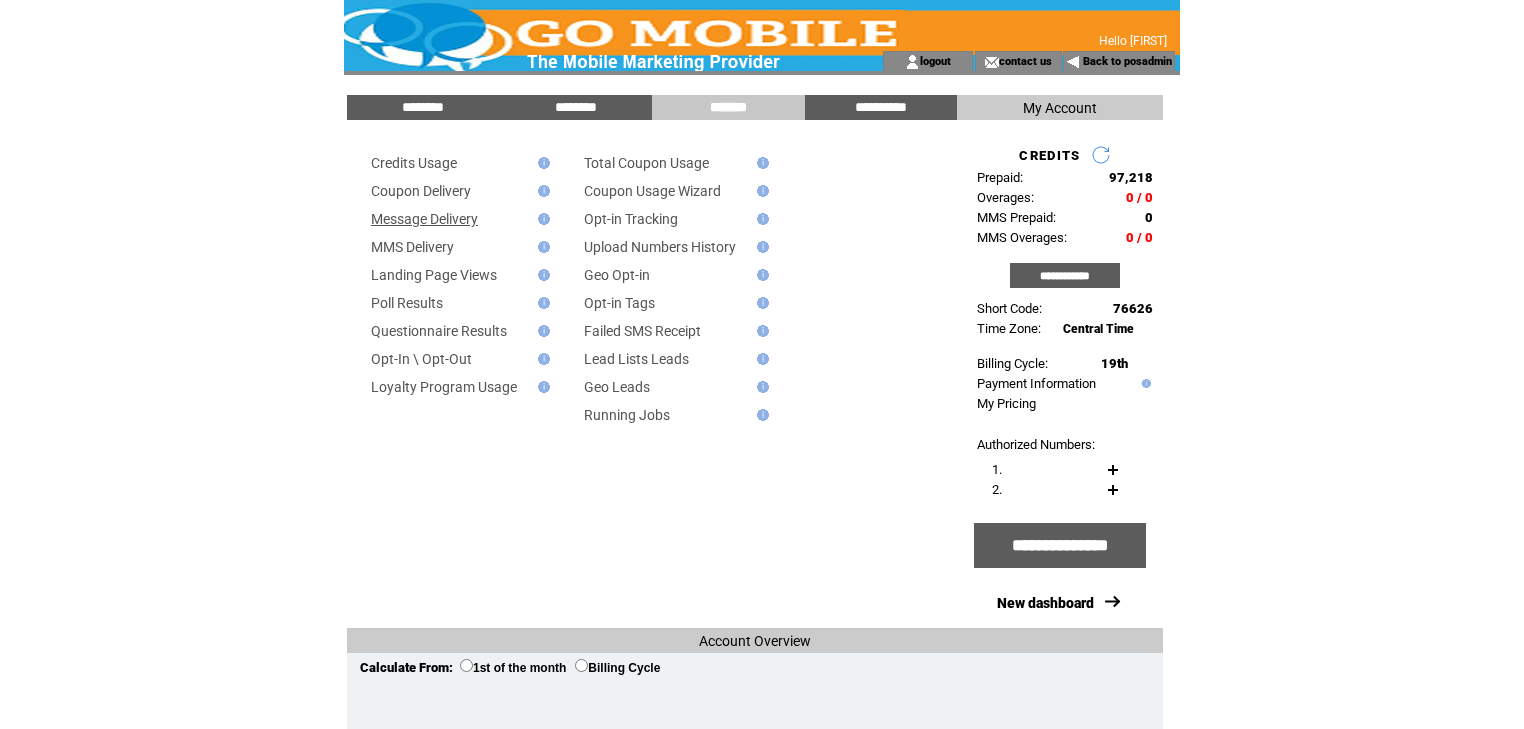 click on "Message Delivery" at bounding box center [424, 219] 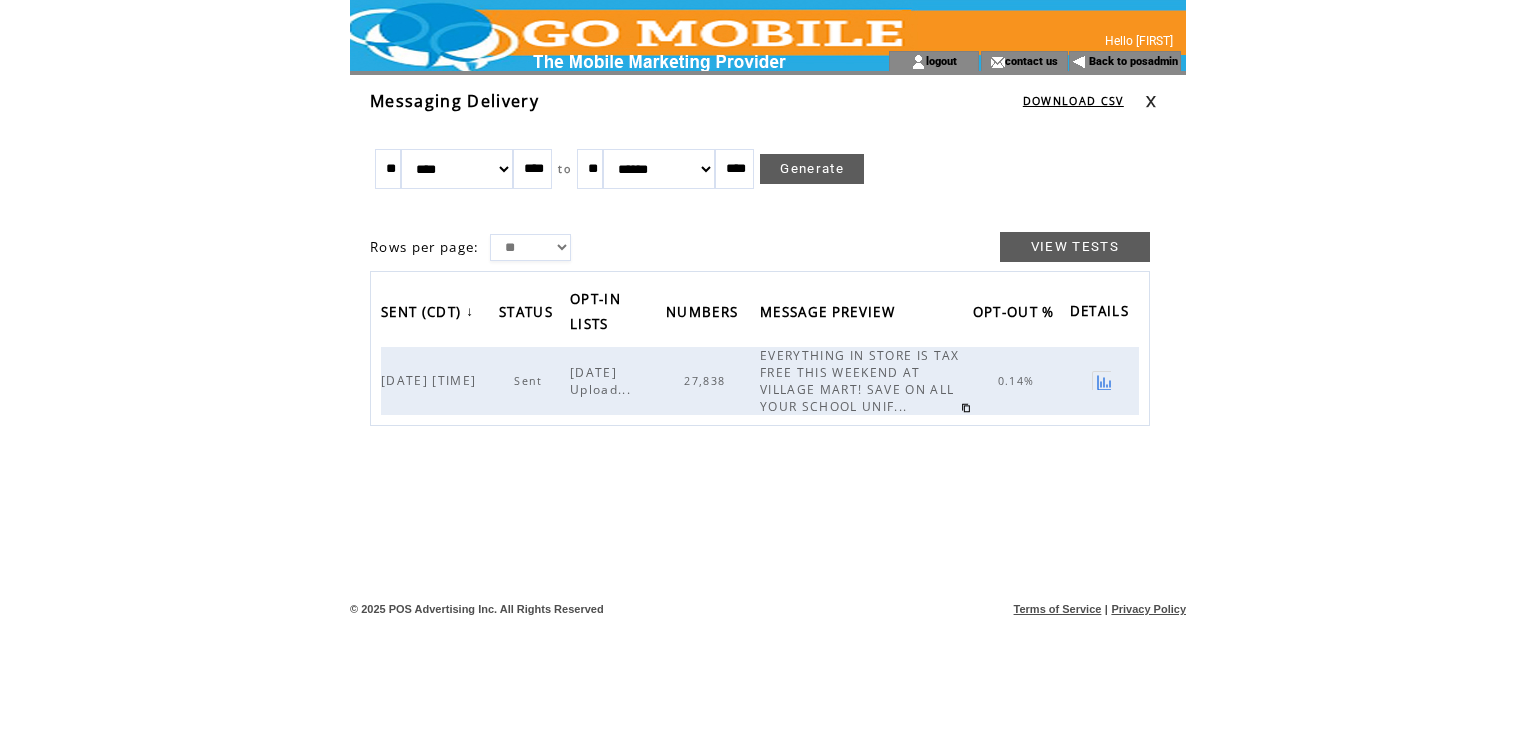 scroll, scrollTop: 0, scrollLeft: 0, axis: both 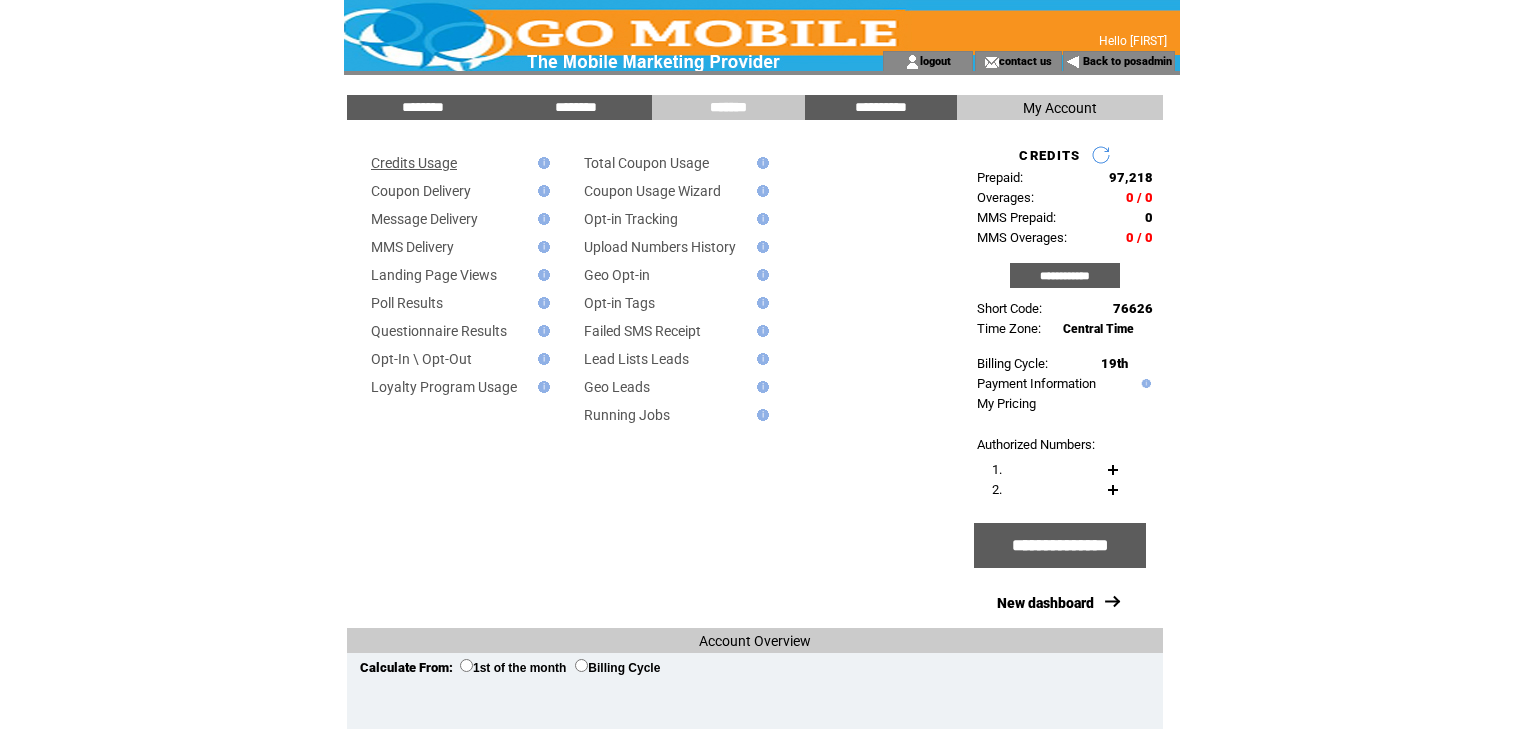 click on "Credits Usage" at bounding box center [414, 163] 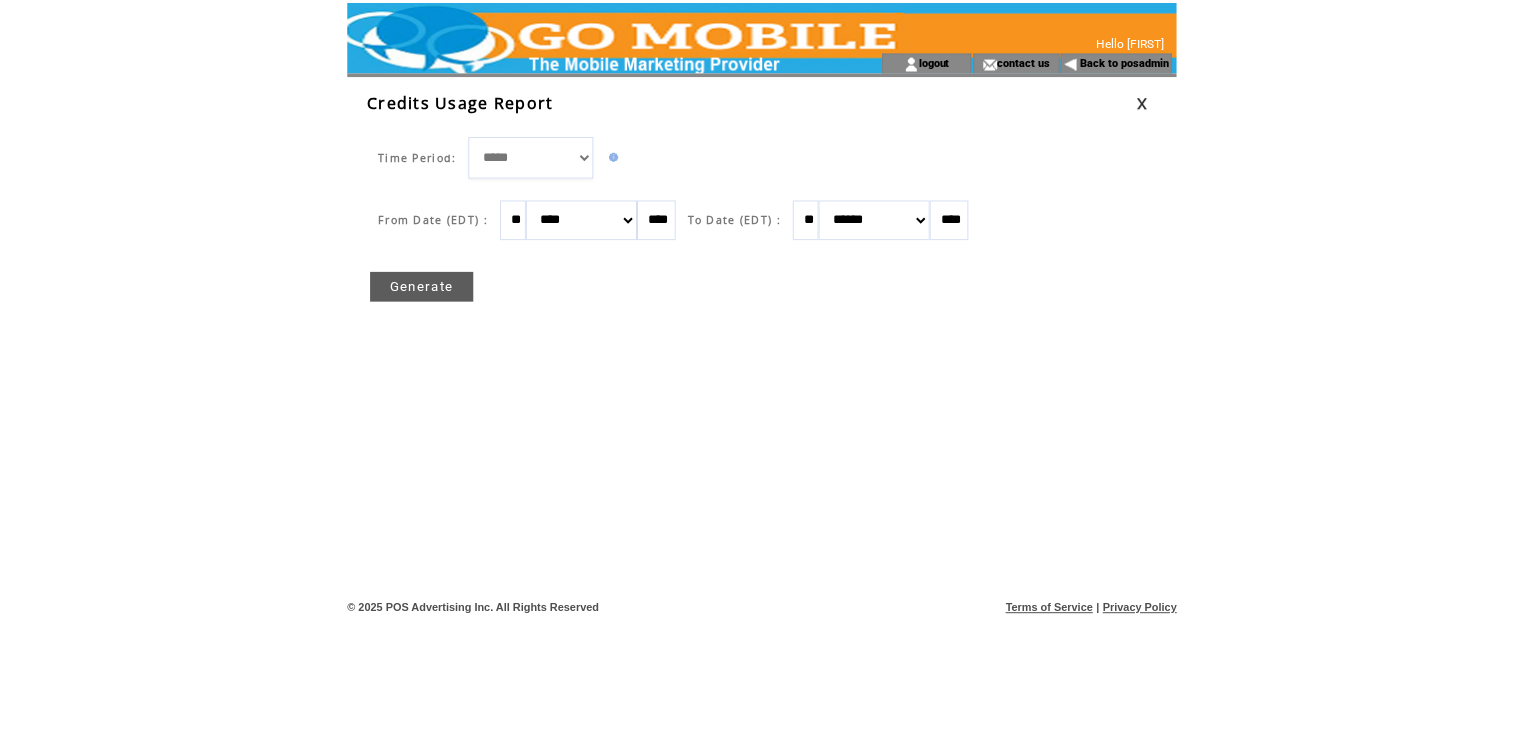 scroll, scrollTop: 0, scrollLeft: 0, axis: both 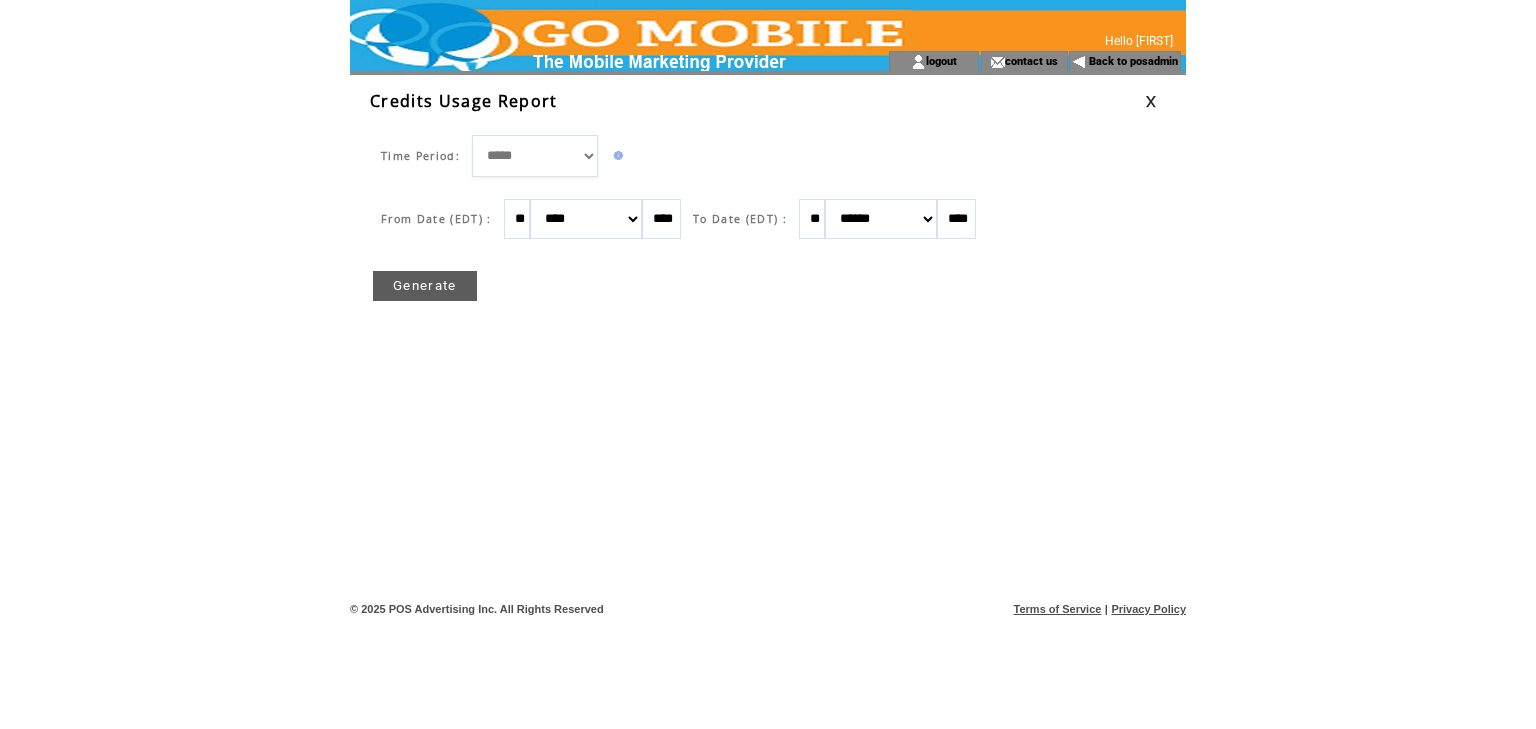 drag, startPoint x: 527, startPoint y: 212, endPoint x: 508, endPoint y: 215, distance: 19.235384 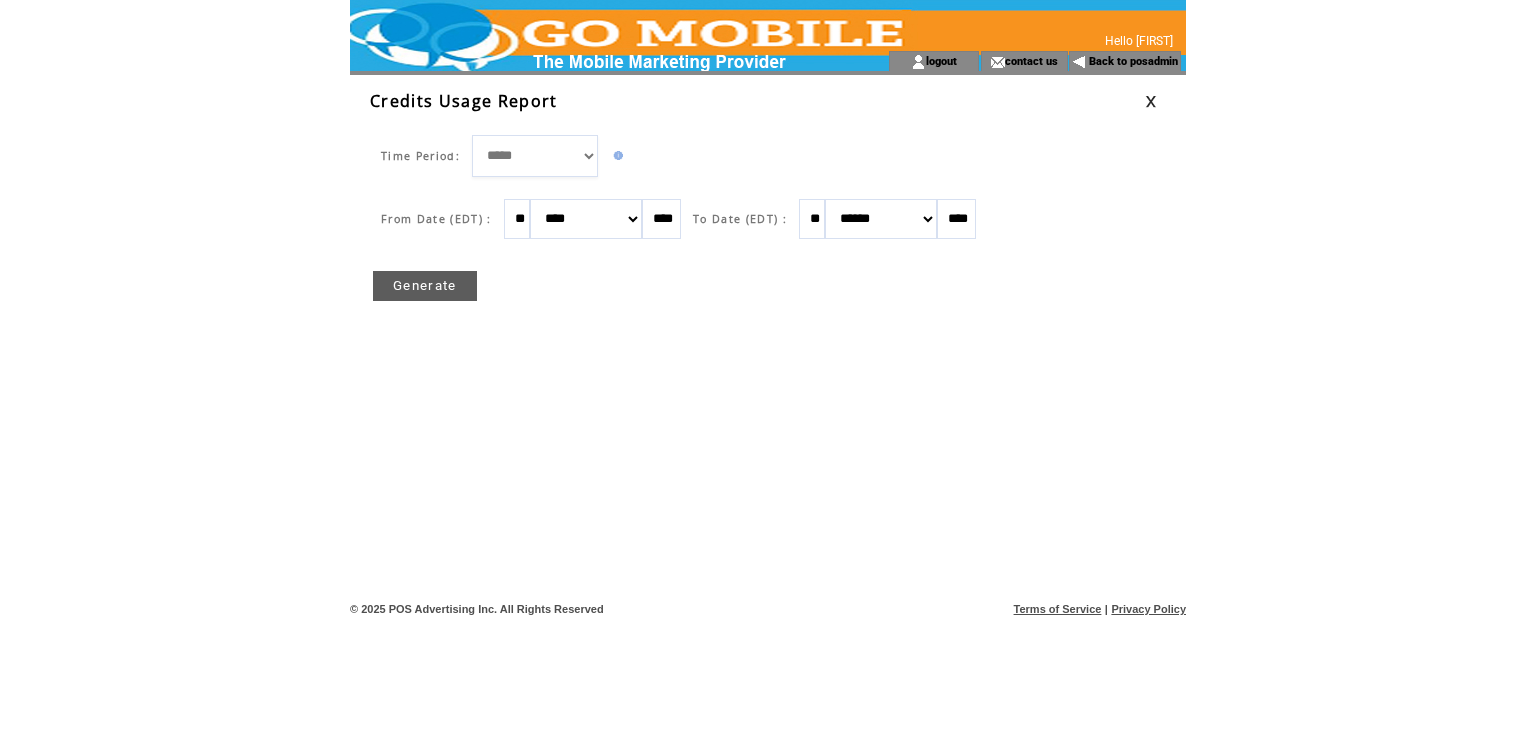 click on "**" at bounding box center (517, 219) 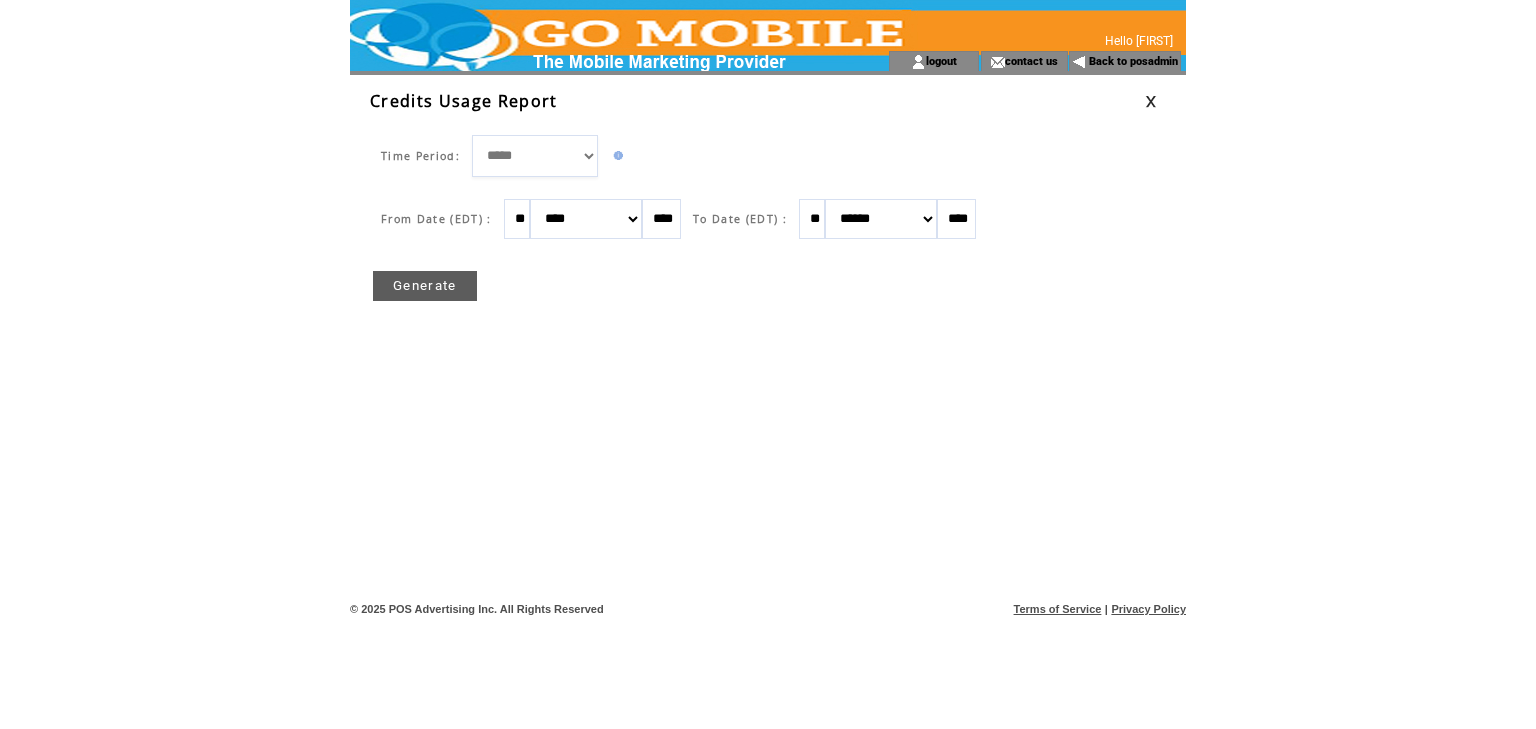 type on "**" 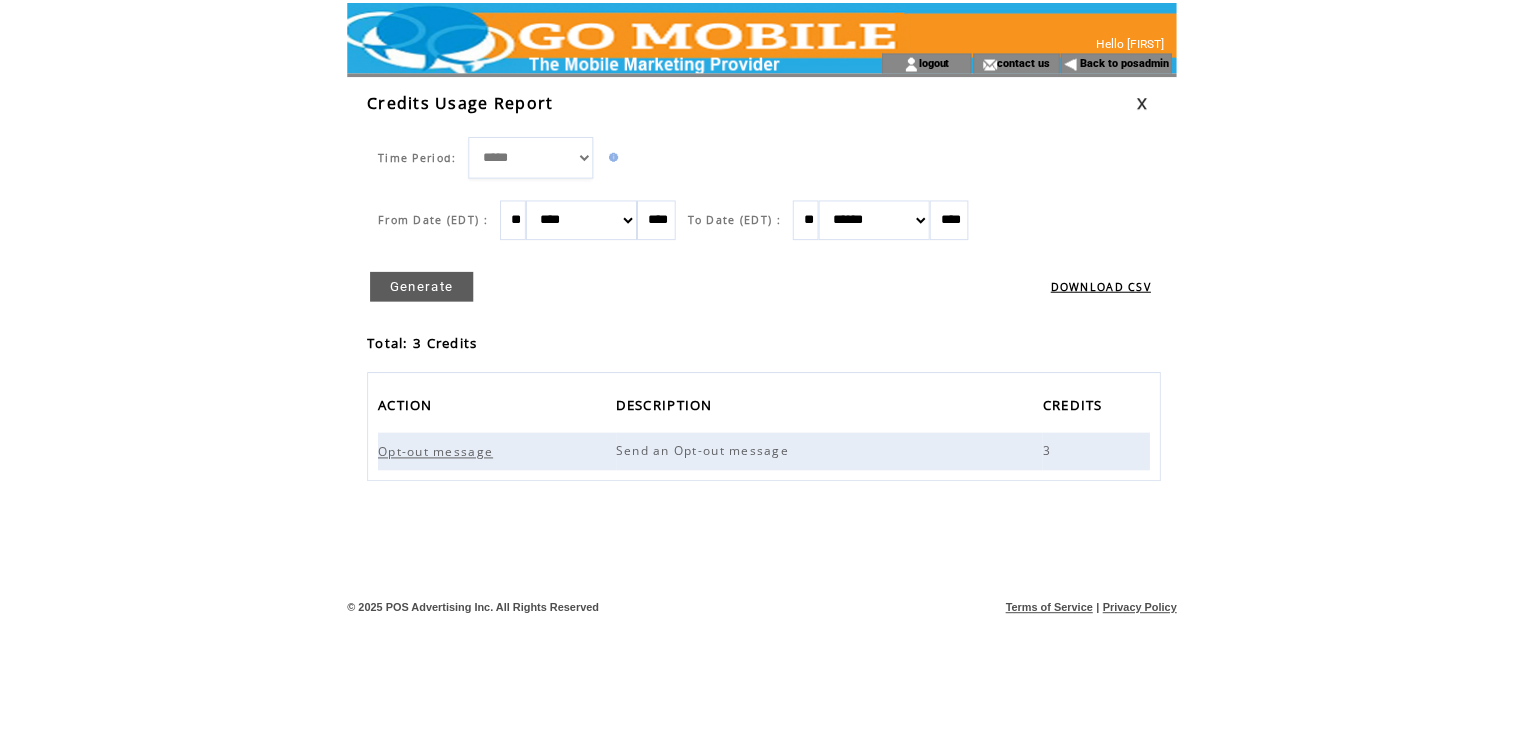 scroll, scrollTop: 0, scrollLeft: 0, axis: both 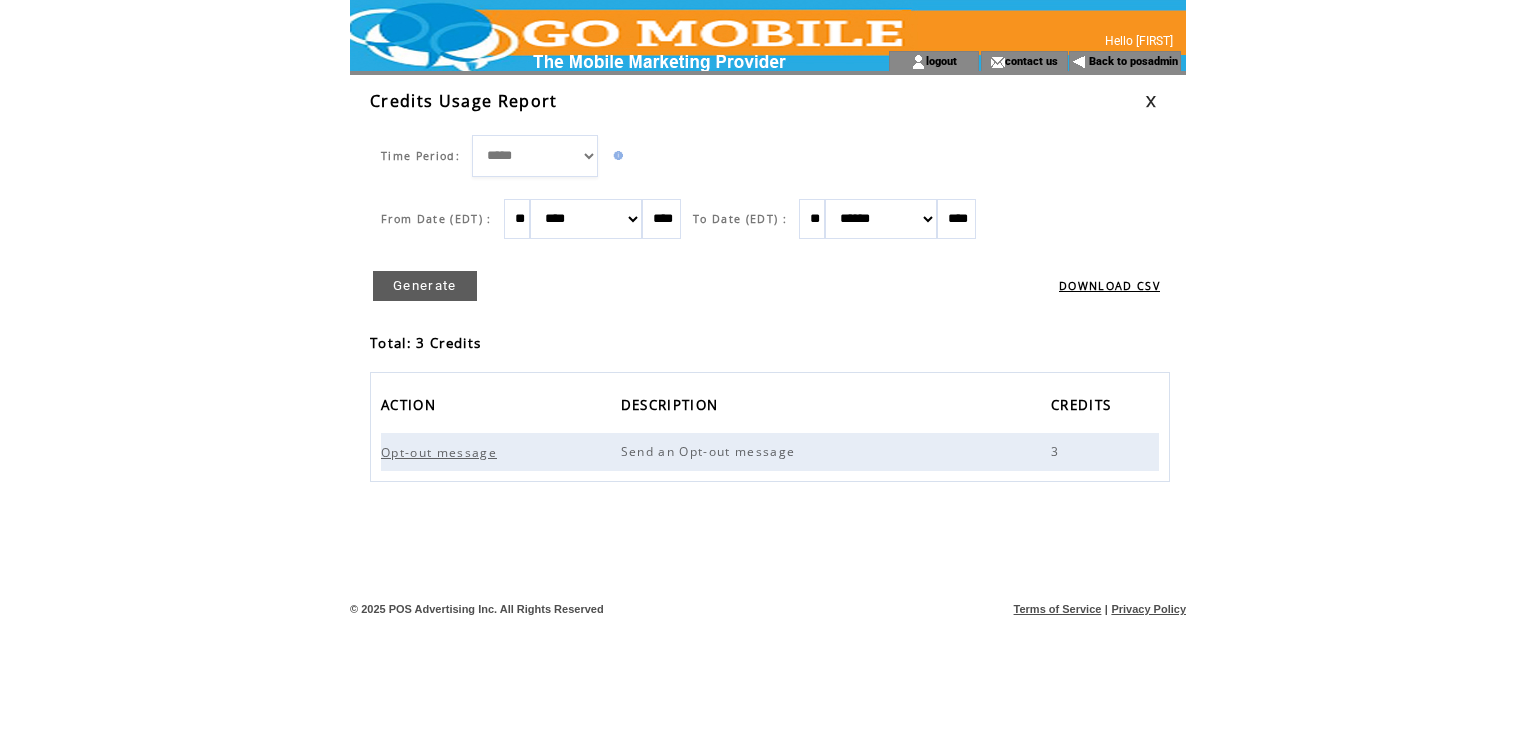 drag, startPoint x: 532, startPoint y: 215, endPoint x: 515, endPoint y: 215, distance: 17 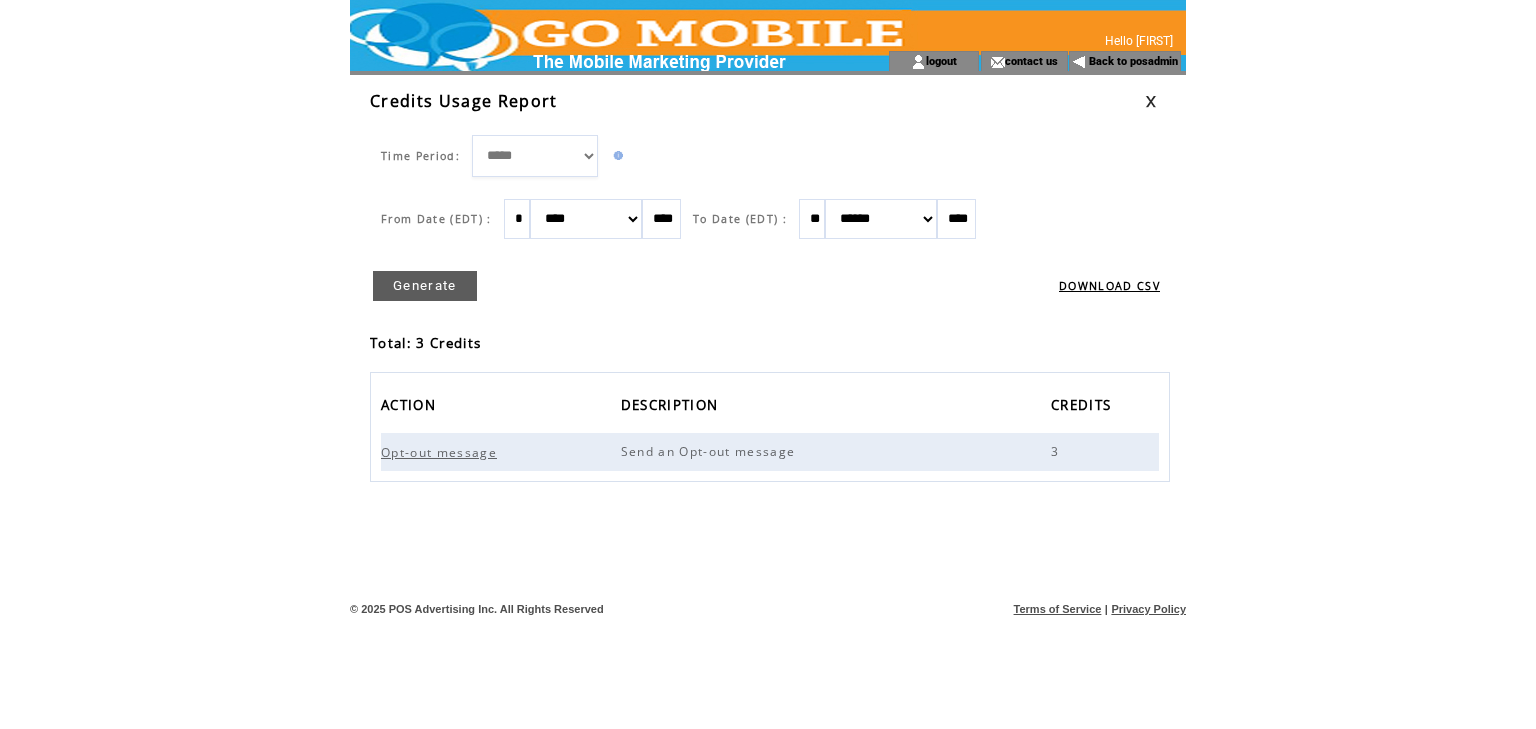 type on "*" 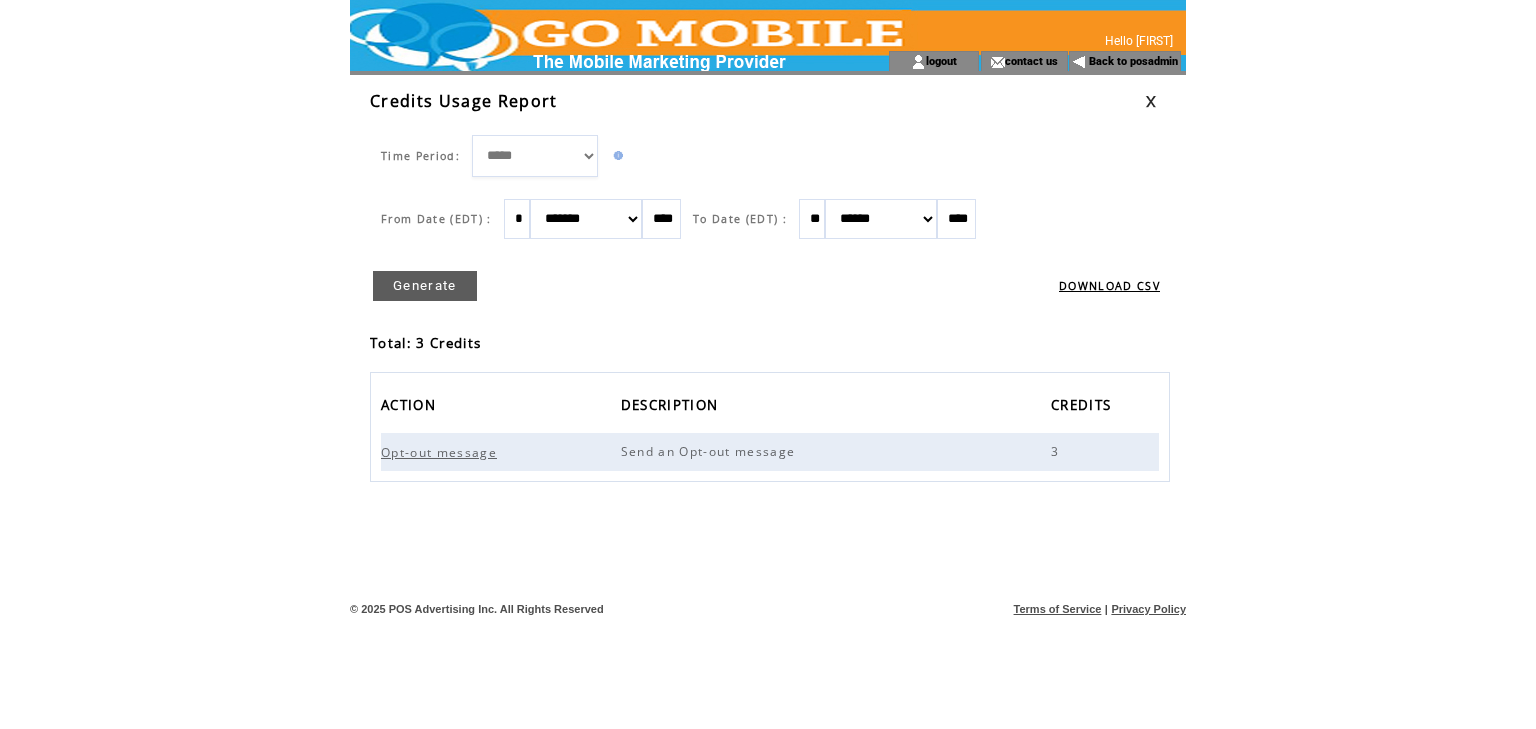 click on "Generate" at bounding box center [425, 286] 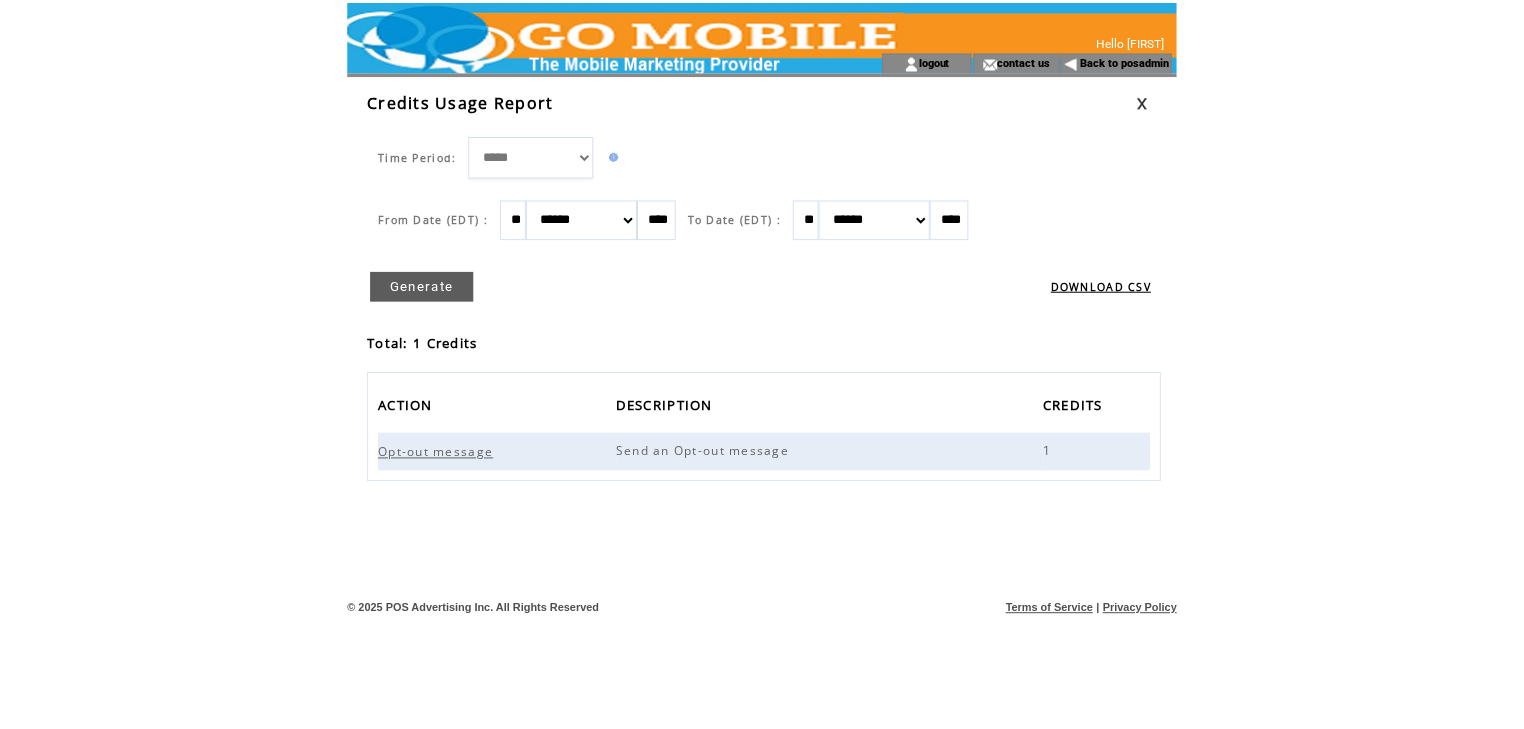 scroll, scrollTop: 0, scrollLeft: 0, axis: both 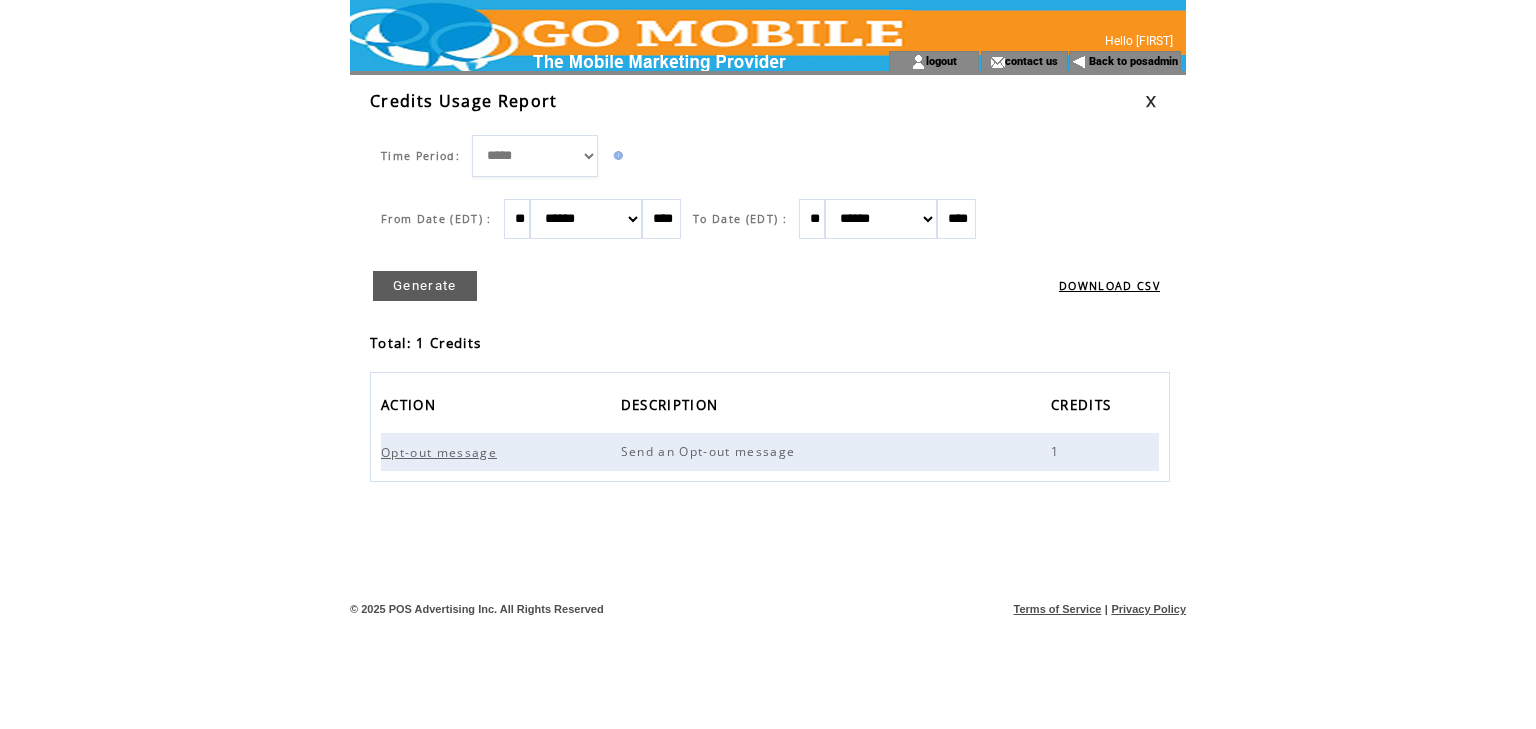 click on "******* 		 ******** 		 ***** 		 ***** 		 *** 		 **** 		 **** 		 ****** 		 ********* 		 ******* 		 ******** 		 ********" at bounding box center (586, 219) 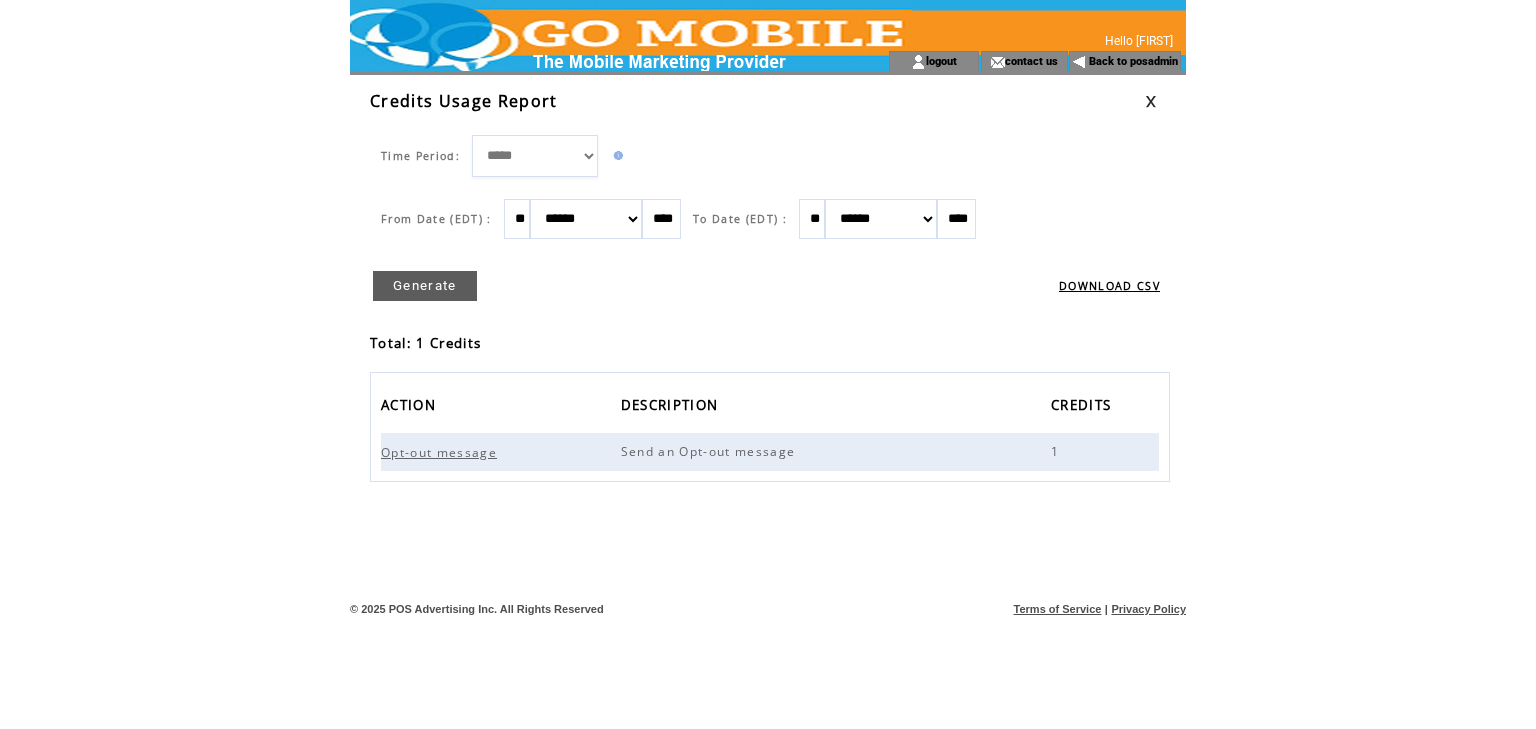 click on "**" at bounding box center (517, 219) 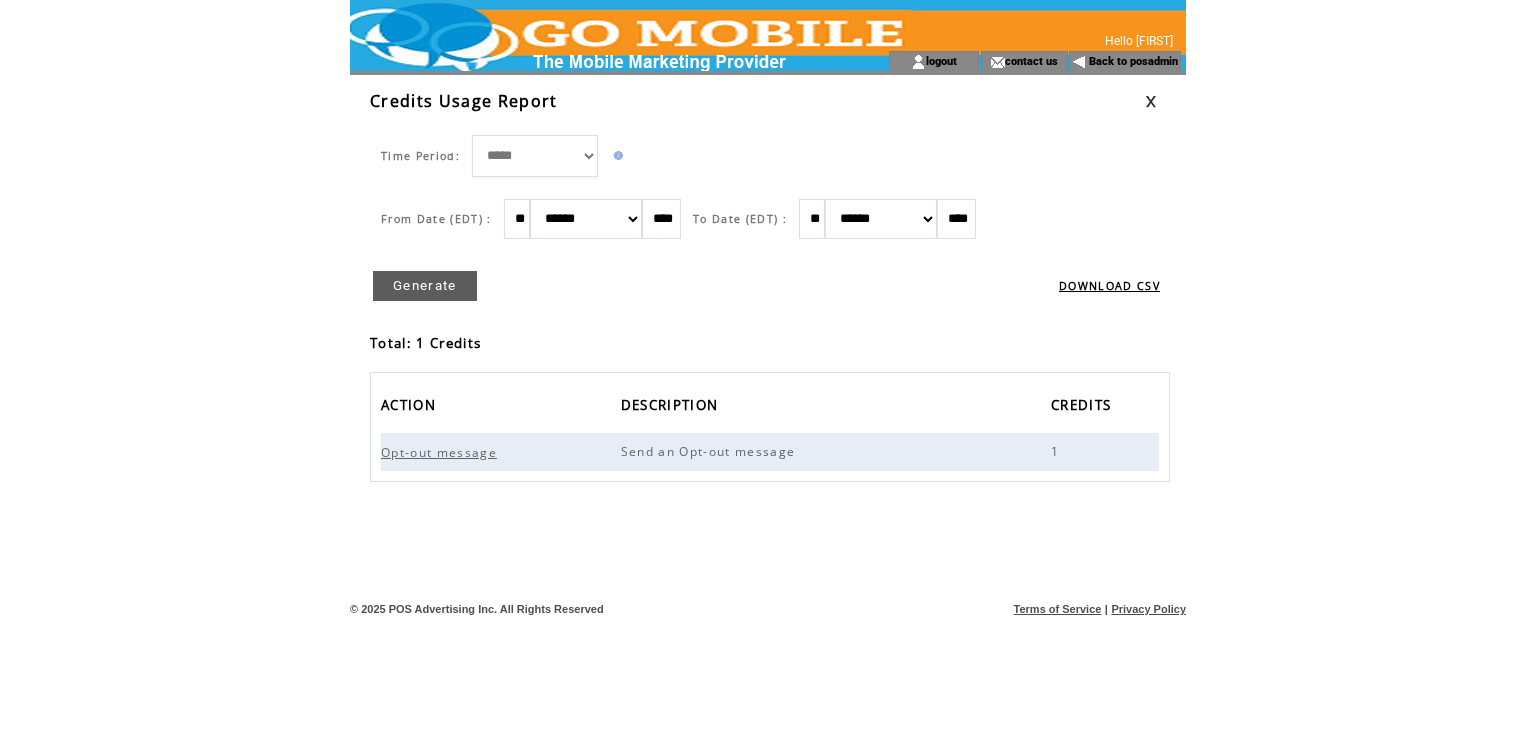 click on "Generate" at bounding box center [425, 286] 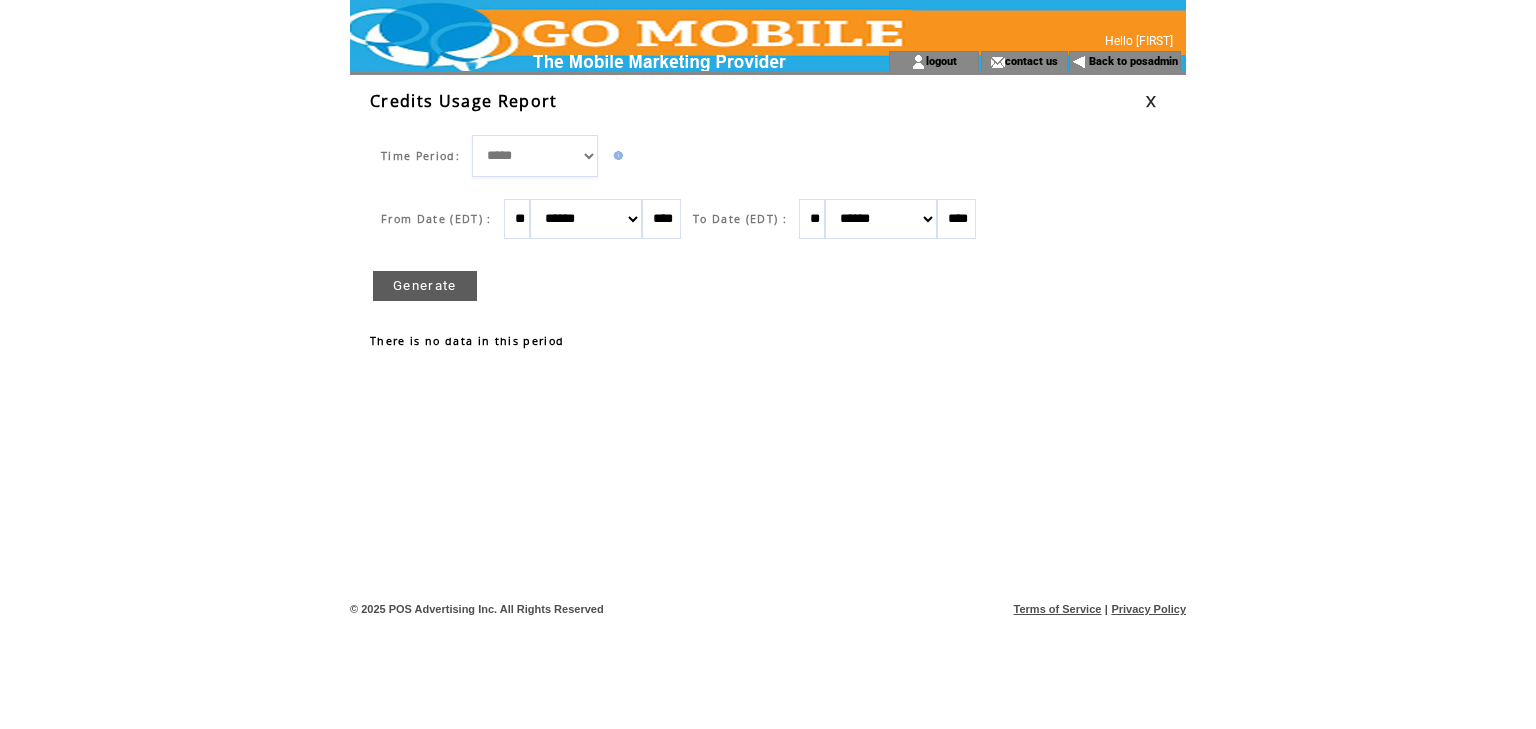 scroll, scrollTop: 0, scrollLeft: 0, axis: both 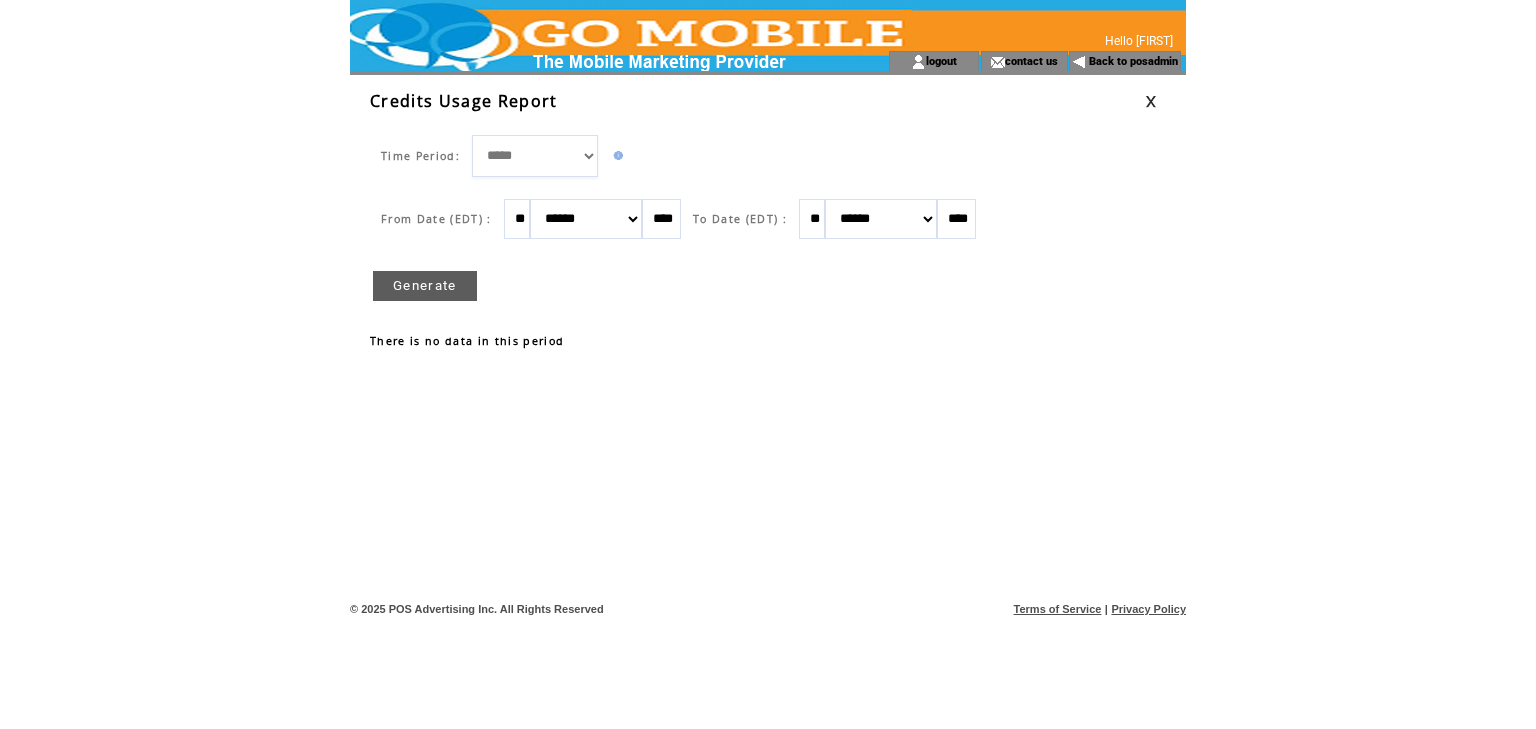 click at bounding box center [1151, 101] 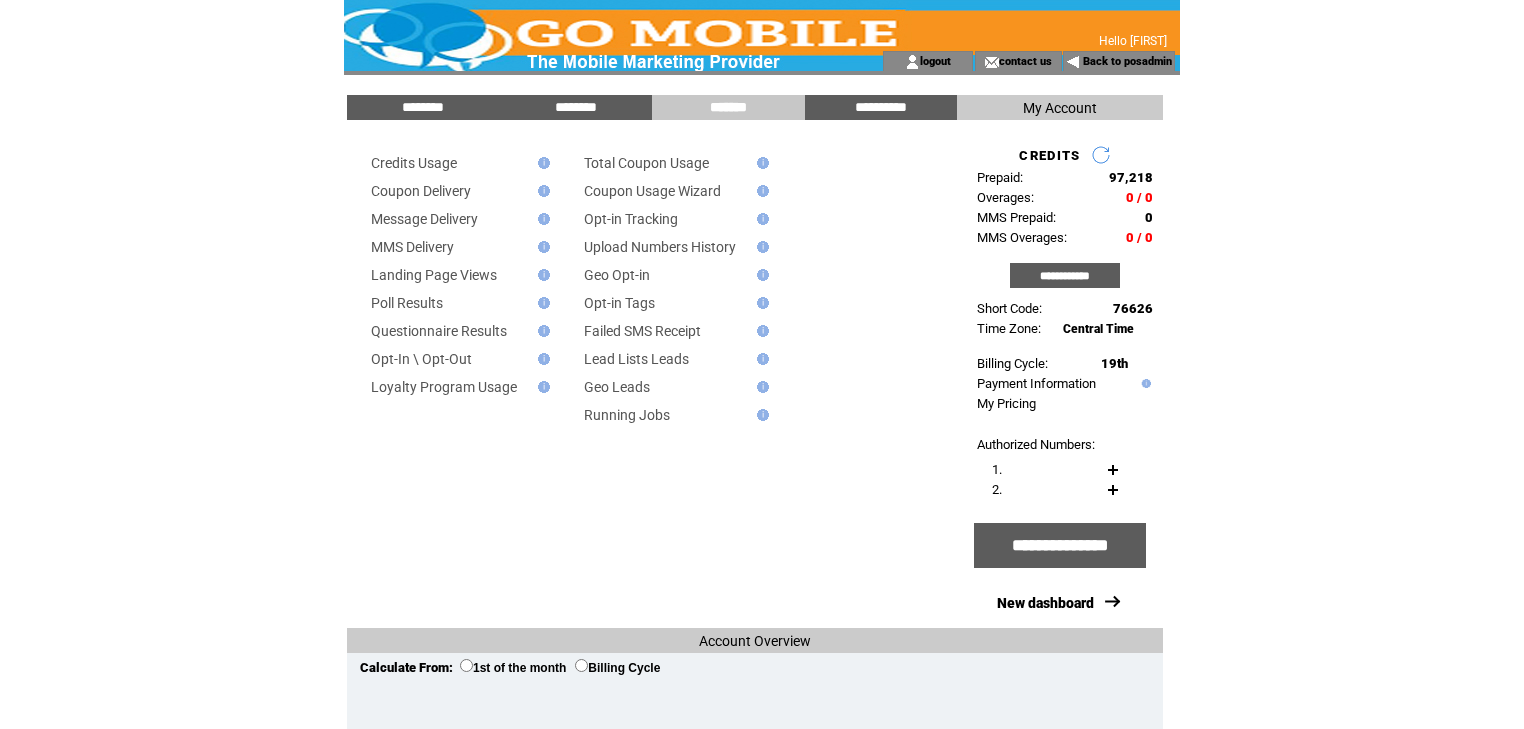 scroll, scrollTop: 0, scrollLeft: 0, axis: both 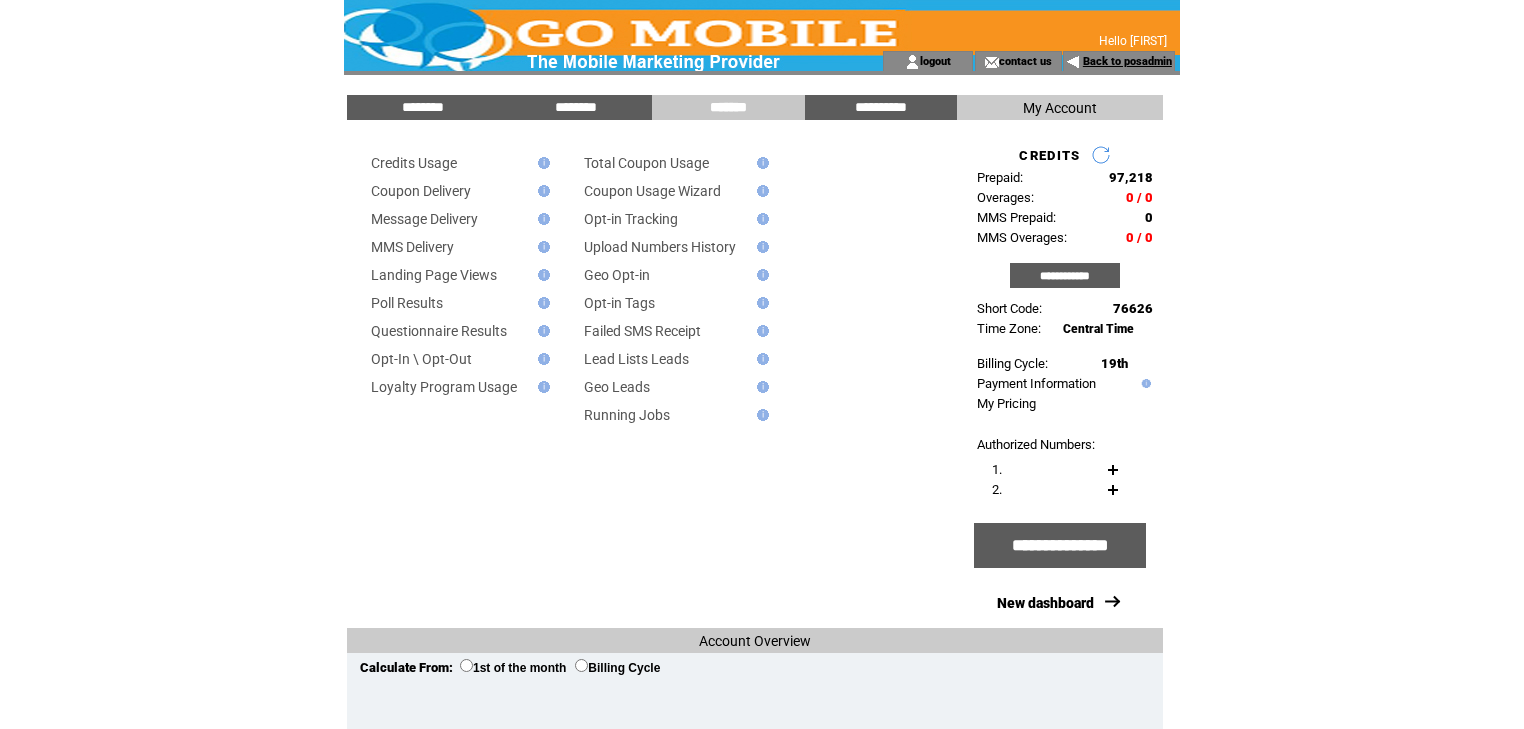 click on "Back to posadmin" at bounding box center (1127, 61) 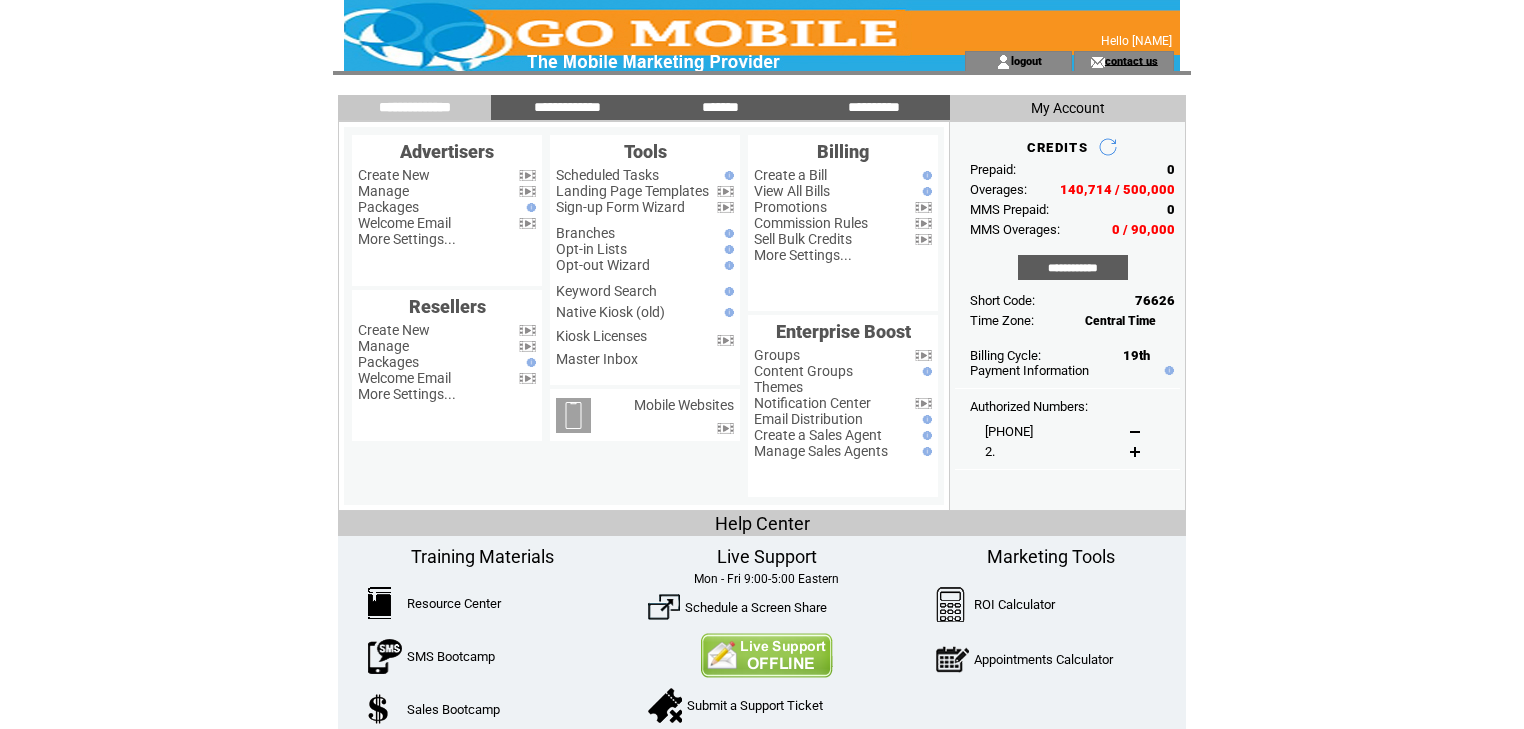 scroll, scrollTop: 0, scrollLeft: 0, axis: both 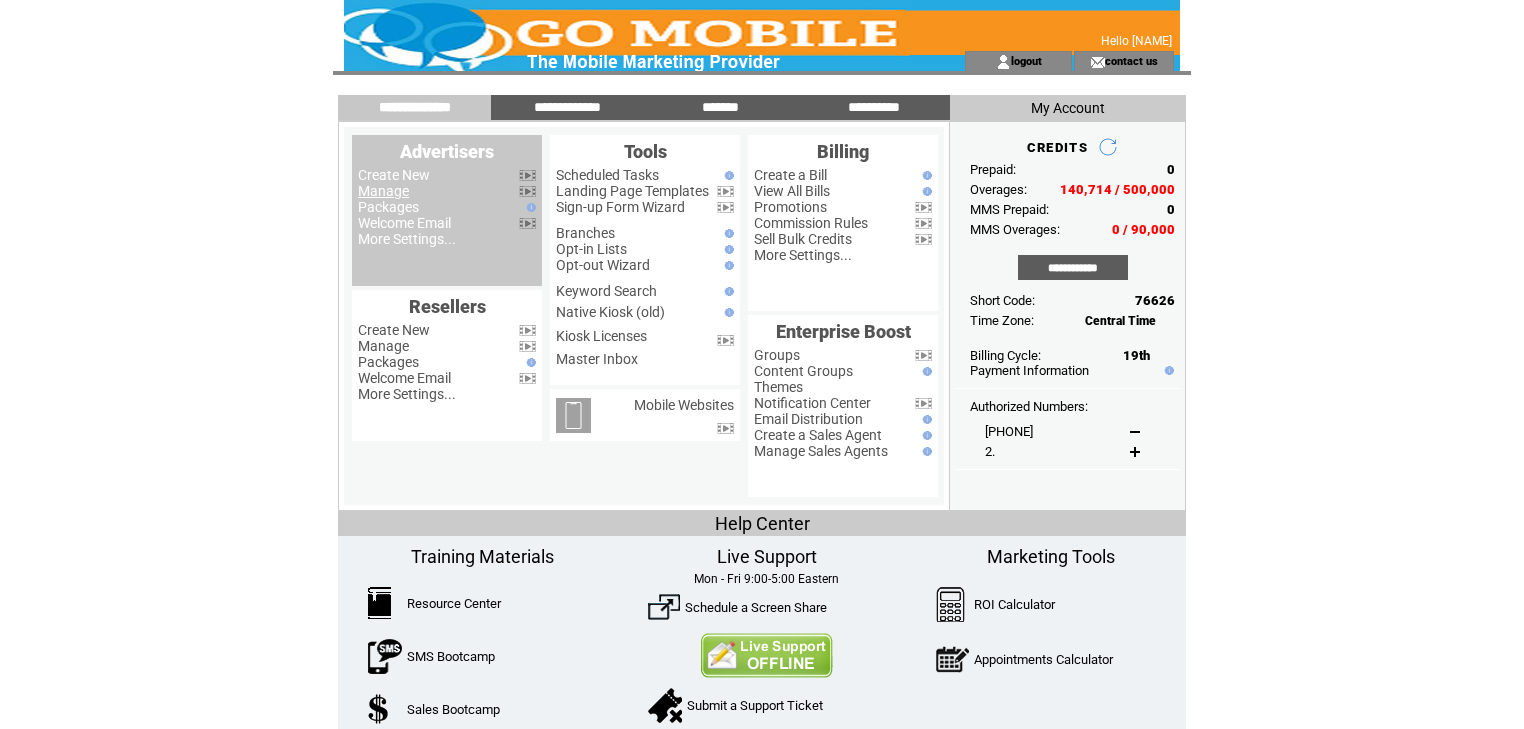 click on "Manage" at bounding box center (383, 191) 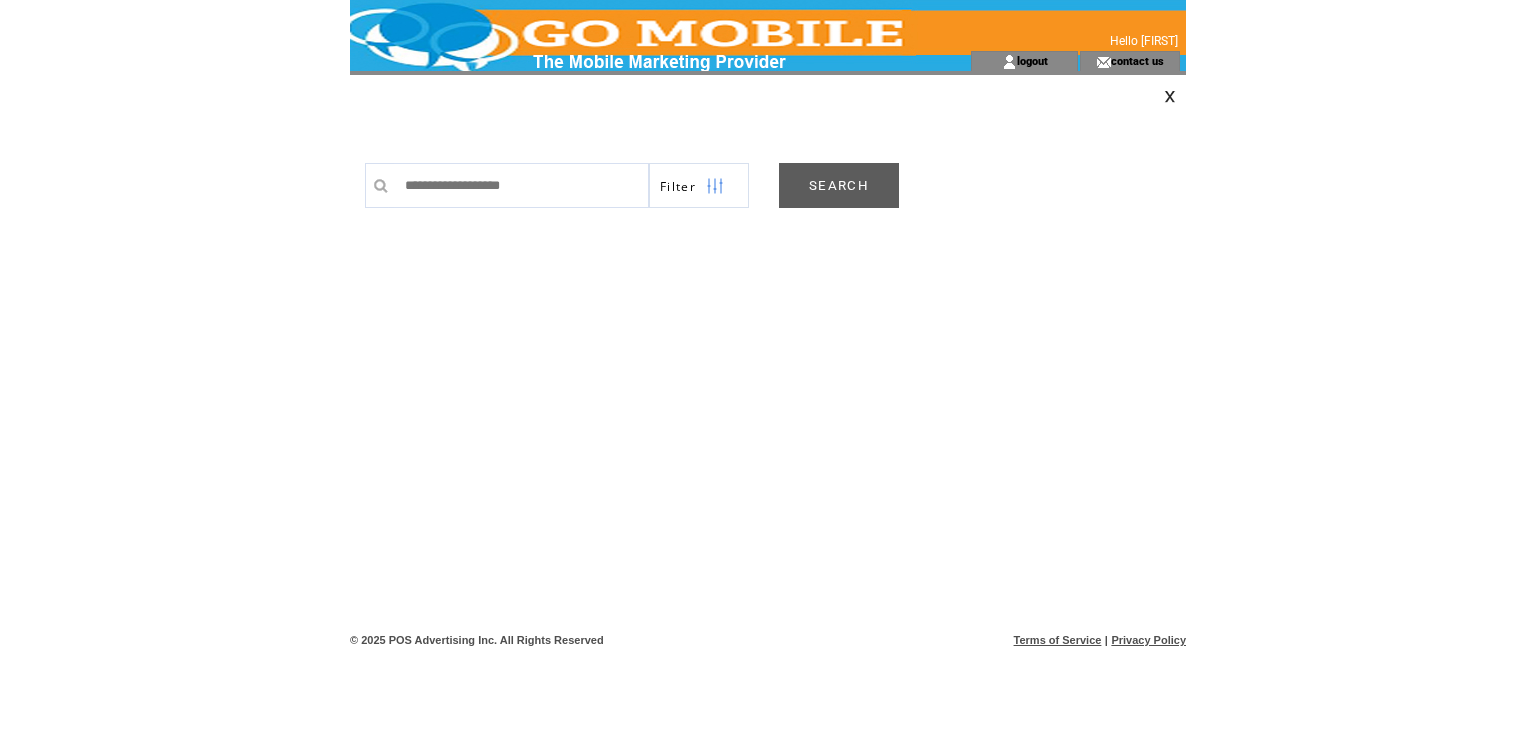 scroll, scrollTop: 0, scrollLeft: 0, axis: both 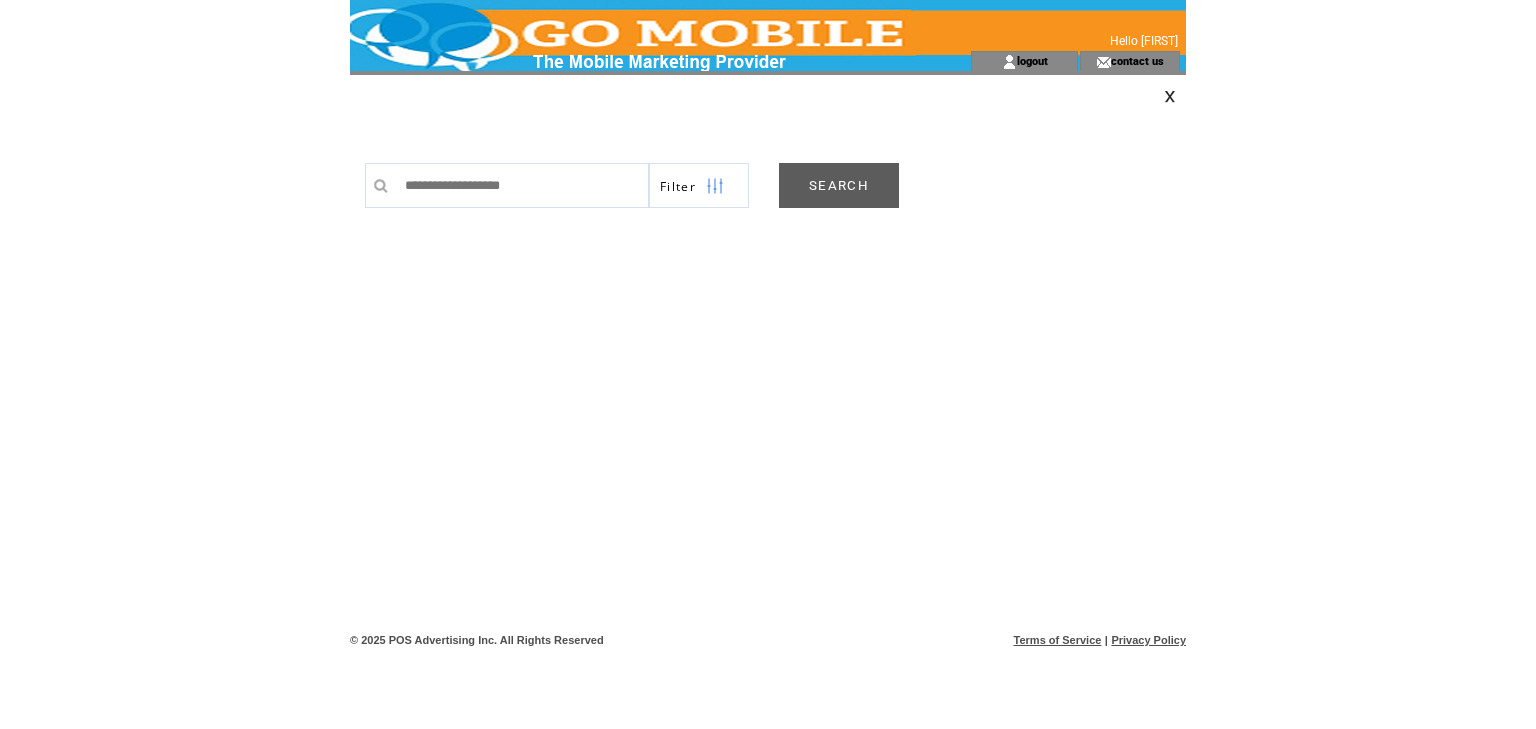 click on "SEARCH" at bounding box center (839, 185) 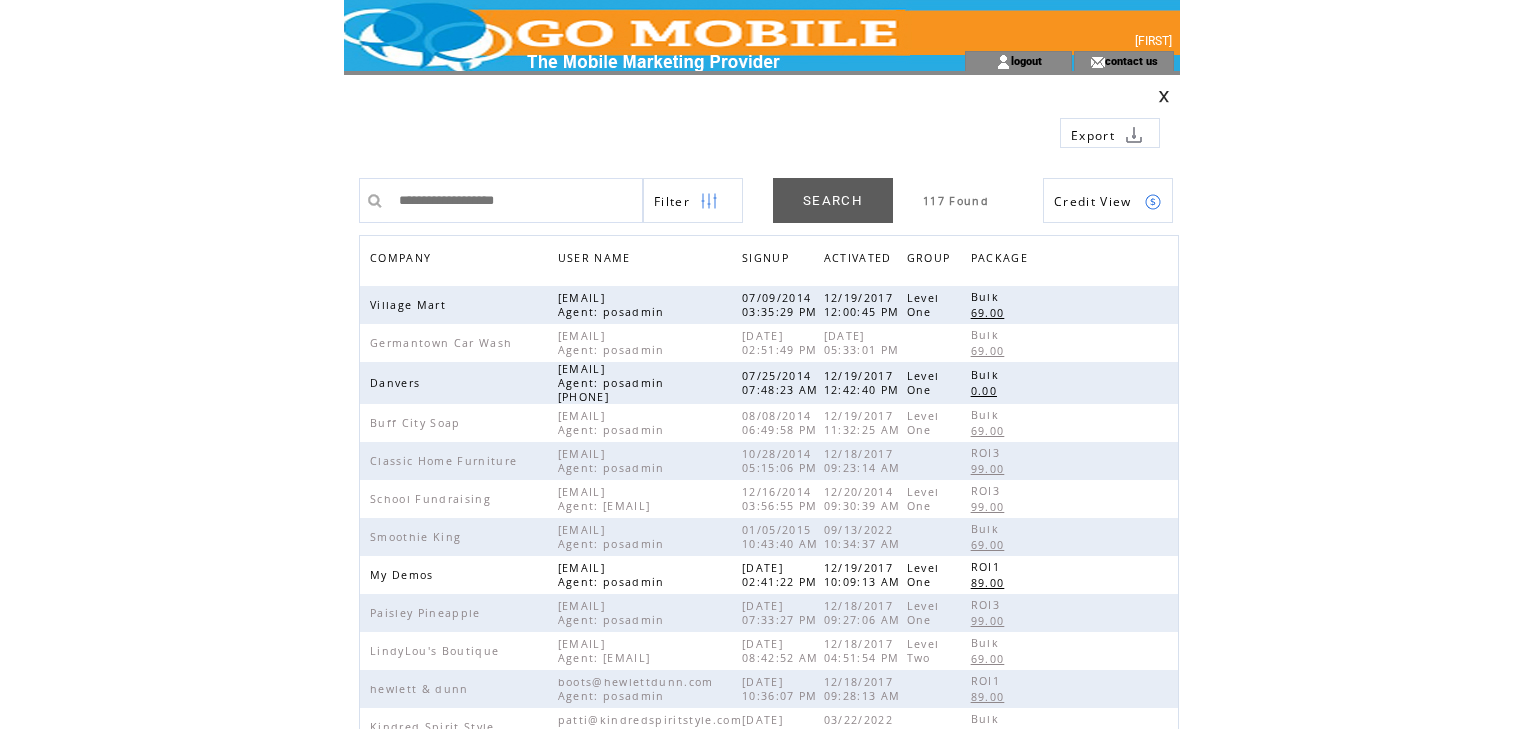 scroll, scrollTop: 0, scrollLeft: 0, axis: both 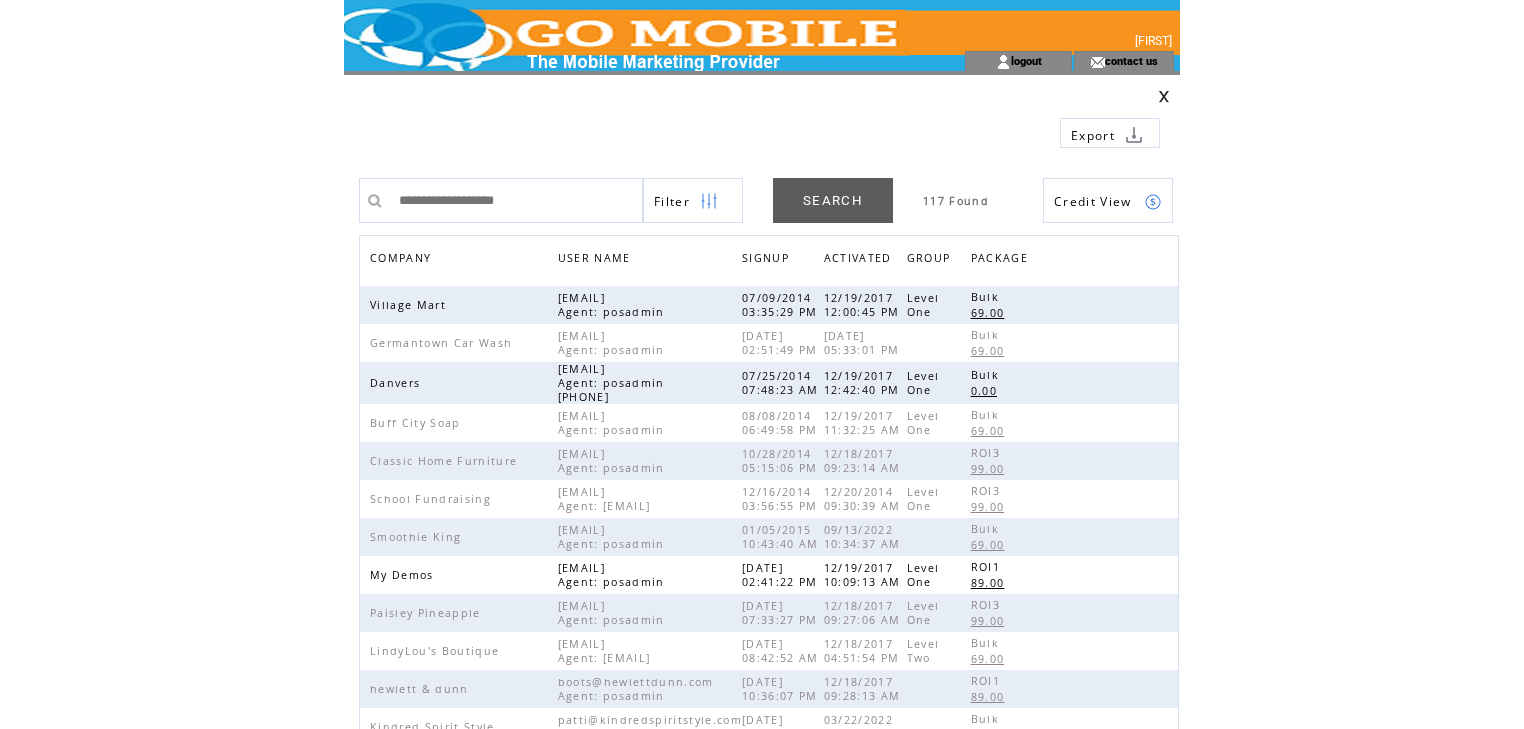 click on "COMPANY" at bounding box center [403, 260] 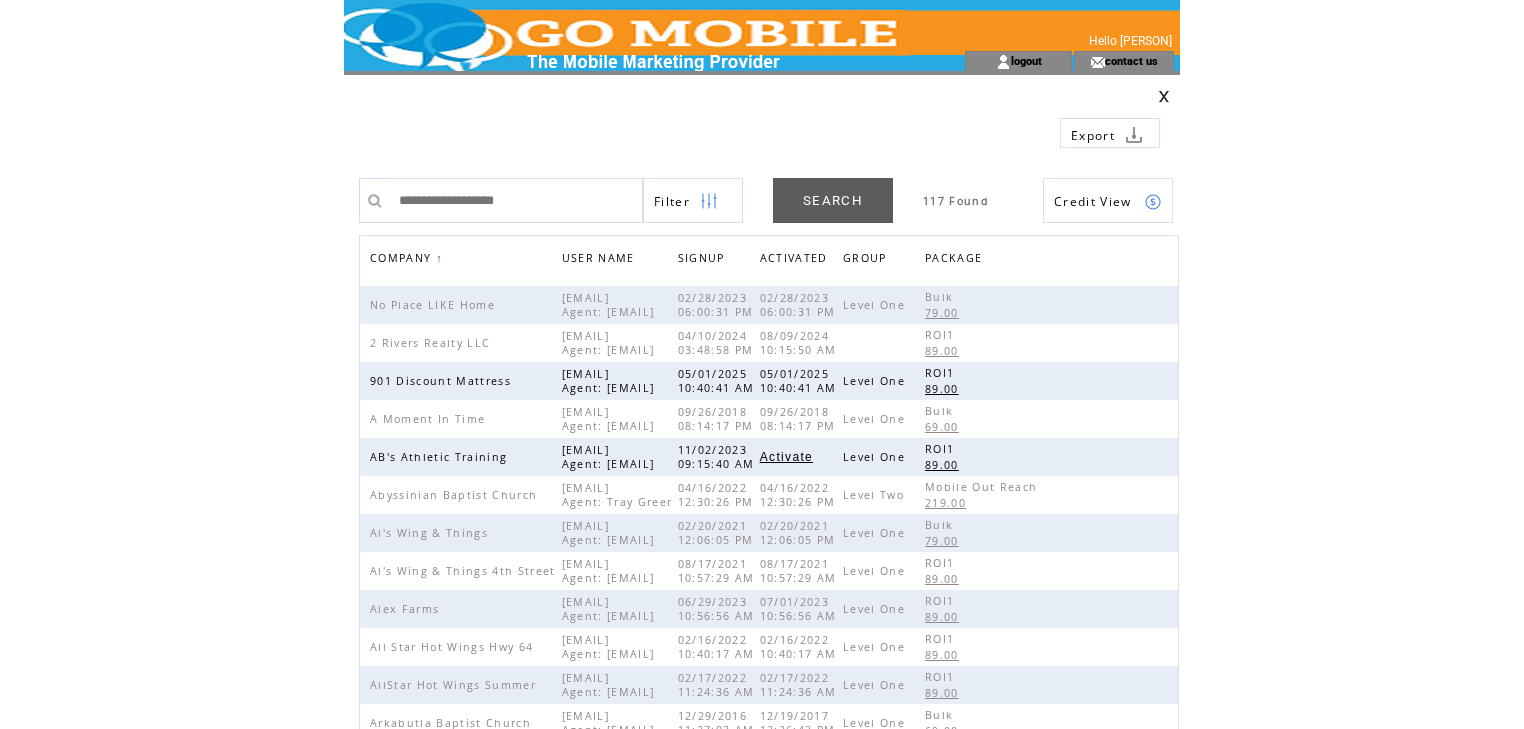 scroll, scrollTop: 0, scrollLeft: 0, axis: both 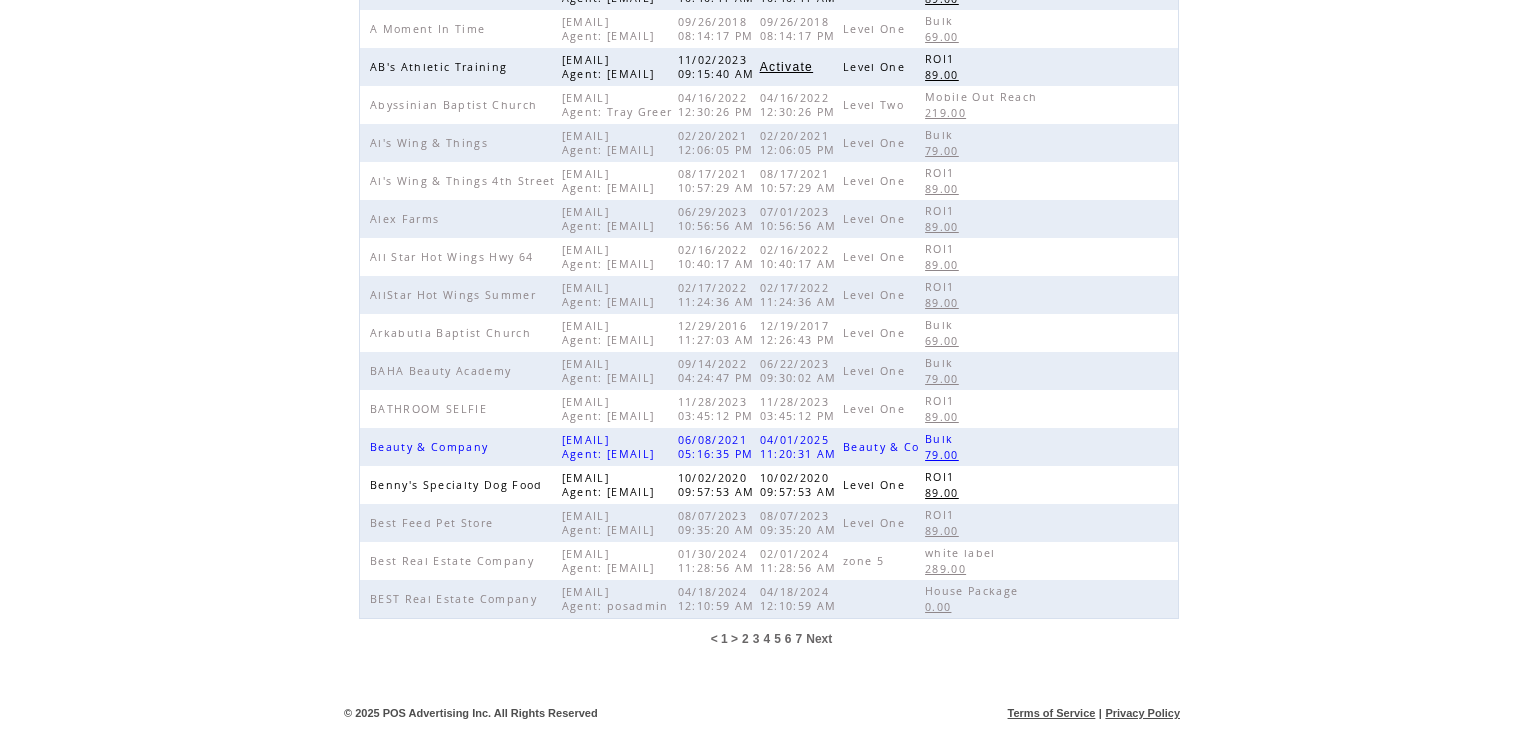 click on "2" at bounding box center (745, 639) 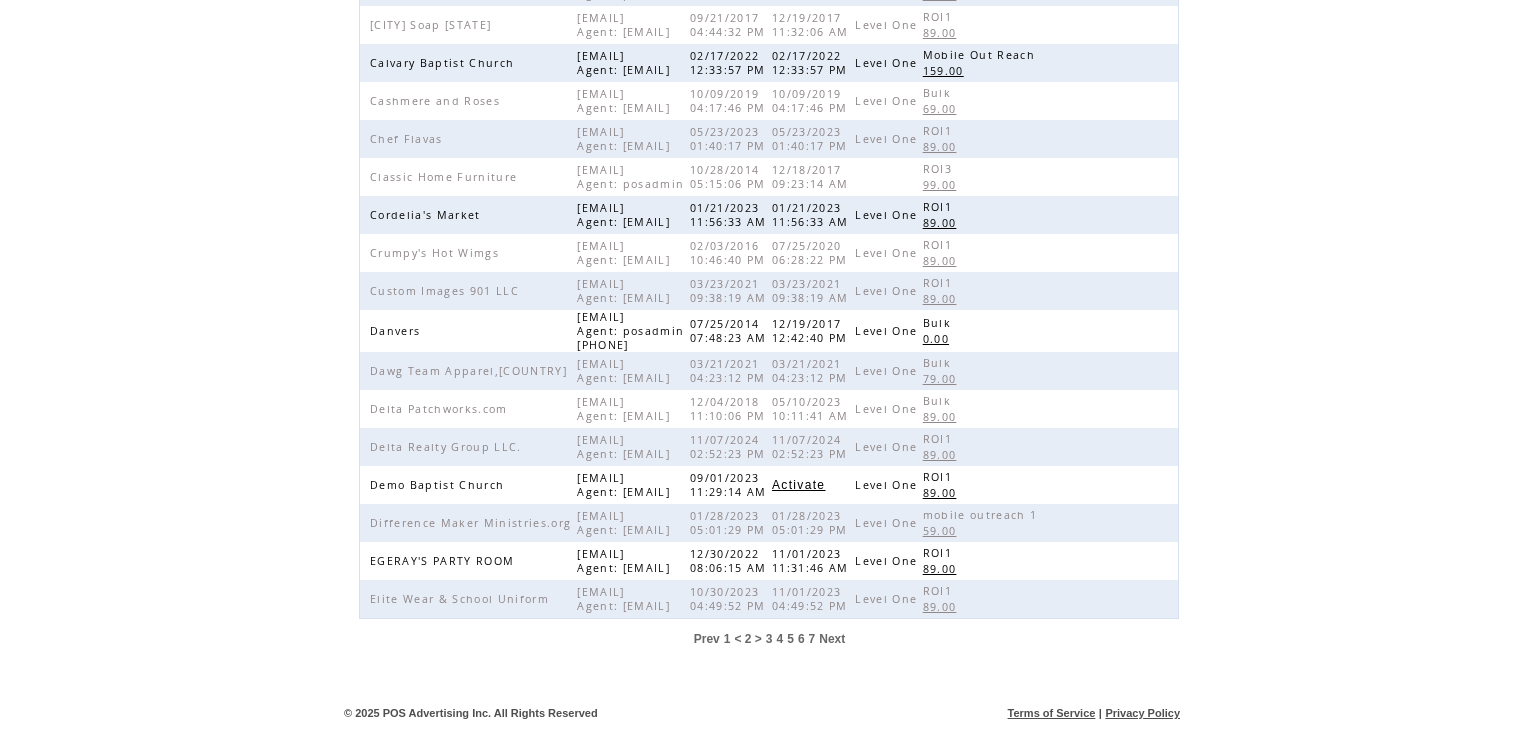 scroll, scrollTop: 400, scrollLeft: 0, axis: vertical 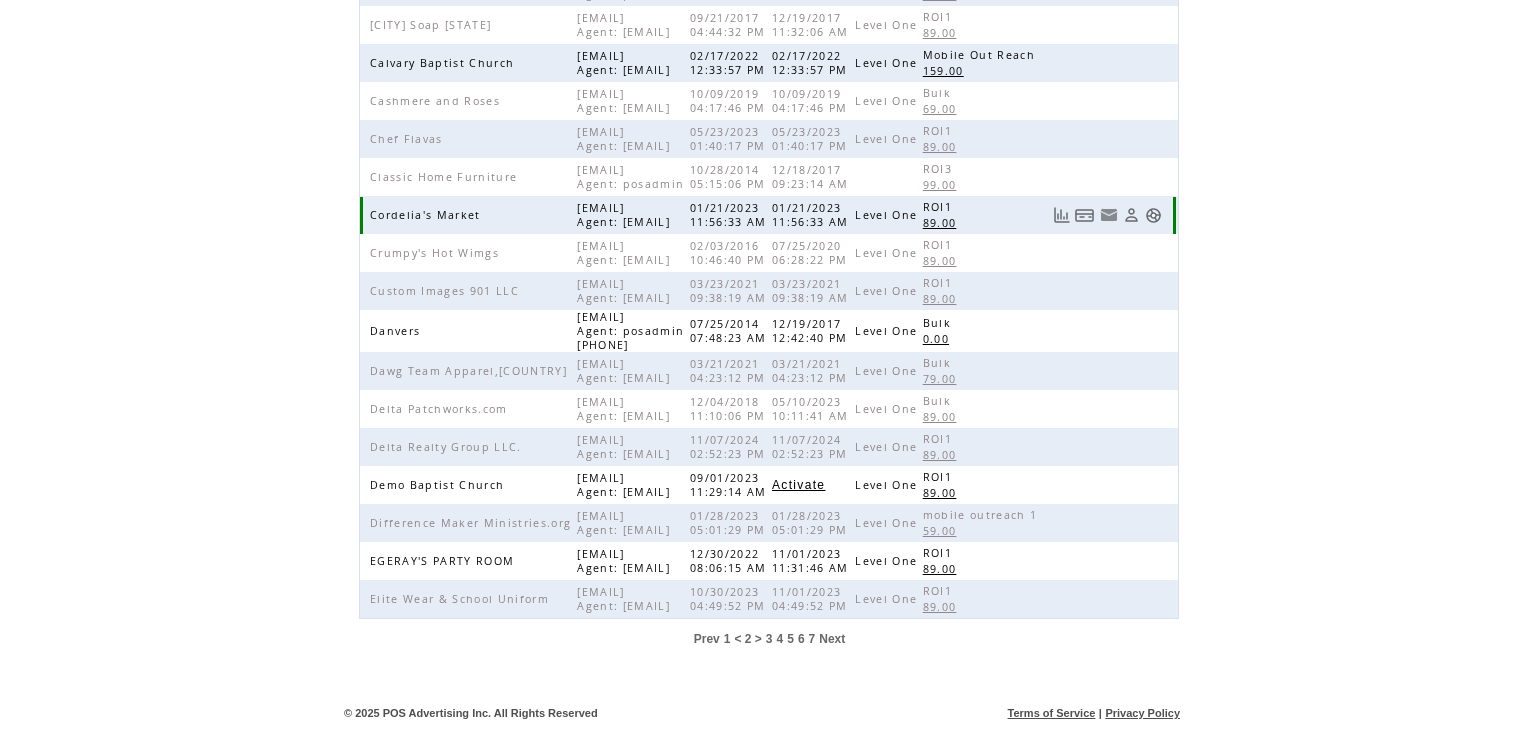 click at bounding box center (1153, 215) 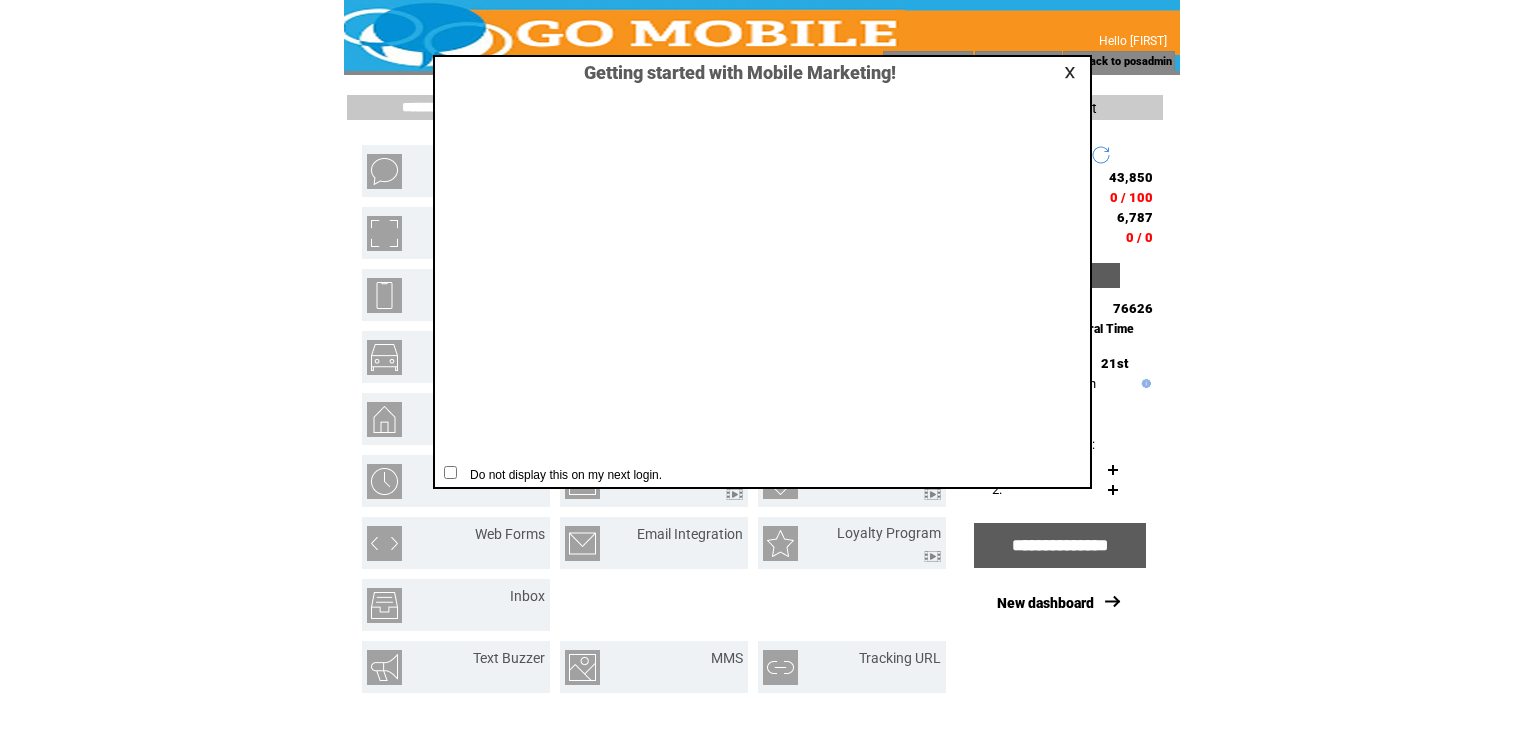 scroll, scrollTop: 0, scrollLeft: 0, axis: both 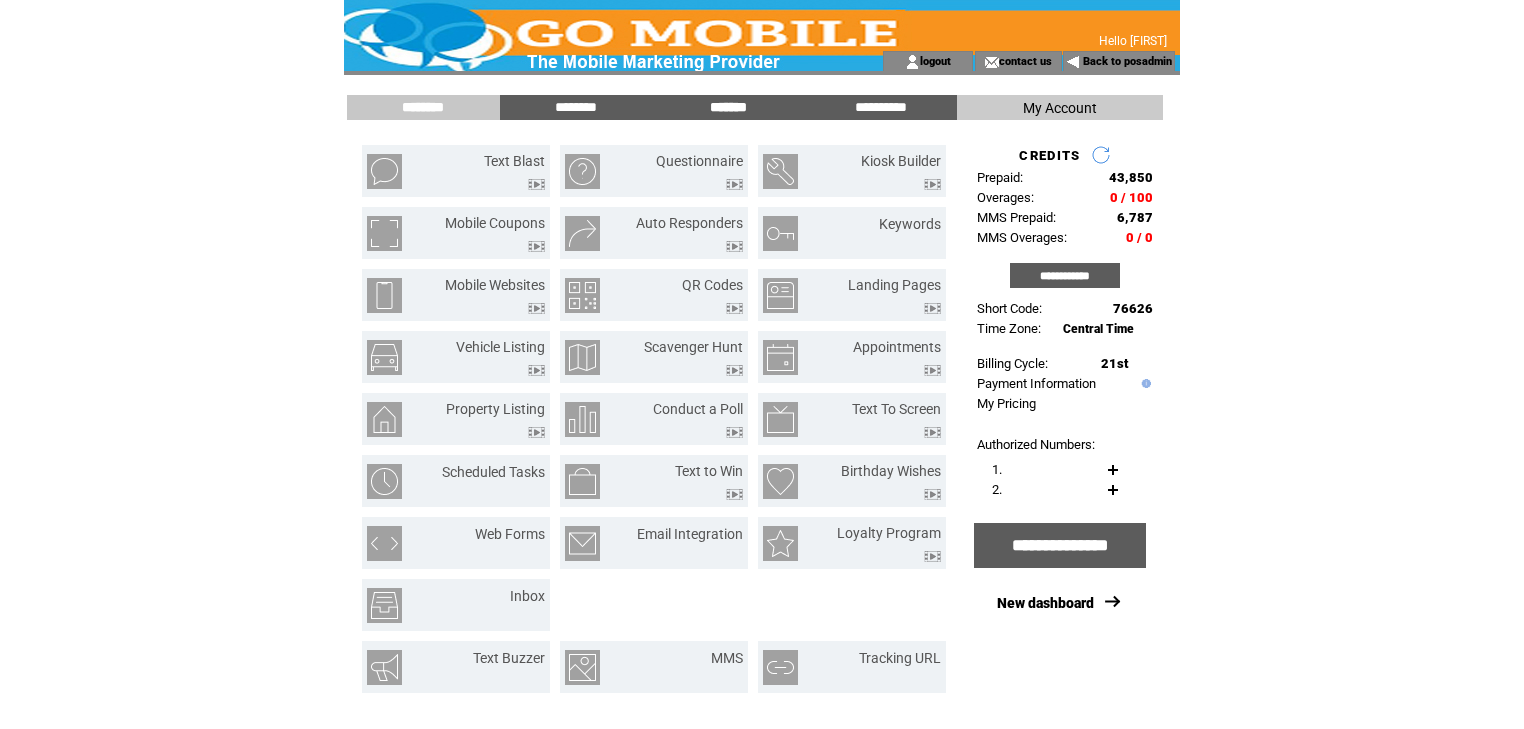 click on "*******" at bounding box center [728, 107] 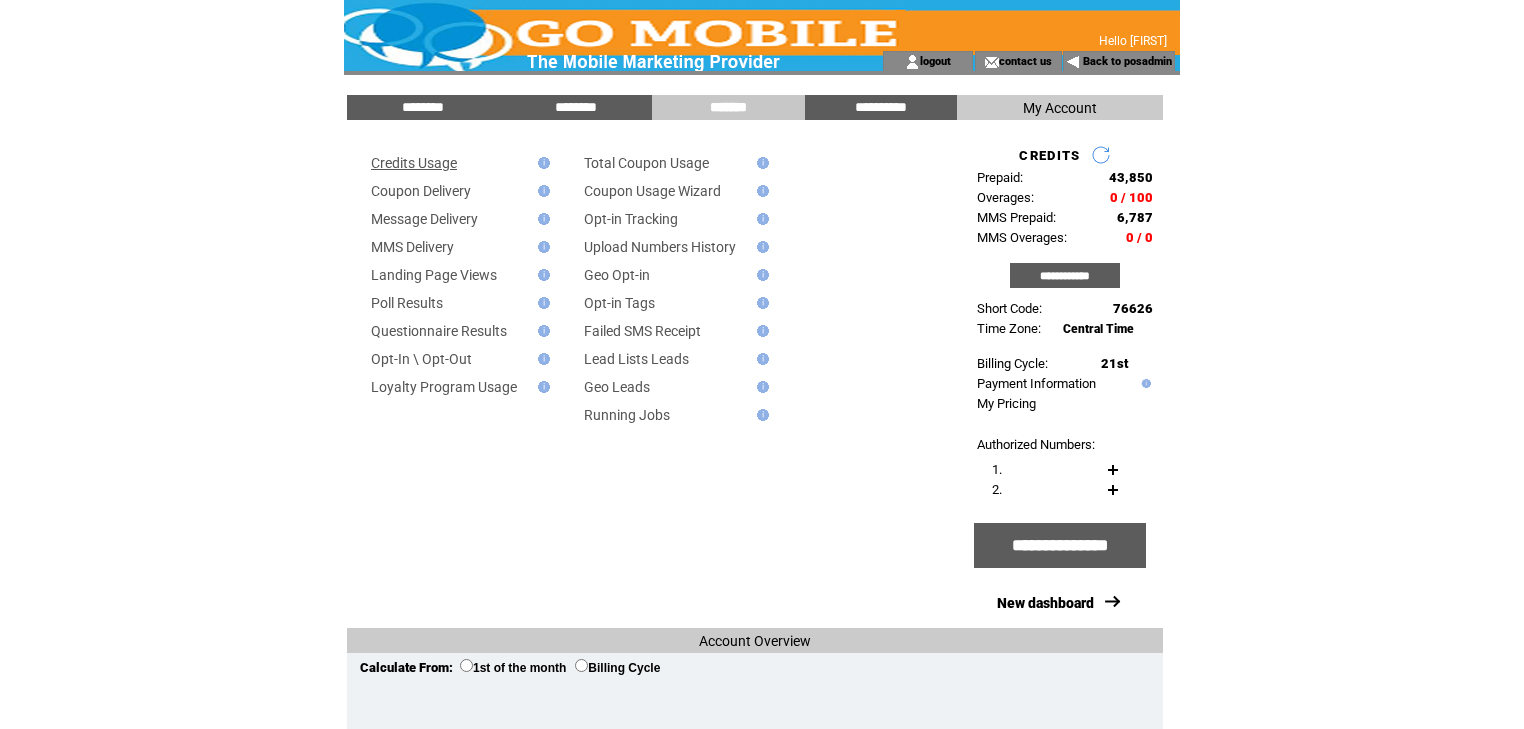 click on "Credits Usage" at bounding box center [414, 163] 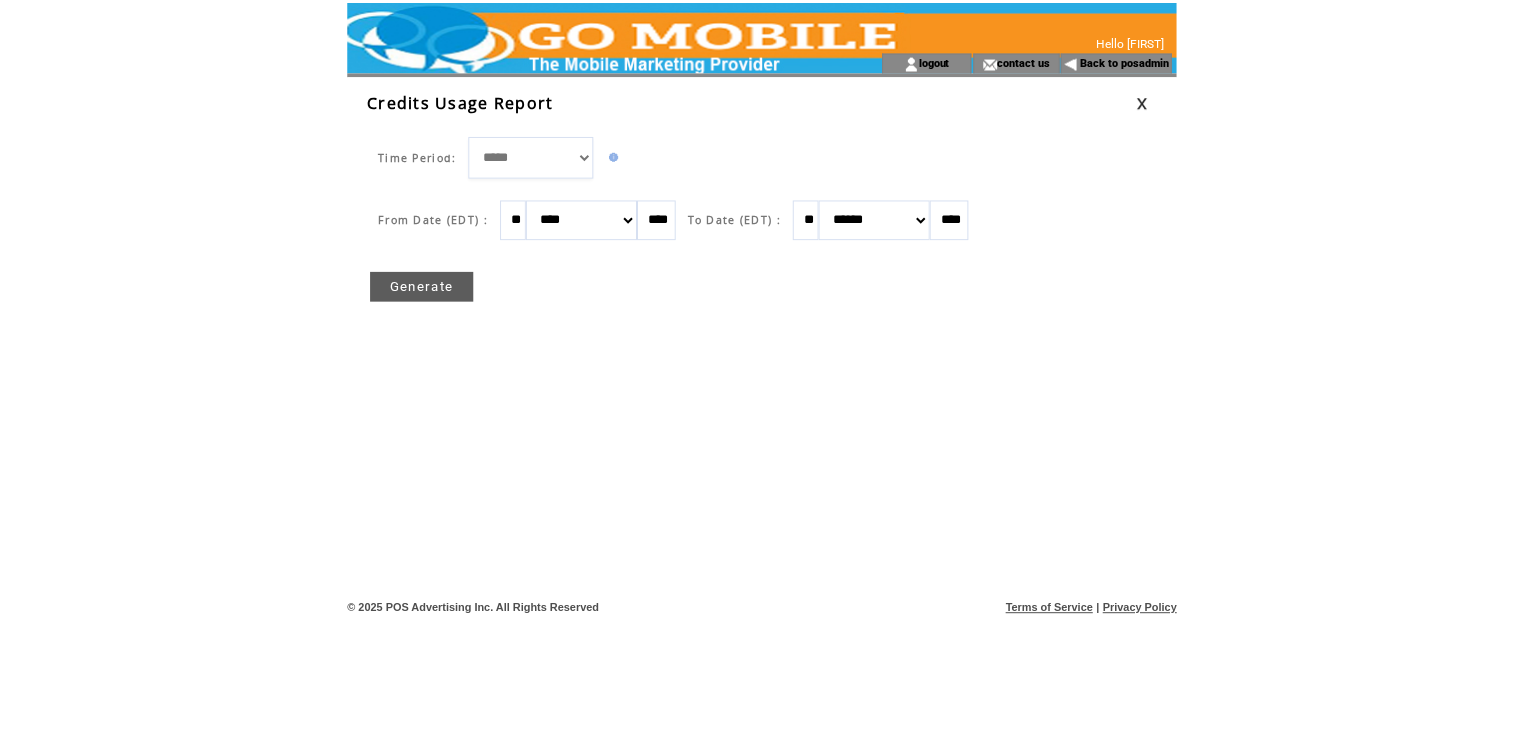 scroll, scrollTop: 0, scrollLeft: 0, axis: both 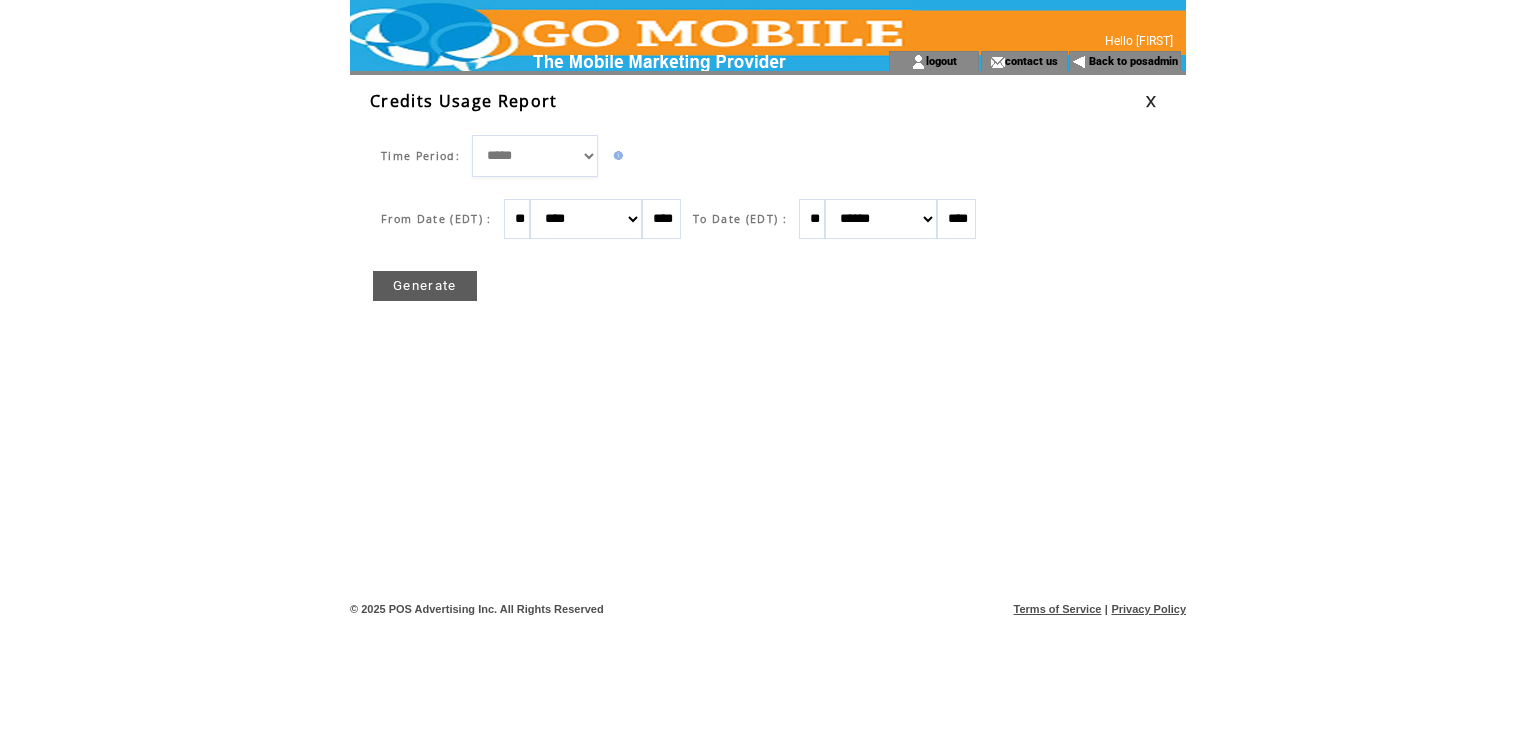 drag, startPoint x: 851, startPoint y: 212, endPoint x: 838, endPoint y: 212, distance: 13 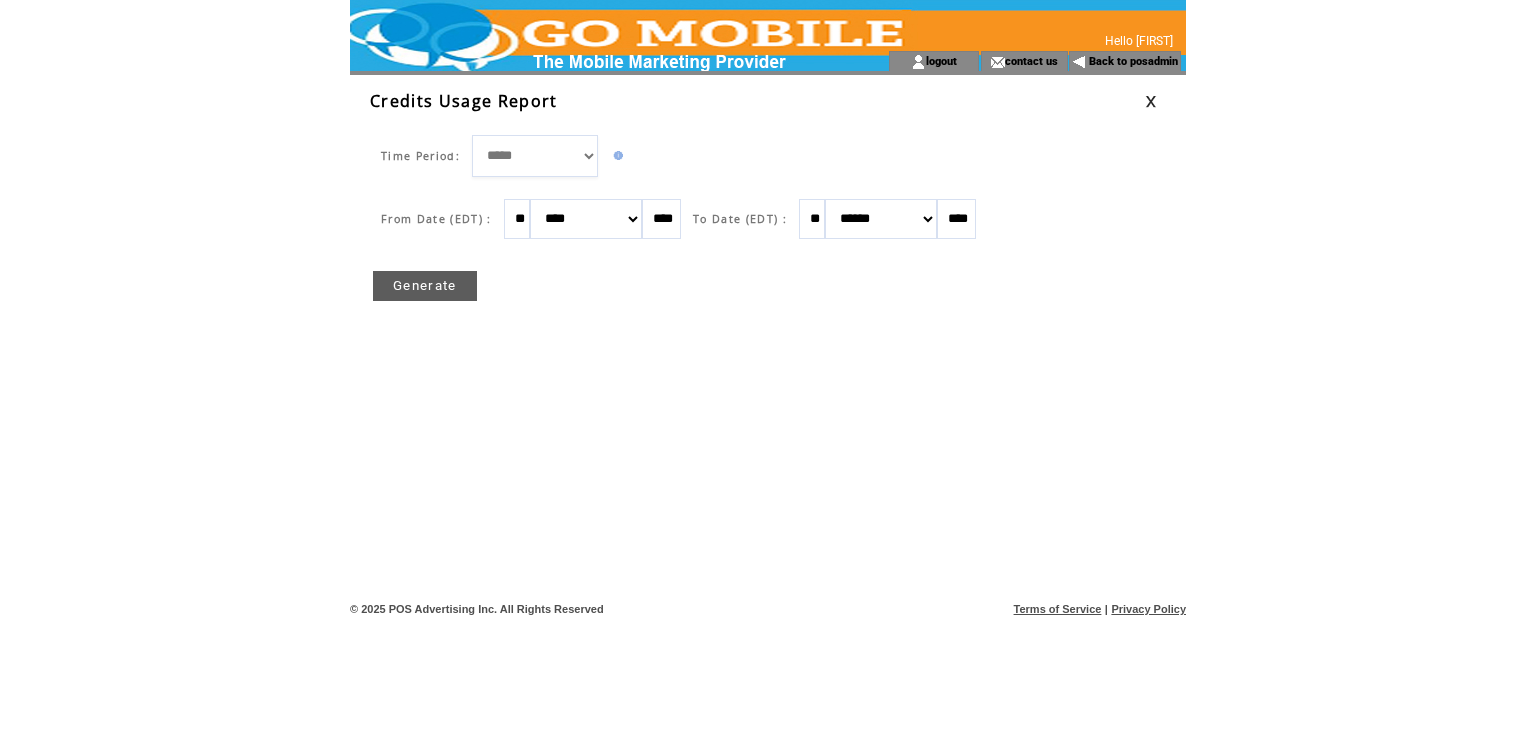 click on "**" at bounding box center (812, 219) 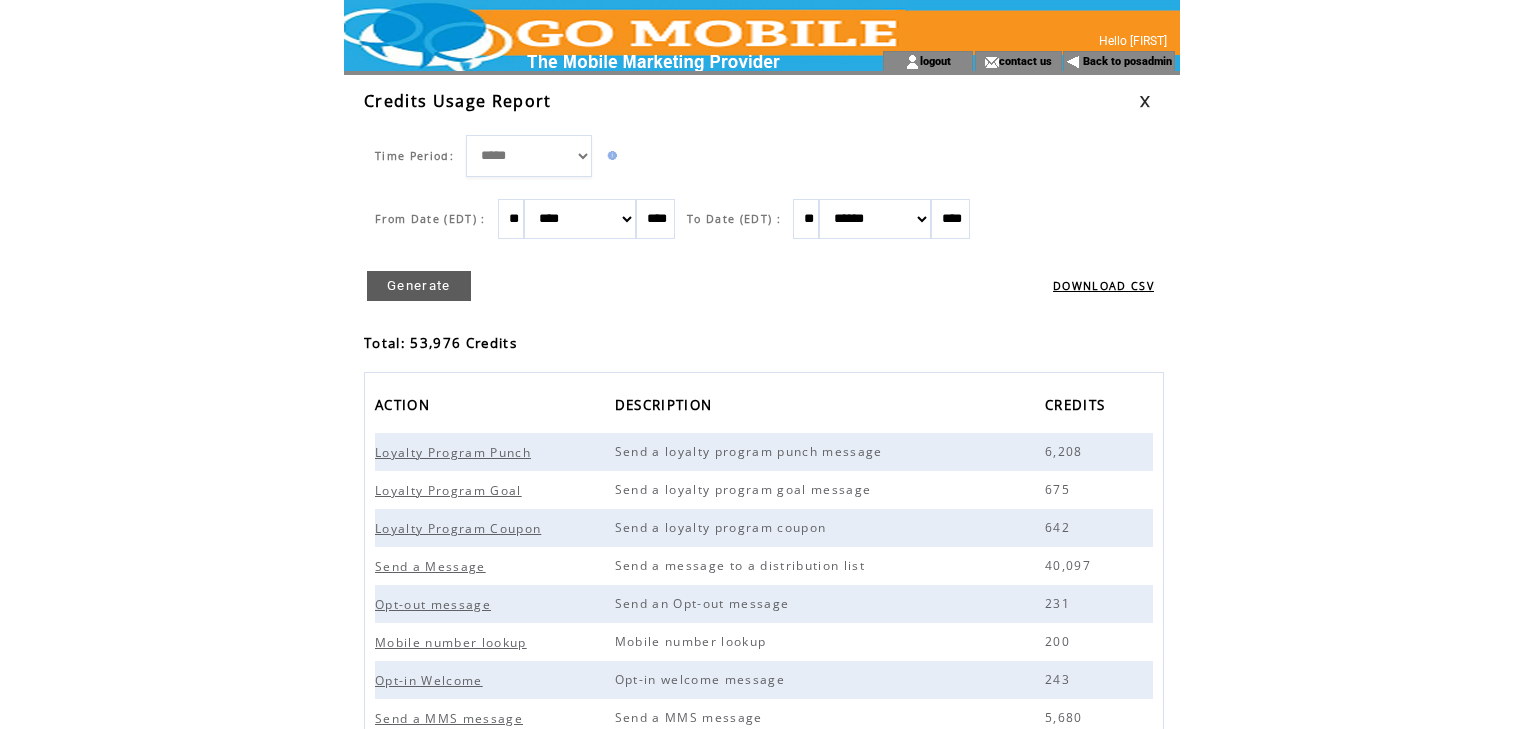 scroll, scrollTop: 0, scrollLeft: 0, axis: both 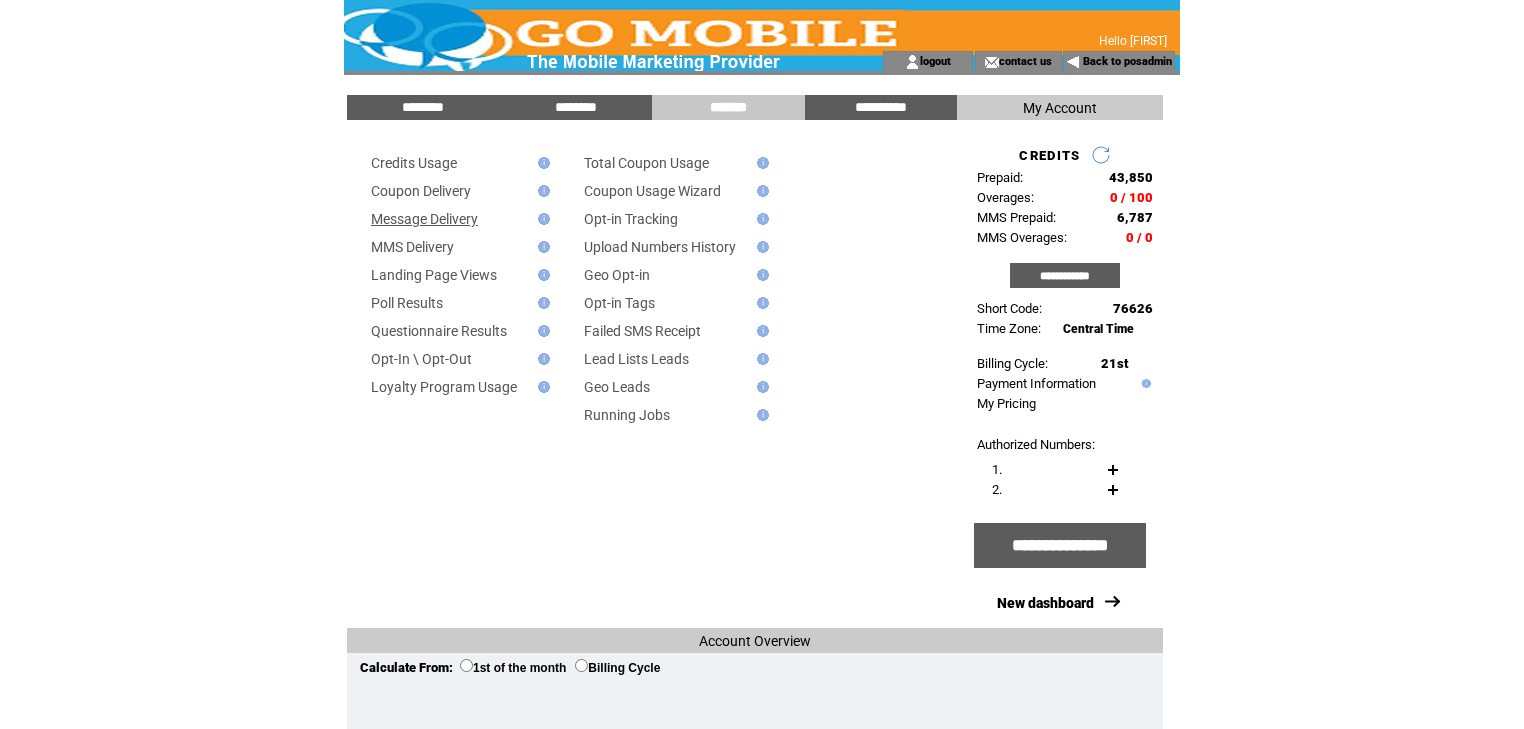 click on "Message Delivery" at bounding box center (424, 219) 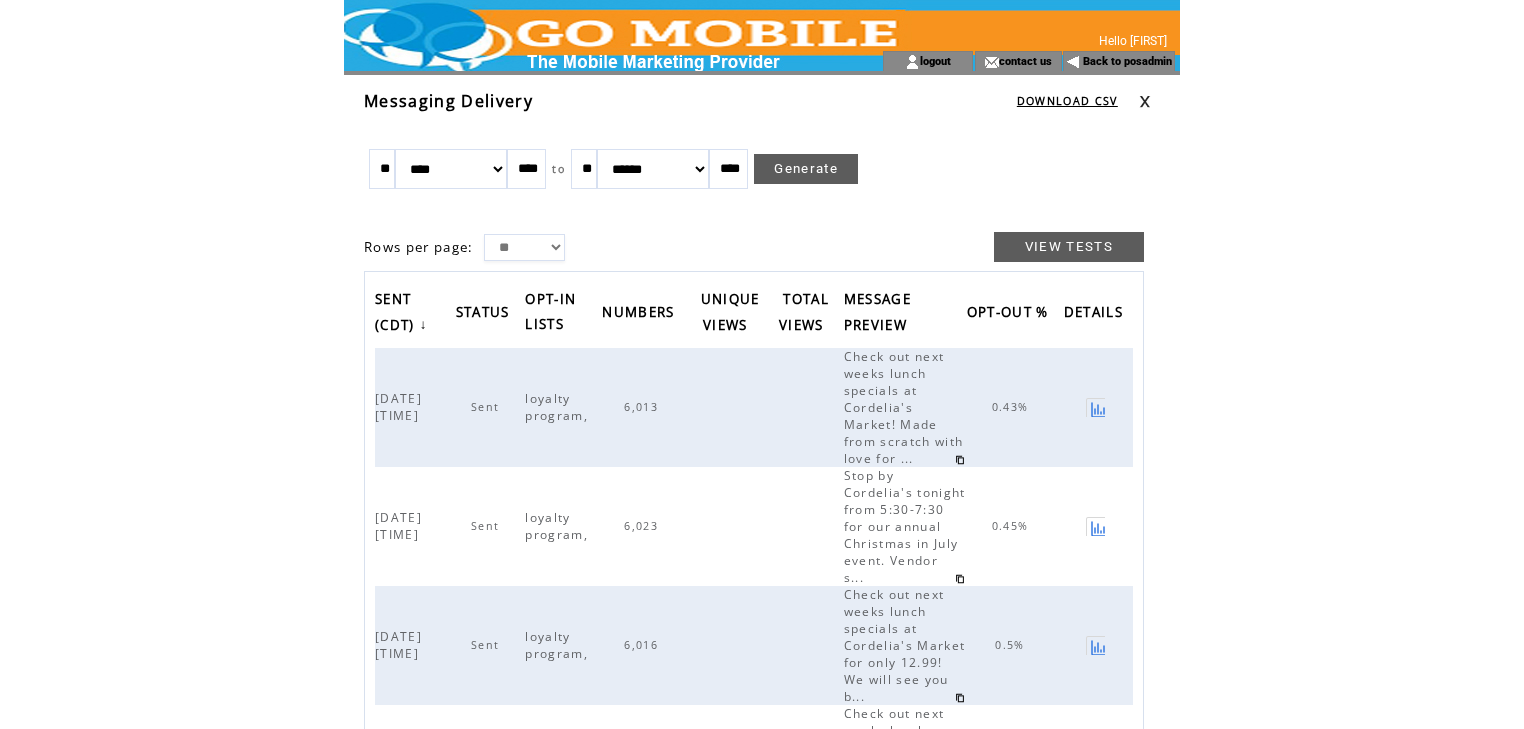 scroll, scrollTop: 0, scrollLeft: 0, axis: both 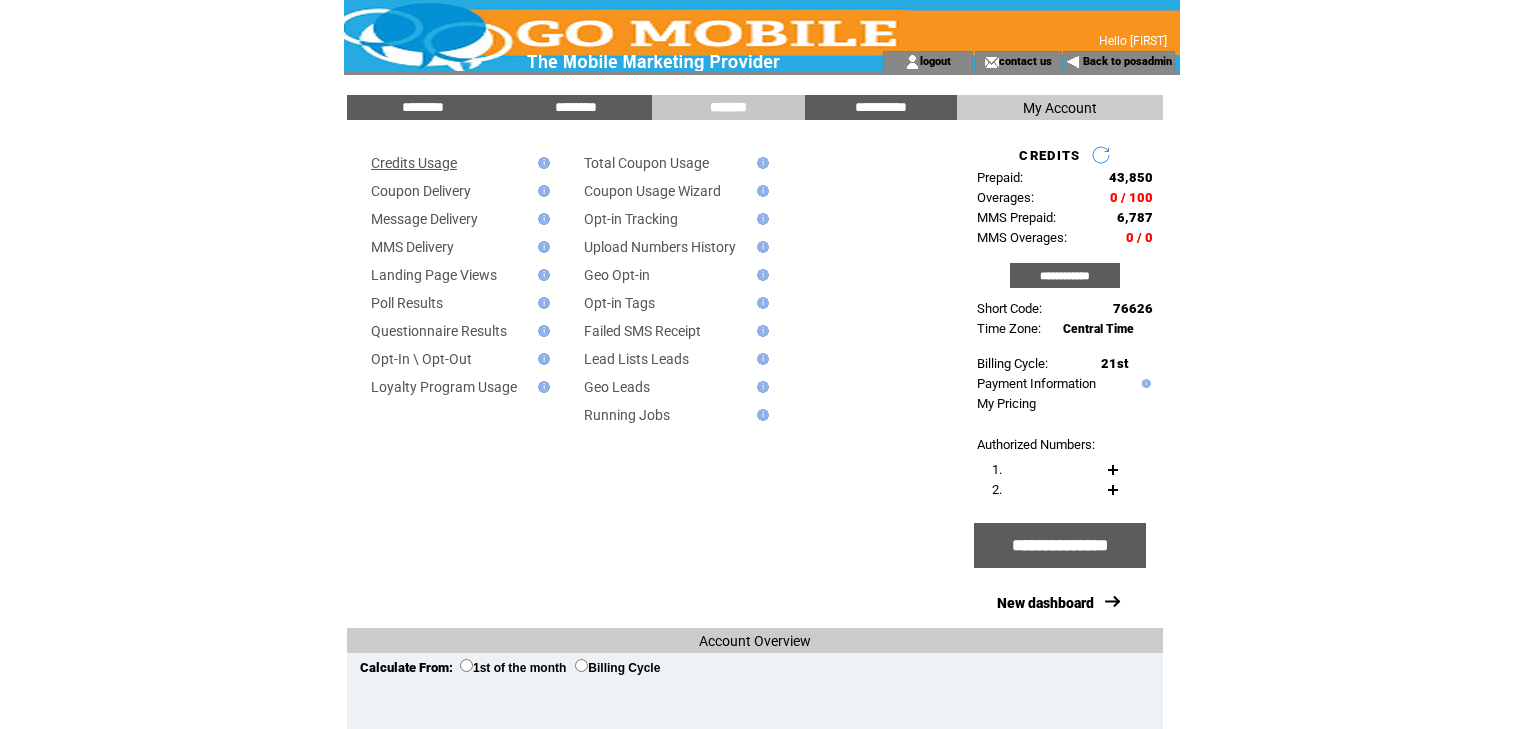 click on "Credits Usage" at bounding box center (414, 163) 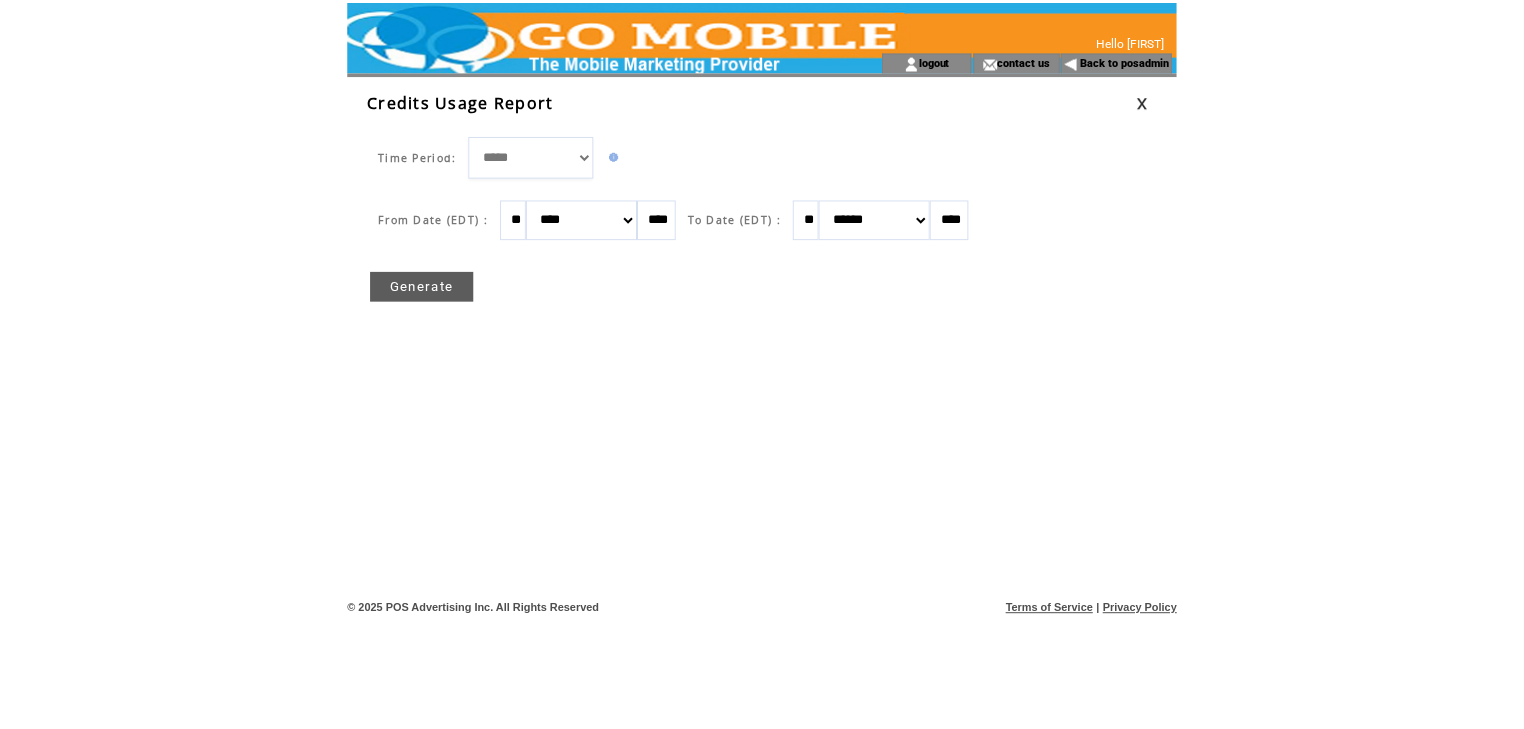 scroll, scrollTop: 0, scrollLeft: 0, axis: both 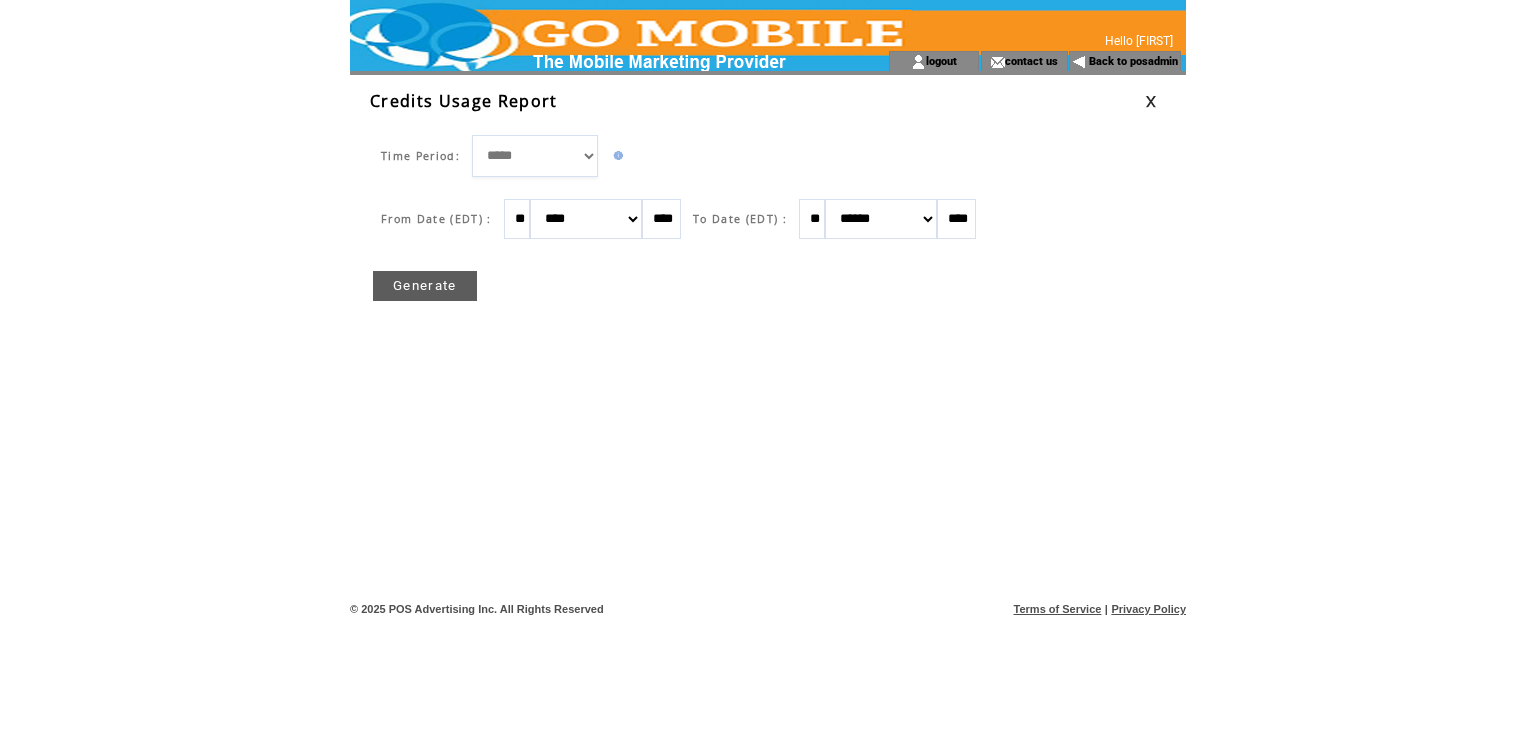 click on "**" at bounding box center [517, 219] 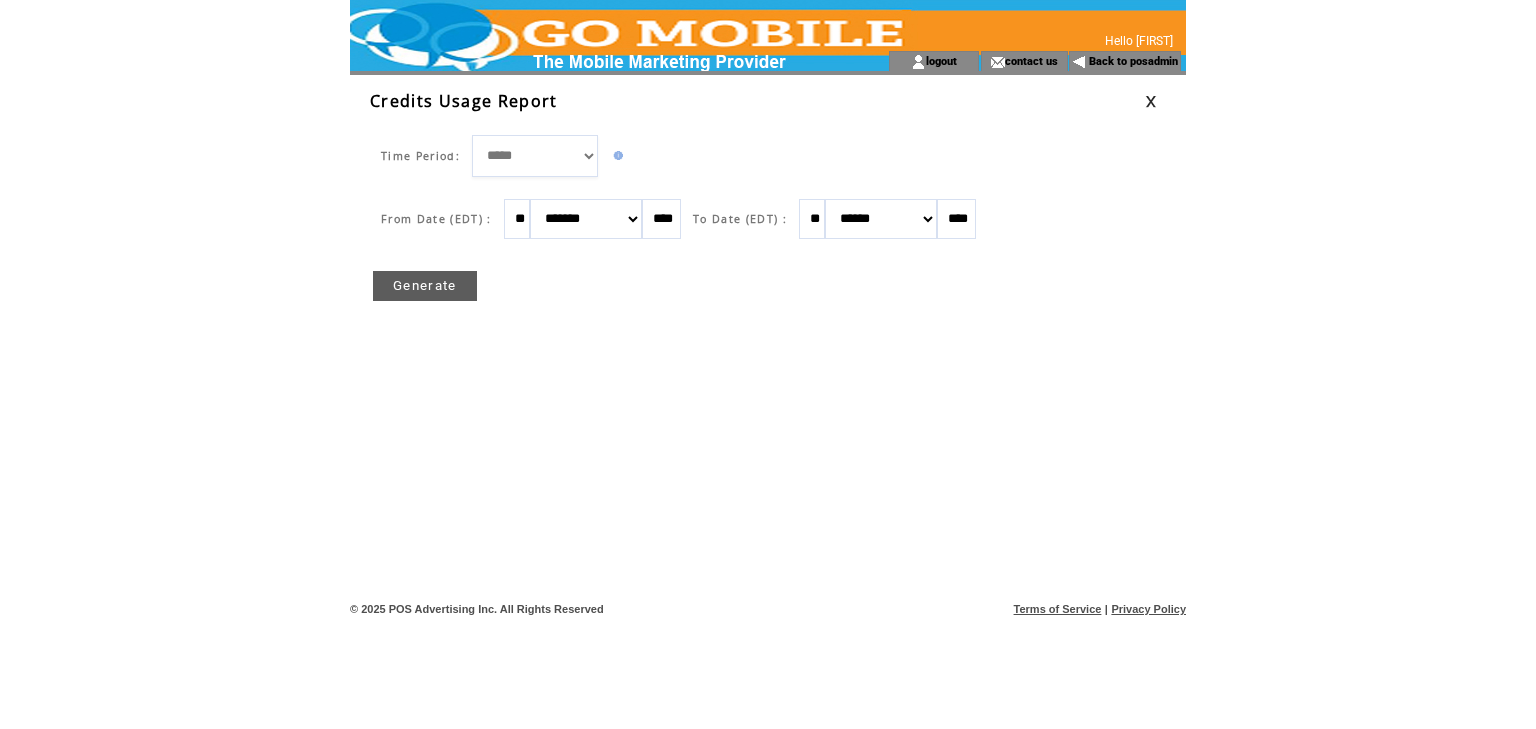 click on "******* 		 ******** 		 ***** 		 ***** 		 *** 		 **** 		 **** 		 ****** 		 ********* 		 ******* 		 ******** 		 ********" at bounding box center [586, 219] 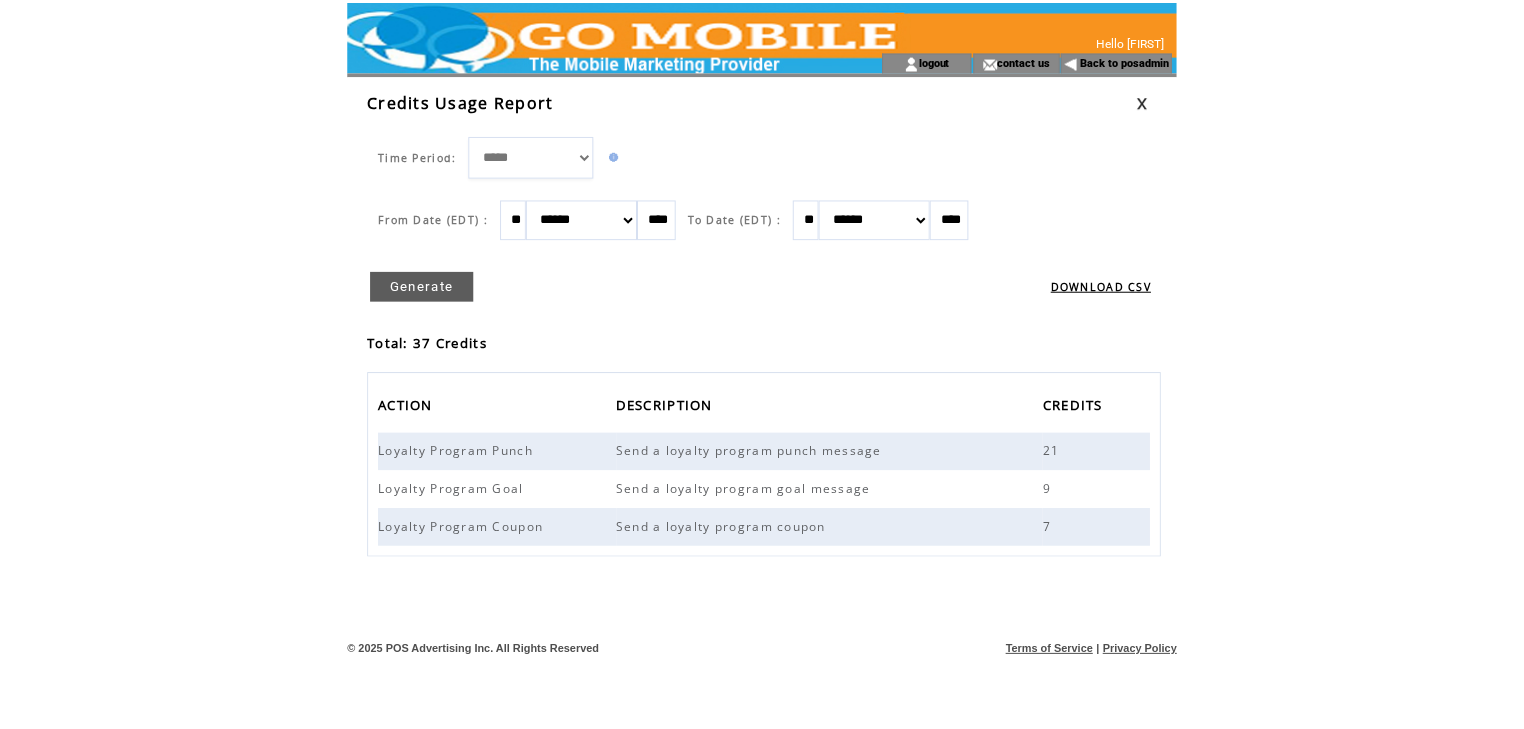scroll, scrollTop: 0, scrollLeft: 0, axis: both 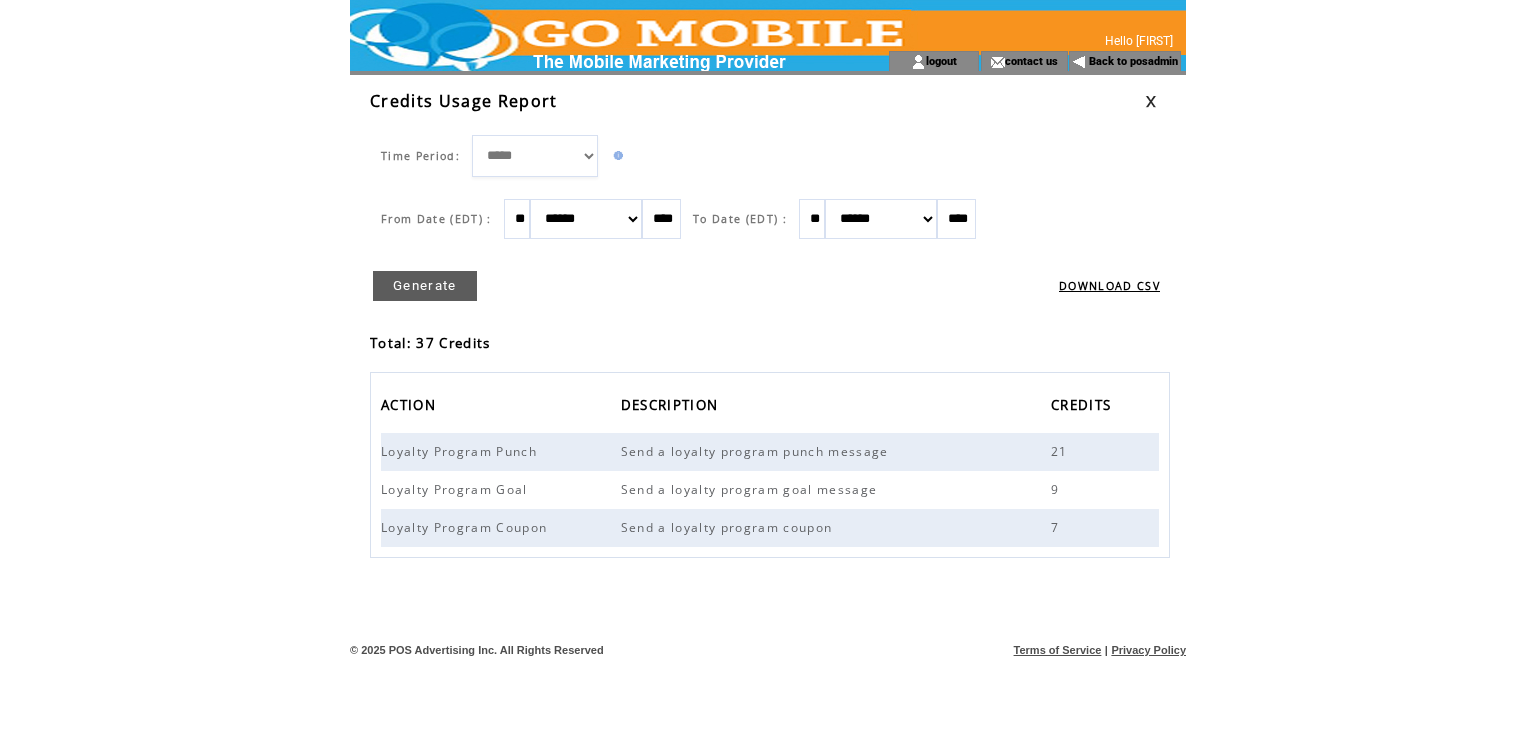 click on "**" at bounding box center (517, 219) 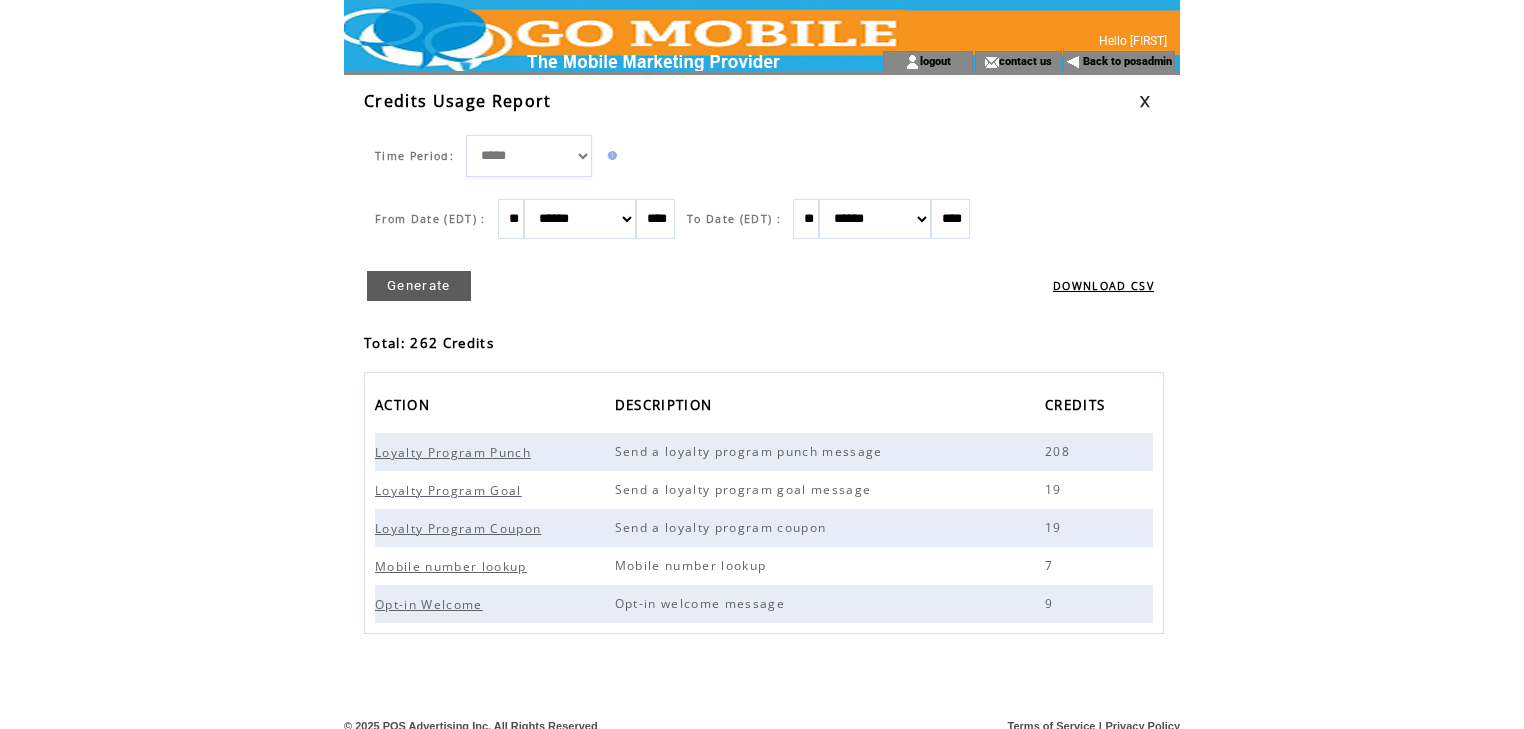 scroll, scrollTop: 0, scrollLeft: 0, axis: both 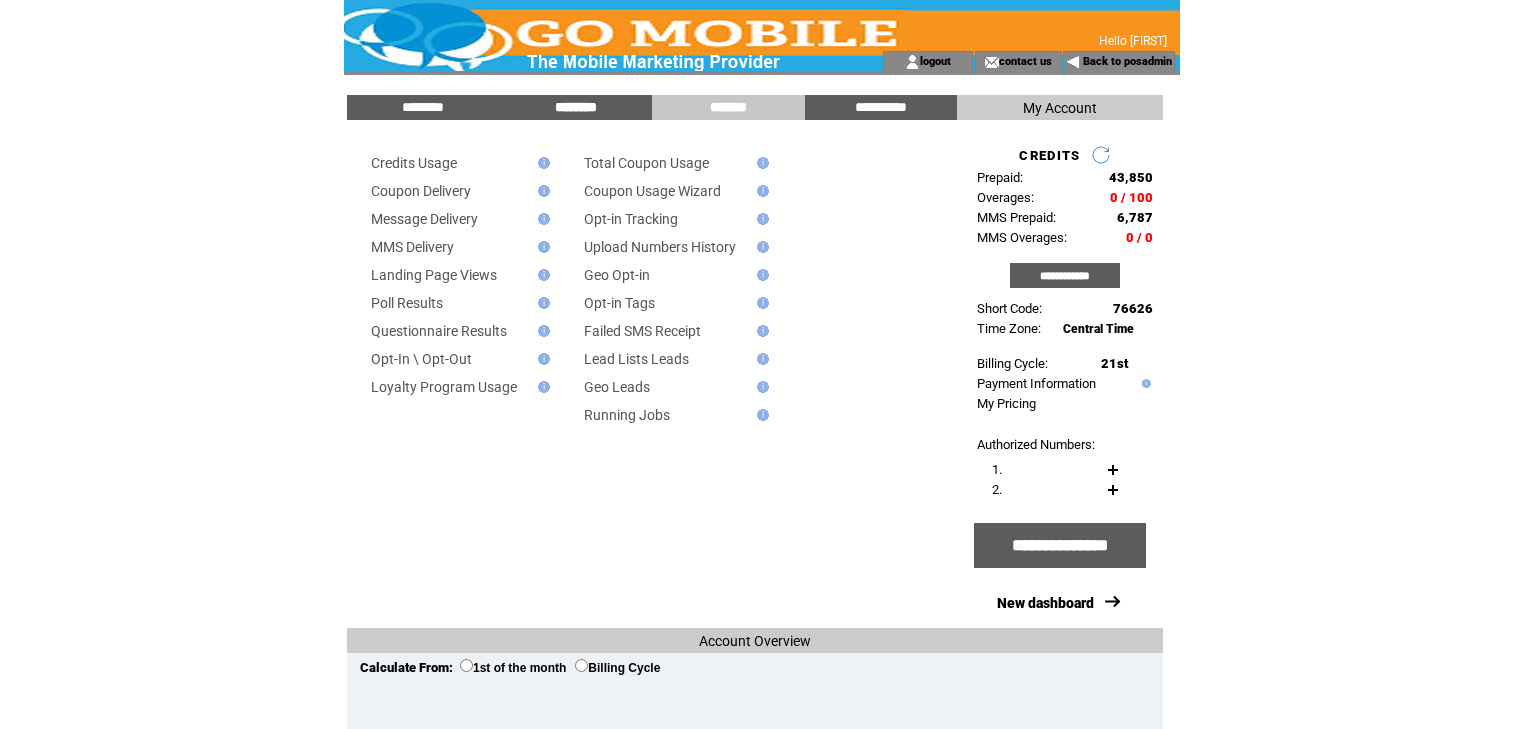 click on "********" at bounding box center (576, 107) 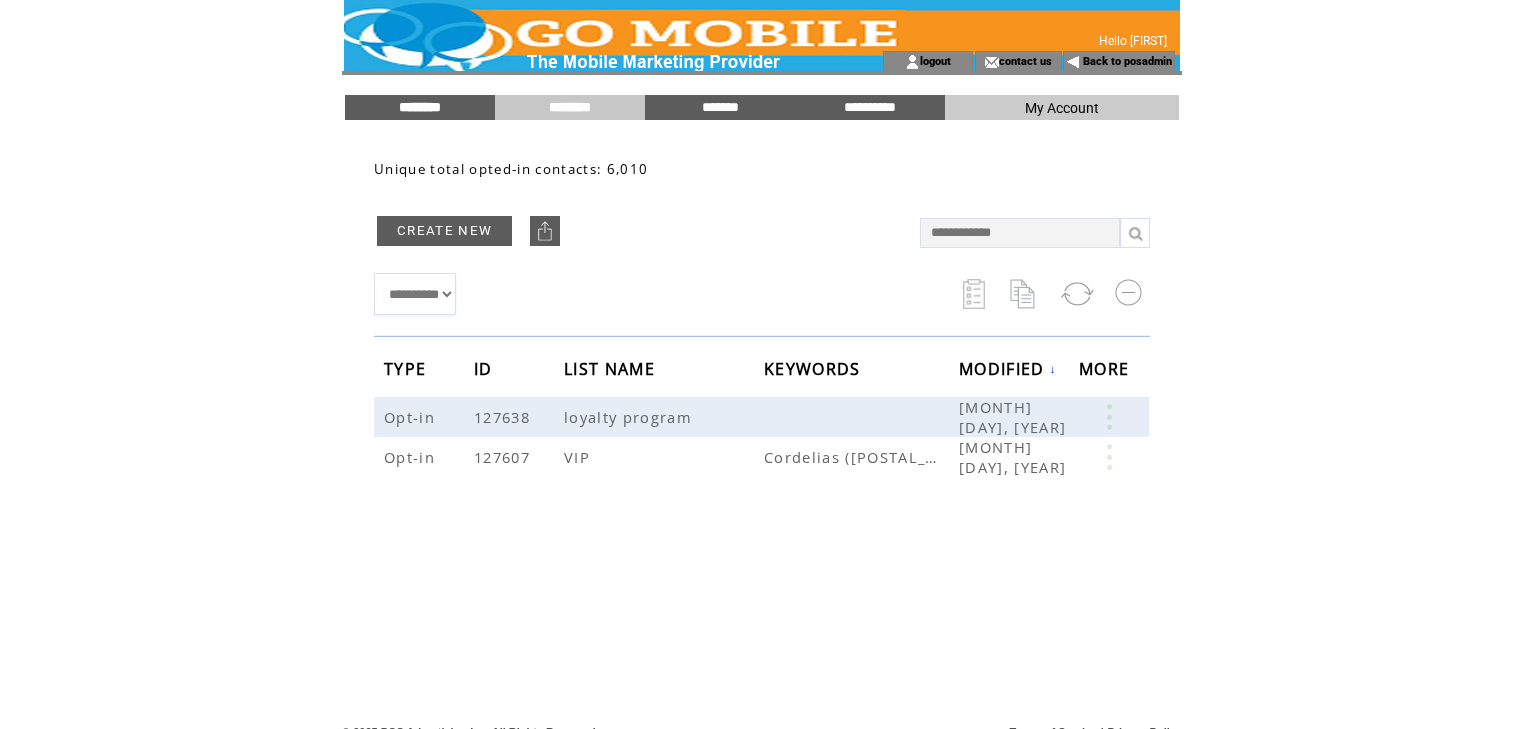 click on "********" at bounding box center (420, 107) 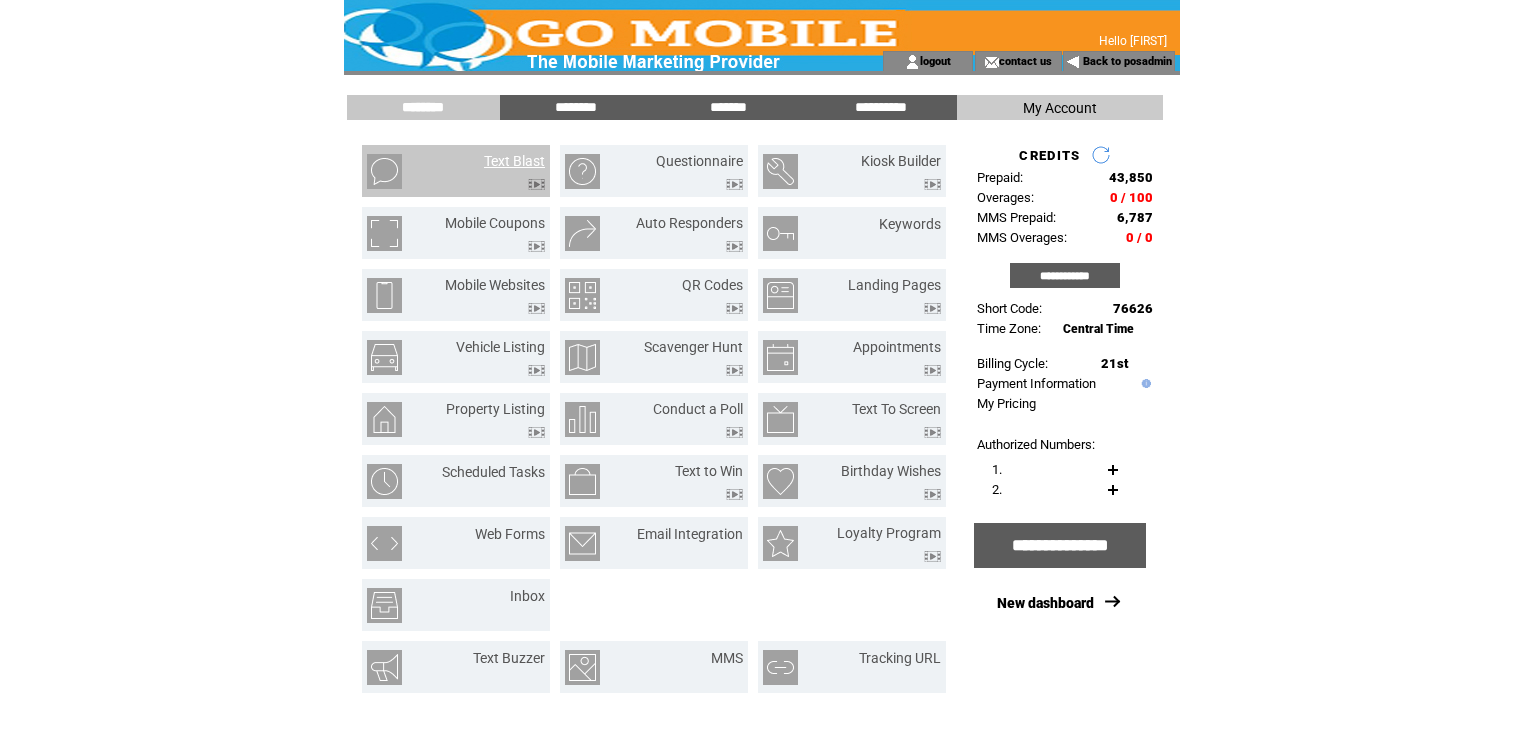 click on "Text Blast" at bounding box center [514, 161] 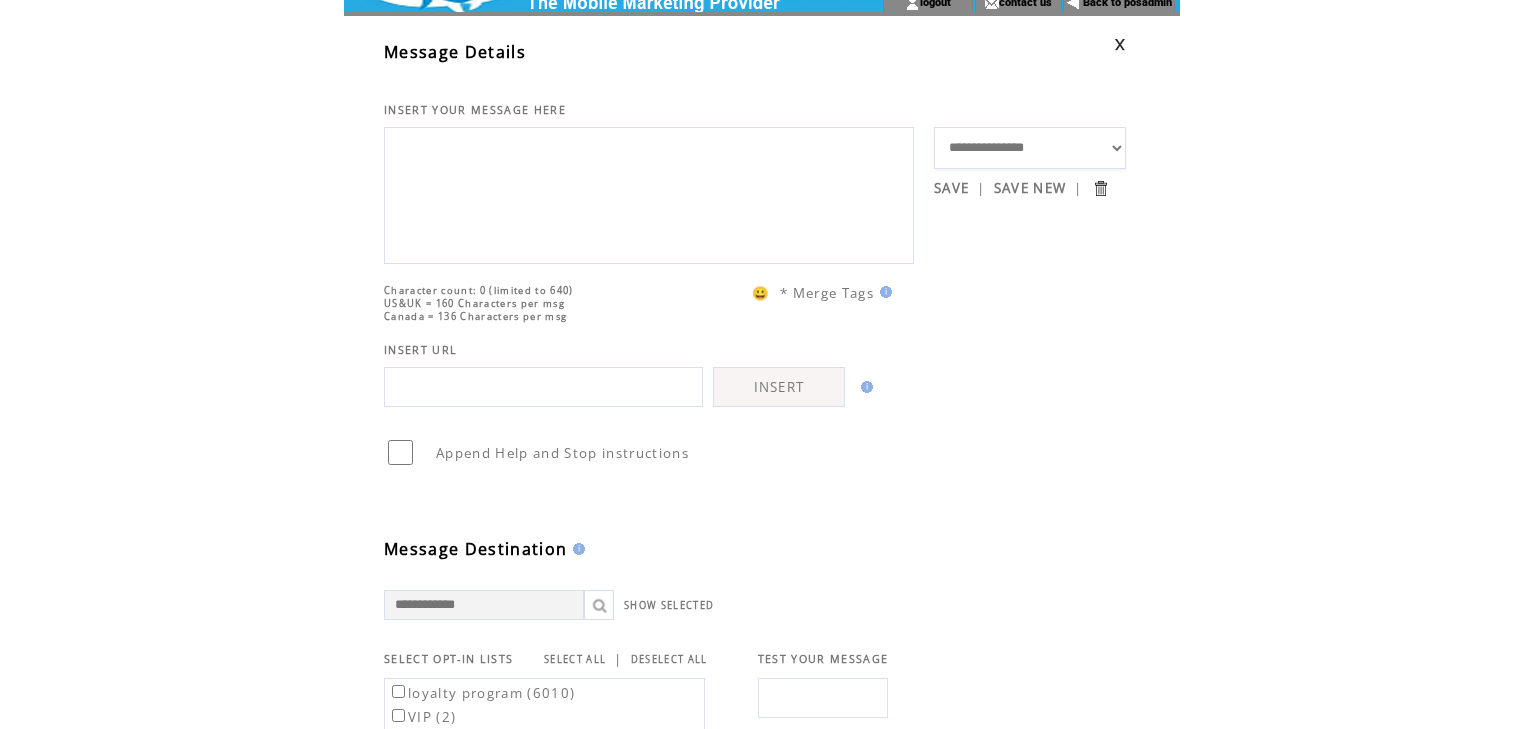 scroll, scrollTop: 160, scrollLeft: 0, axis: vertical 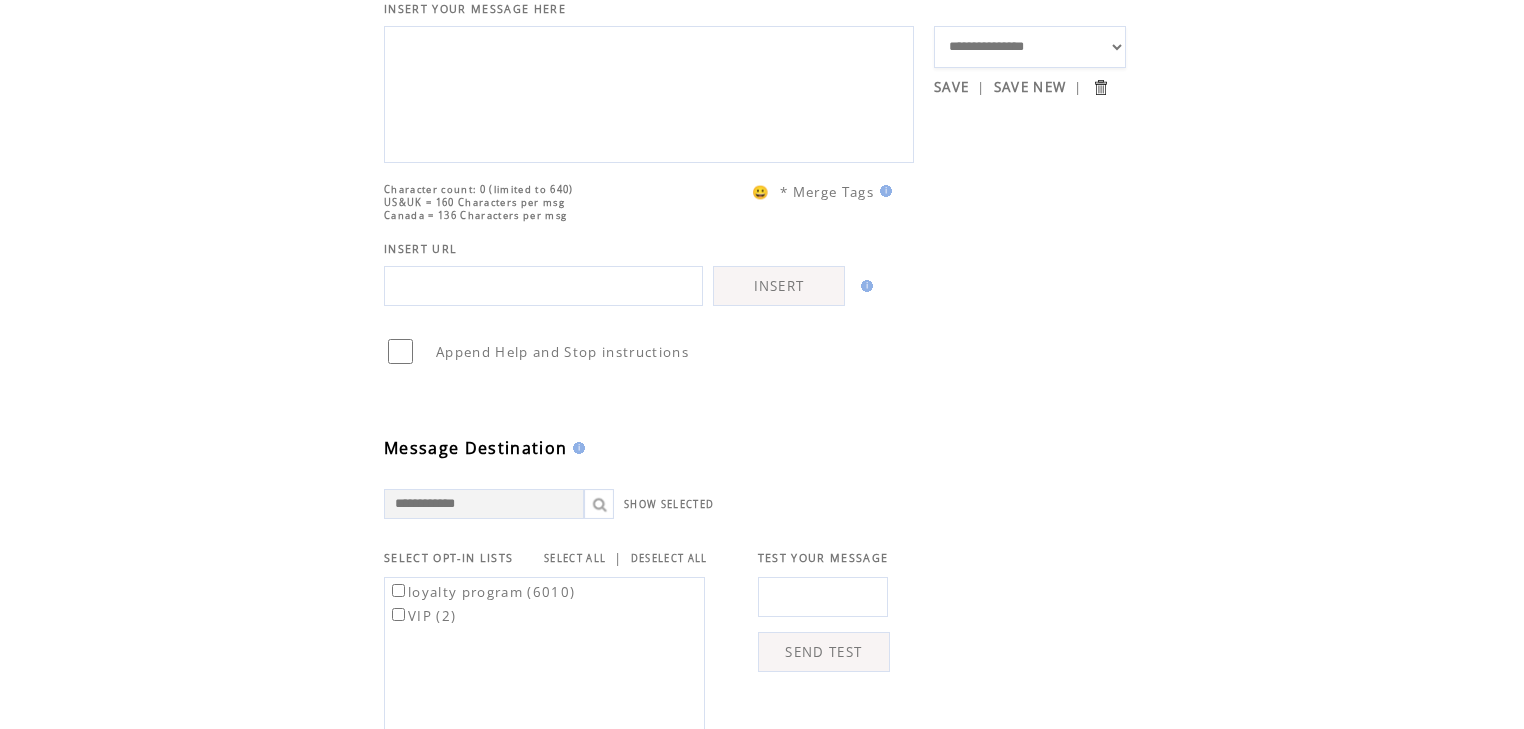 click on "SELECT ALL" at bounding box center [575, 558] 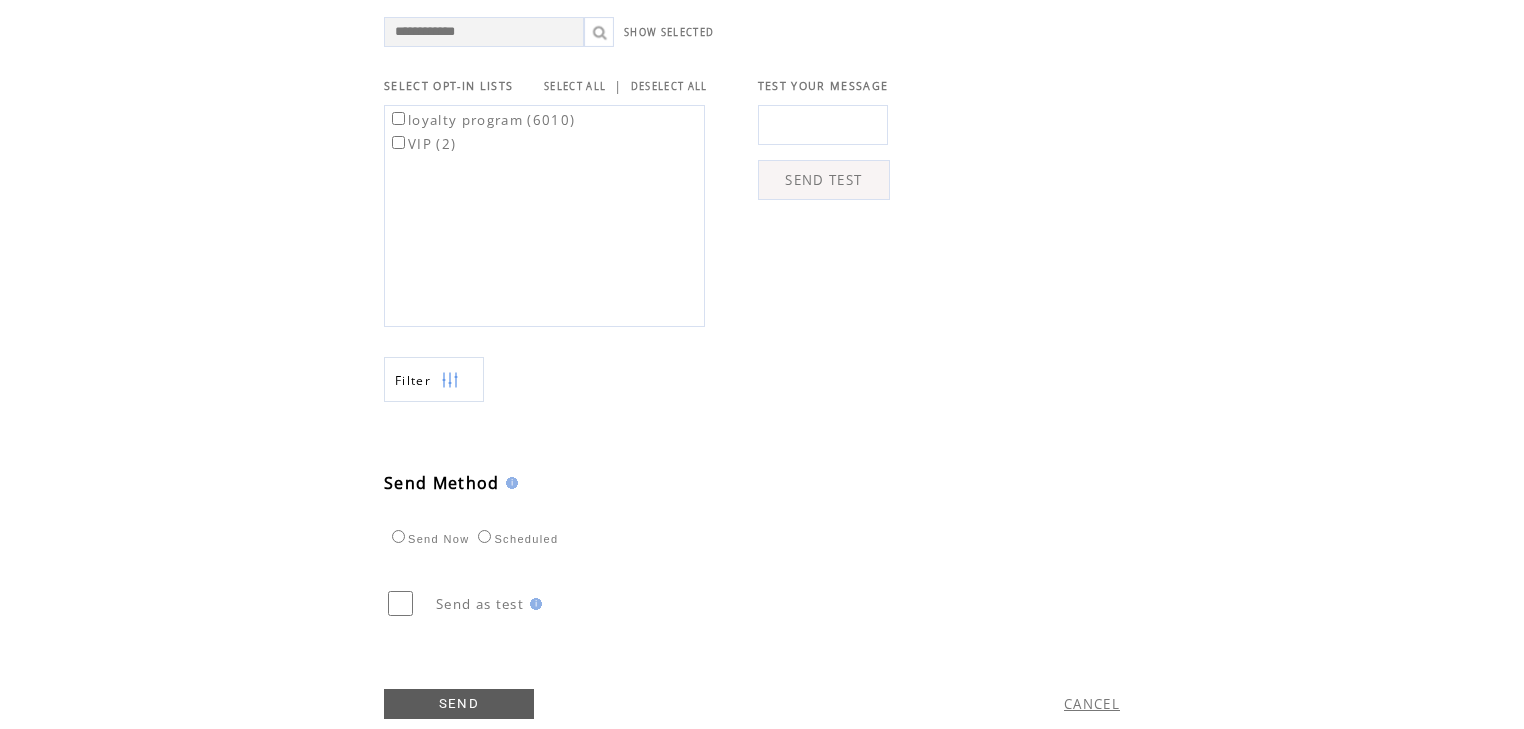 scroll, scrollTop: 640, scrollLeft: 0, axis: vertical 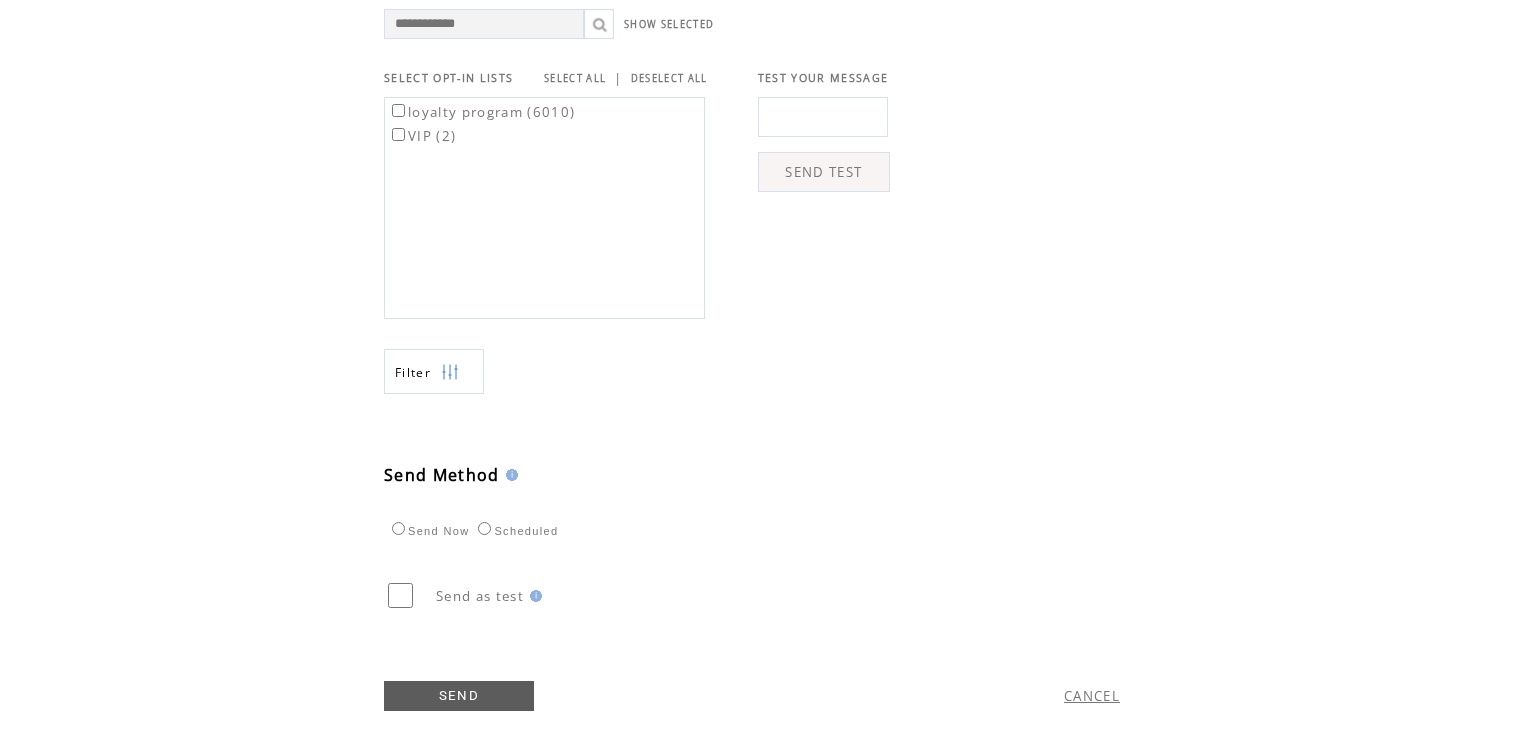 click at bounding box center (450, 372) 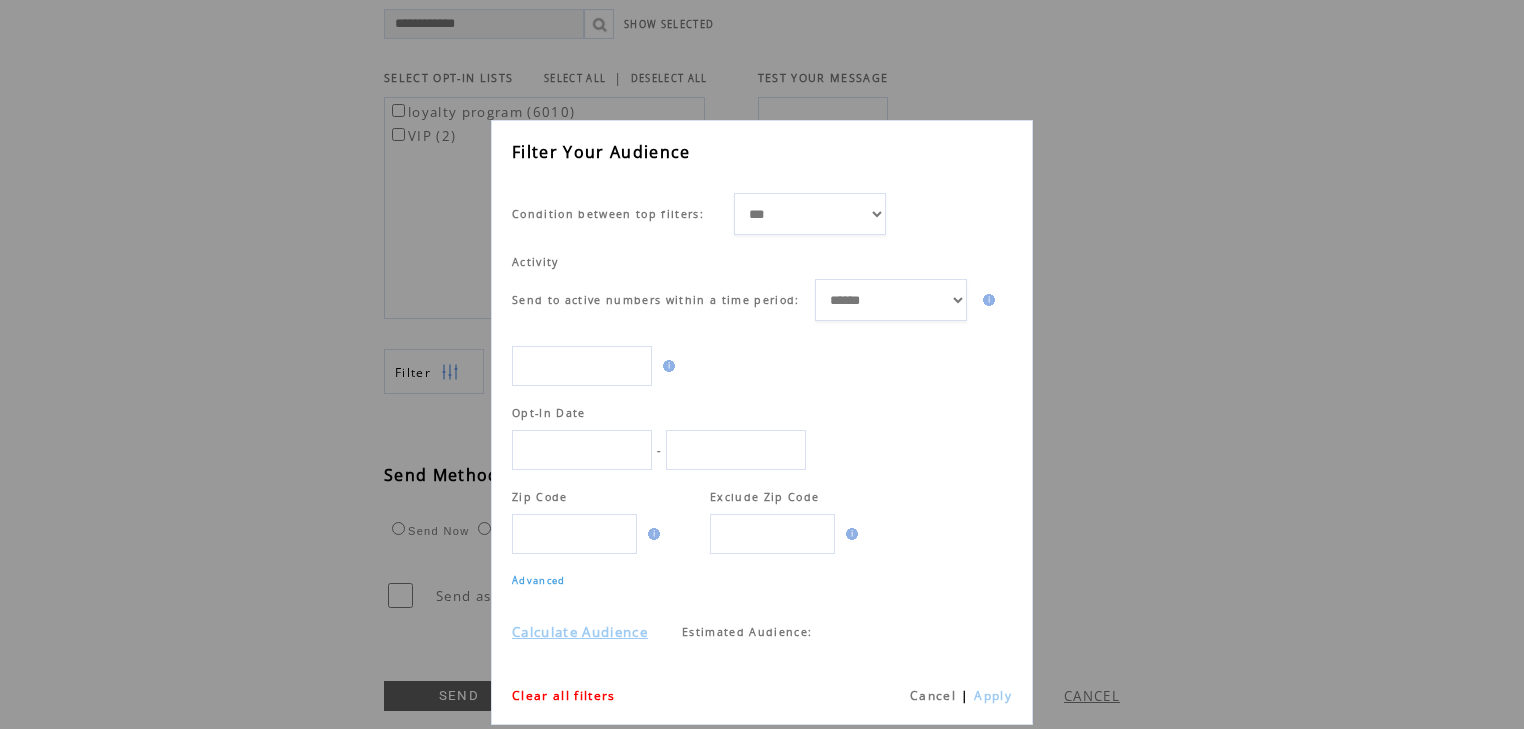 scroll, scrollTop: 0, scrollLeft: 0, axis: both 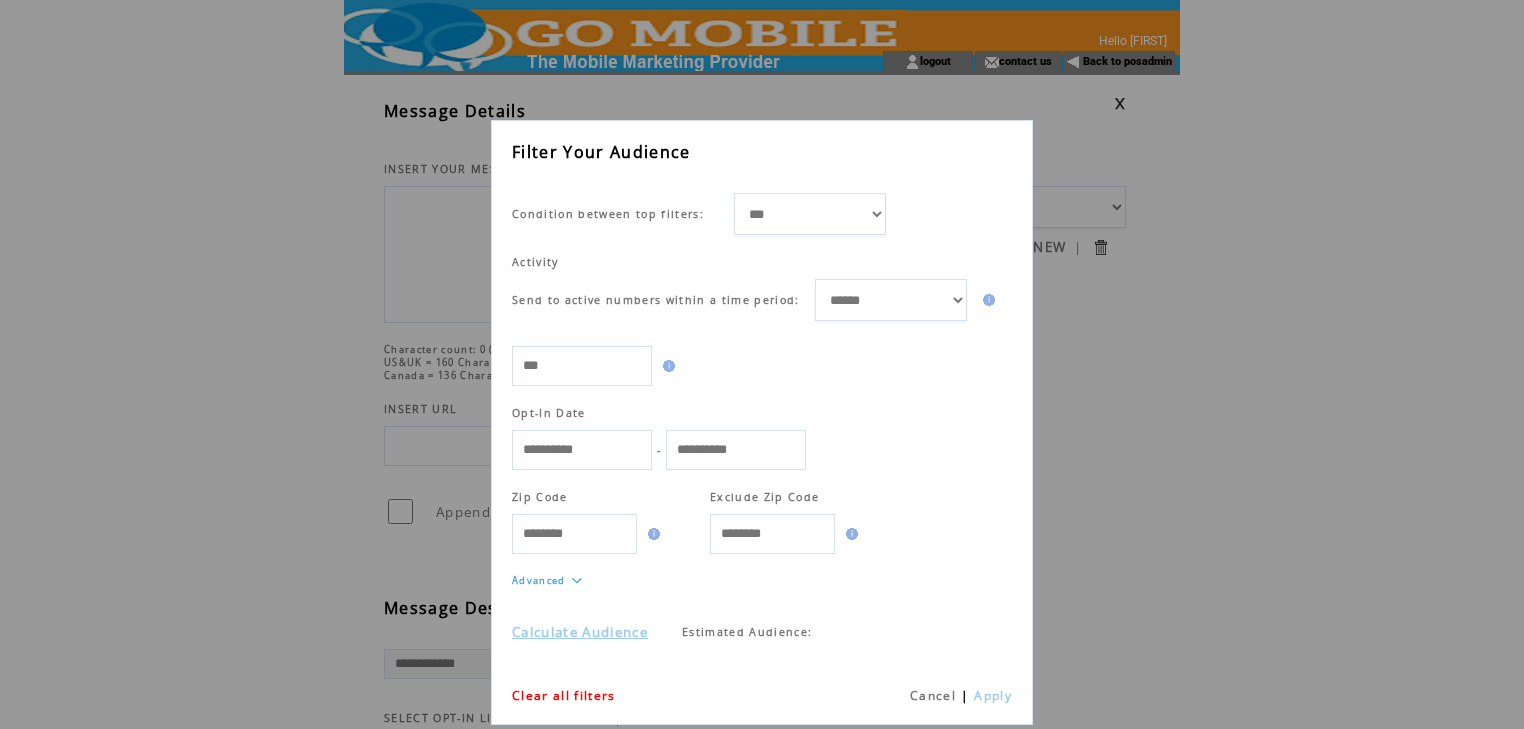 click on "Calculate Audience" at bounding box center (580, 632) 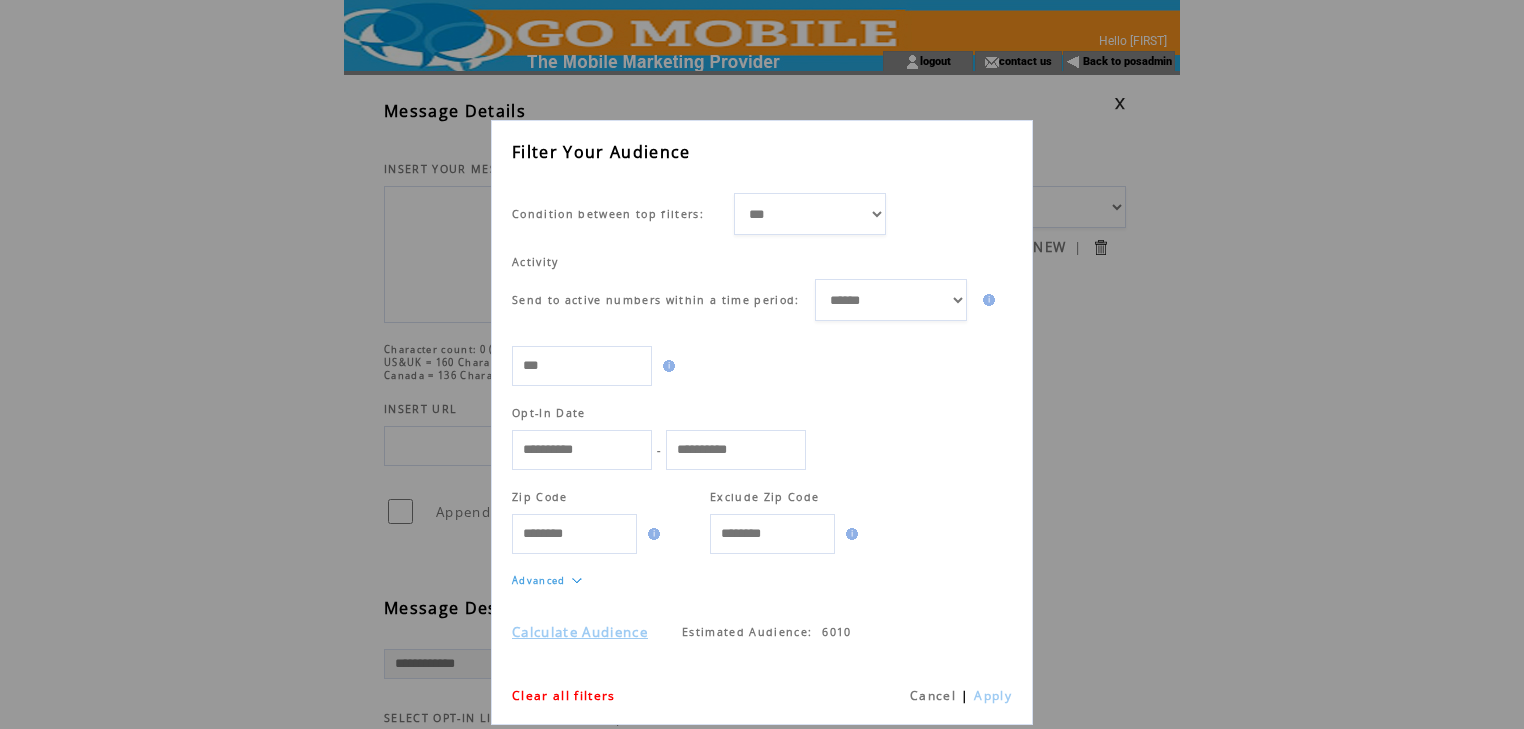 click on "Cancel" at bounding box center [933, 695] 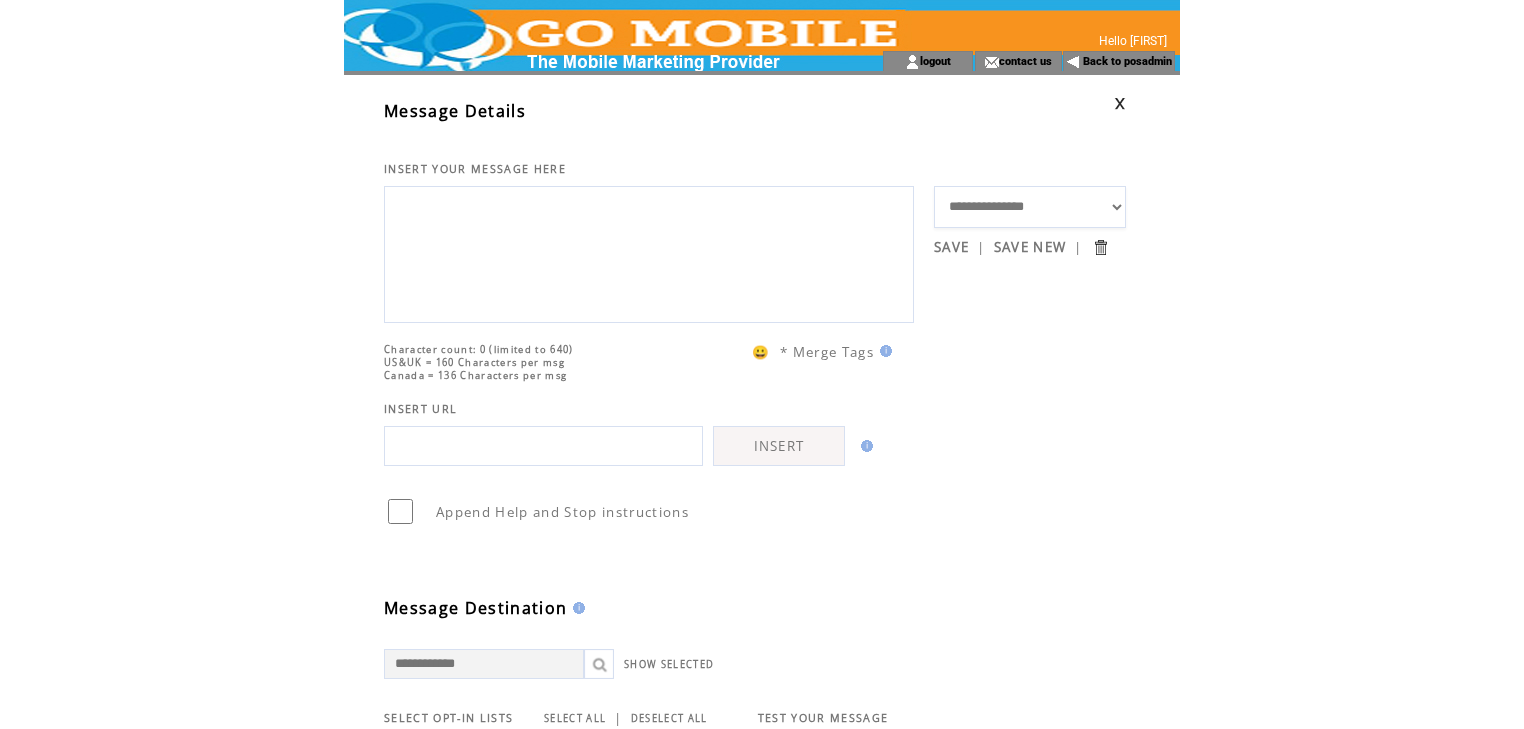 click at bounding box center [1120, 103] 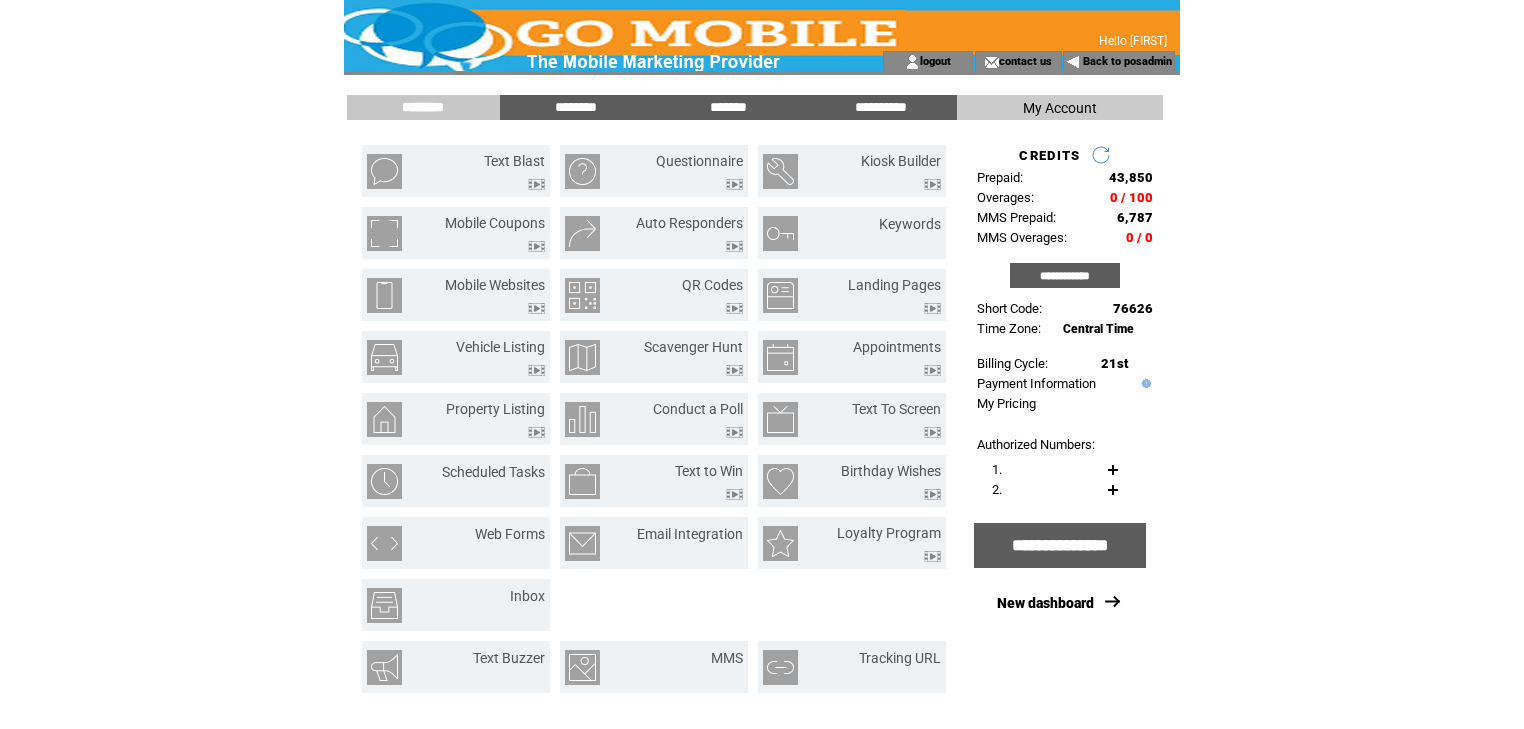 scroll, scrollTop: 0, scrollLeft: 0, axis: both 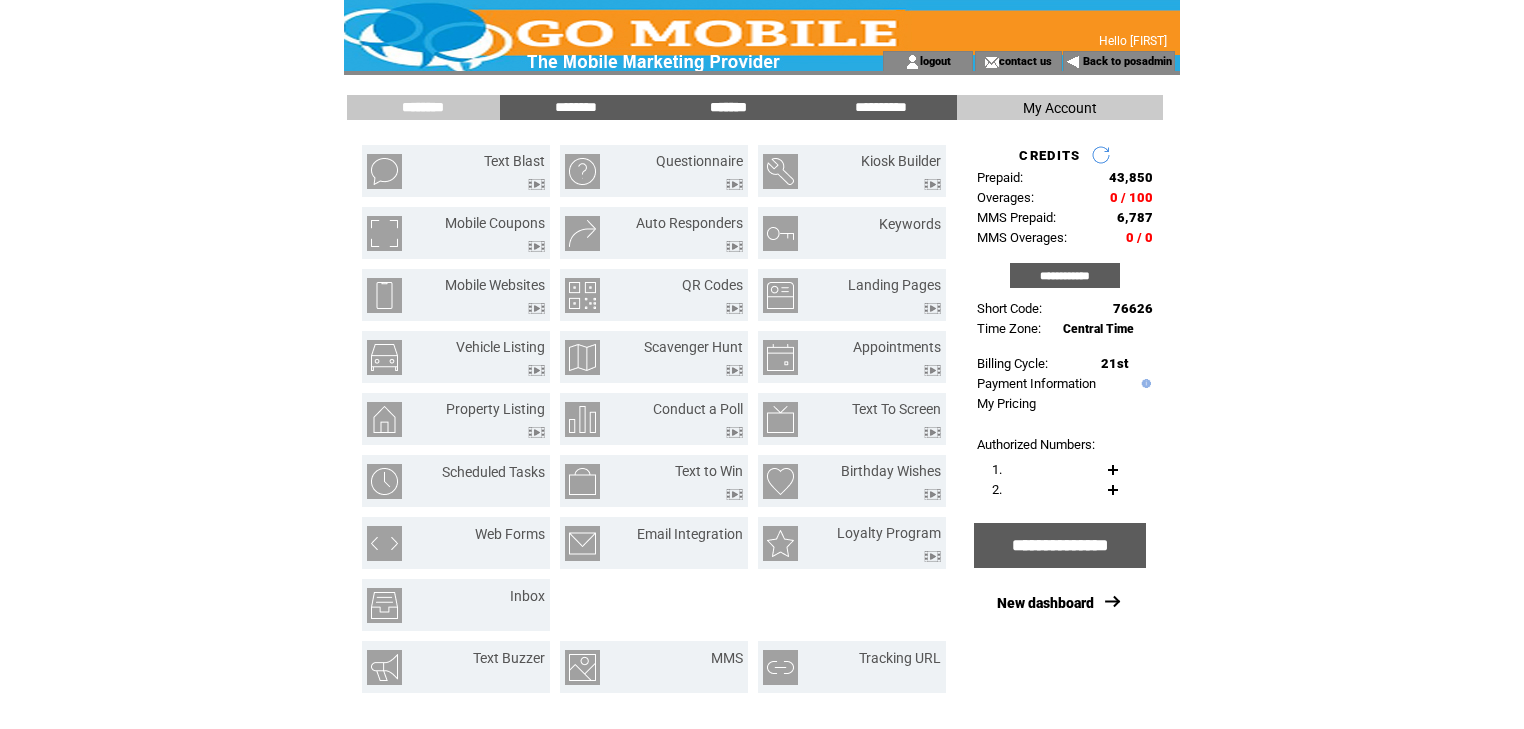 click on "*******" at bounding box center [728, 107] 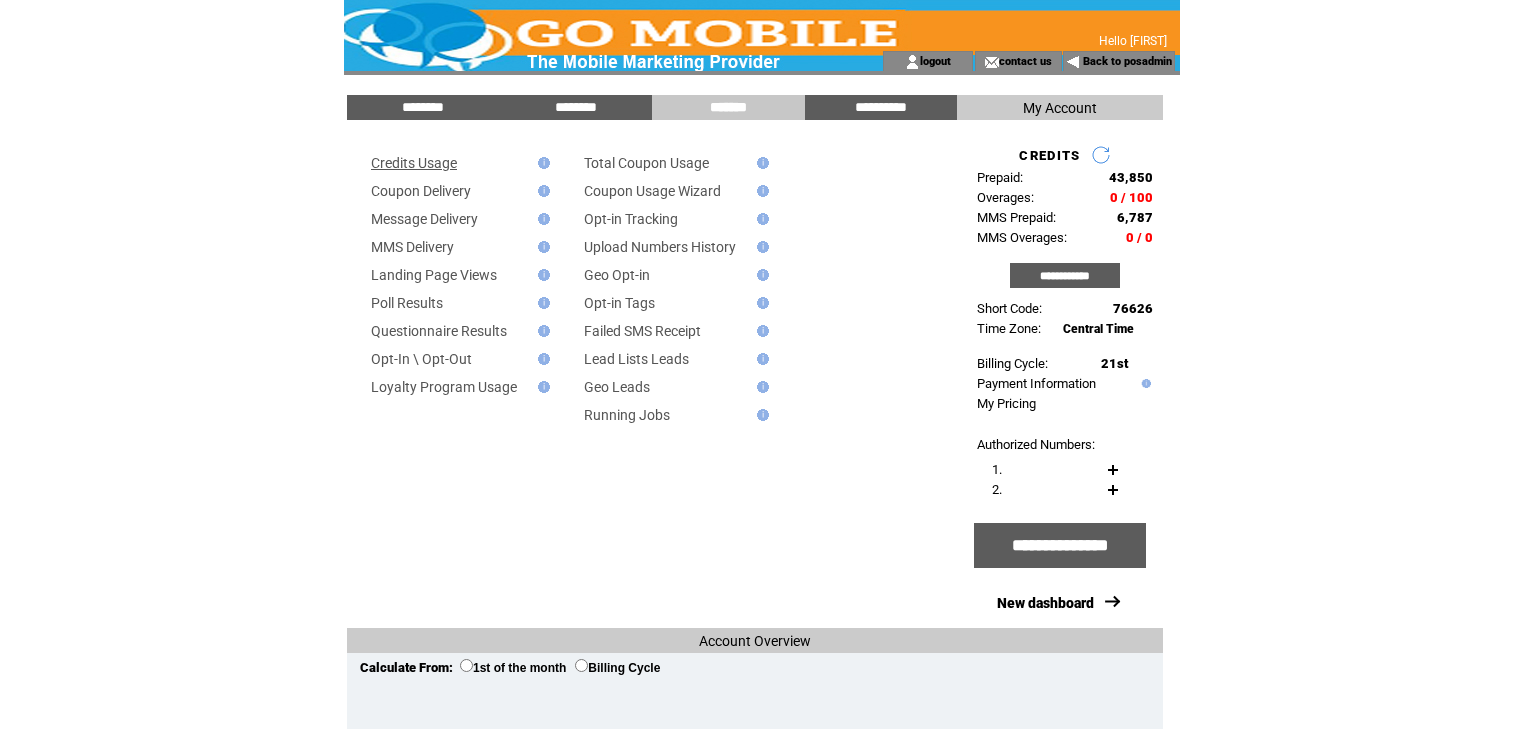 click on "Credits Usage" at bounding box center [414, 163] 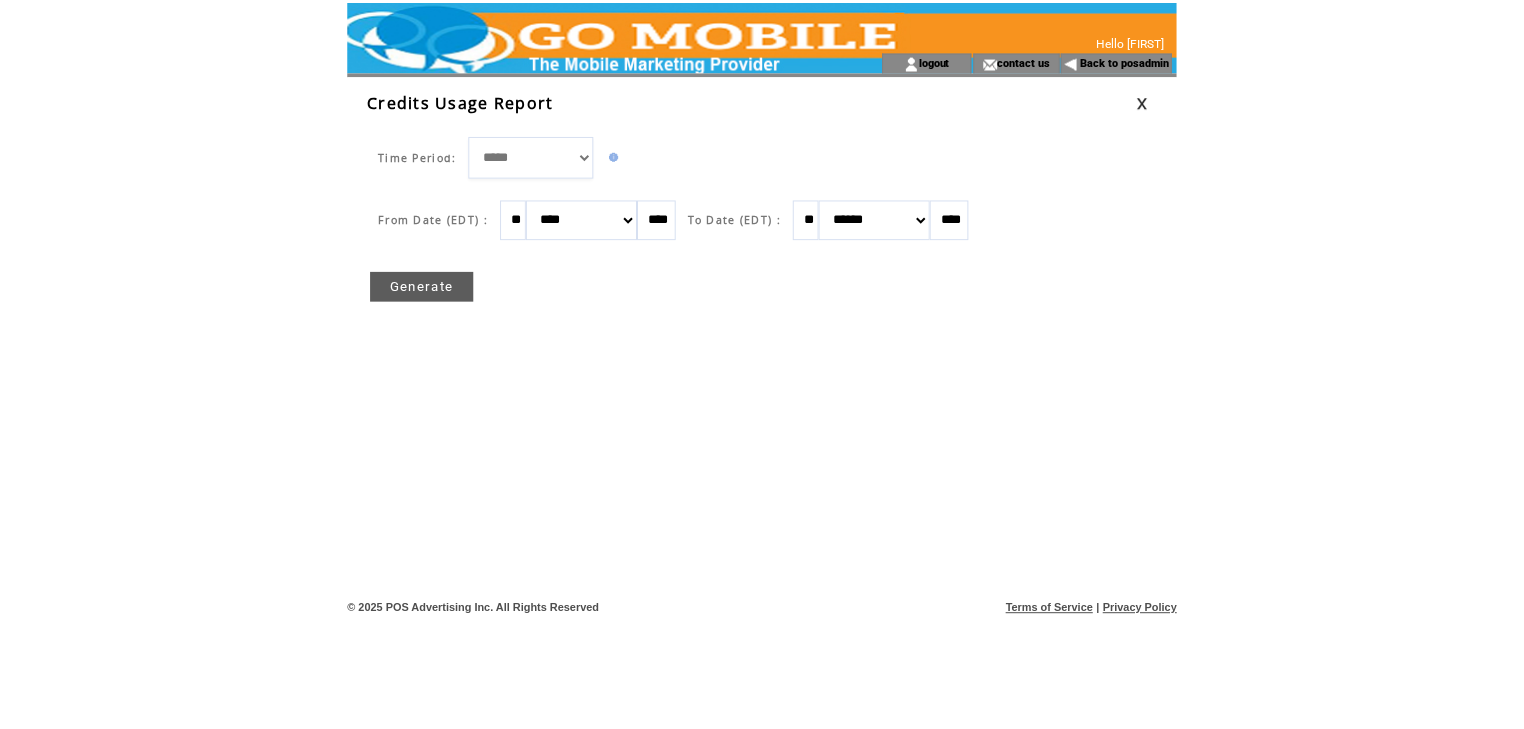 scroll, scrollTop: 0, scrollLeft: 0, axis: both 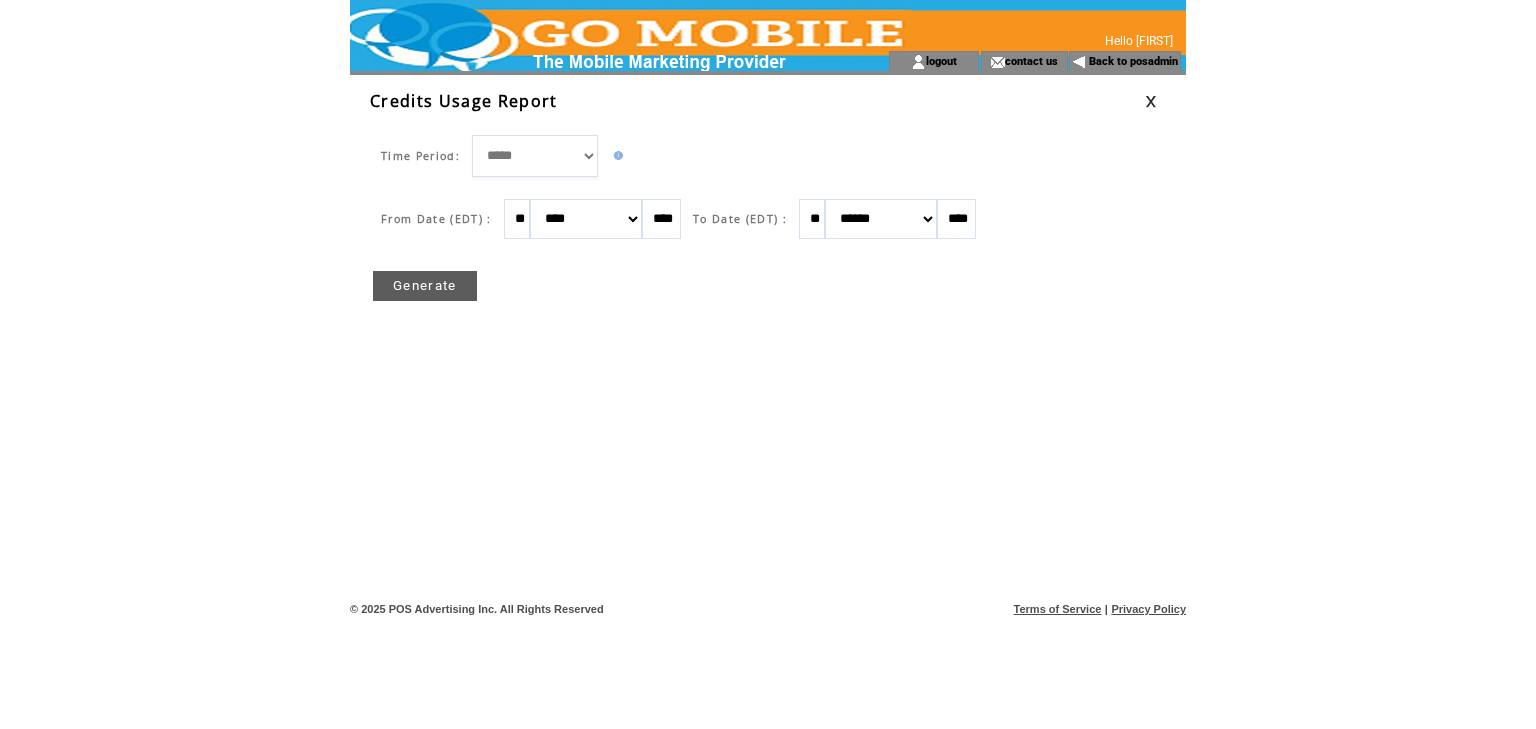 click on "**" at bounding box center (517, 219) 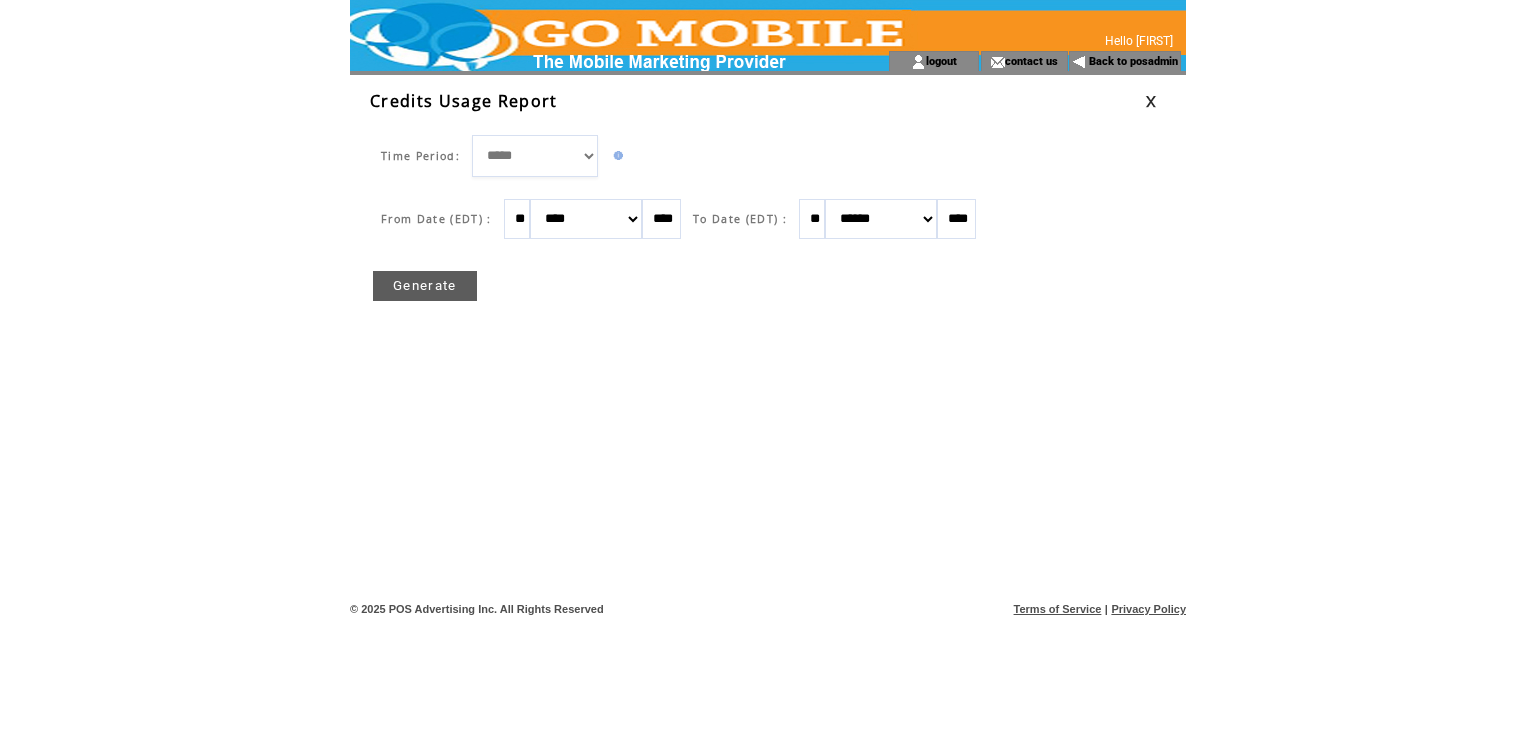 type on "**" 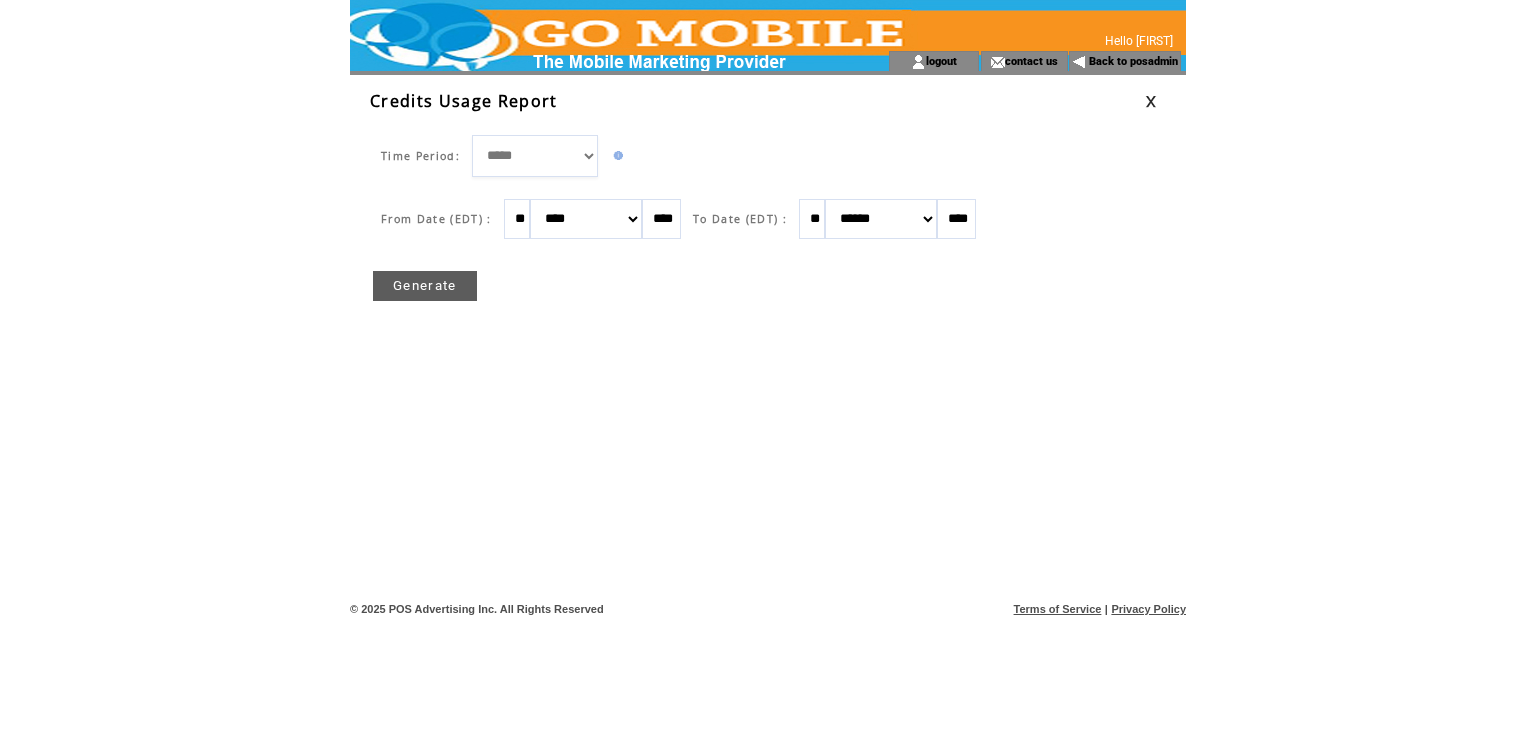 click on "**" at bounding box center [812, 219] 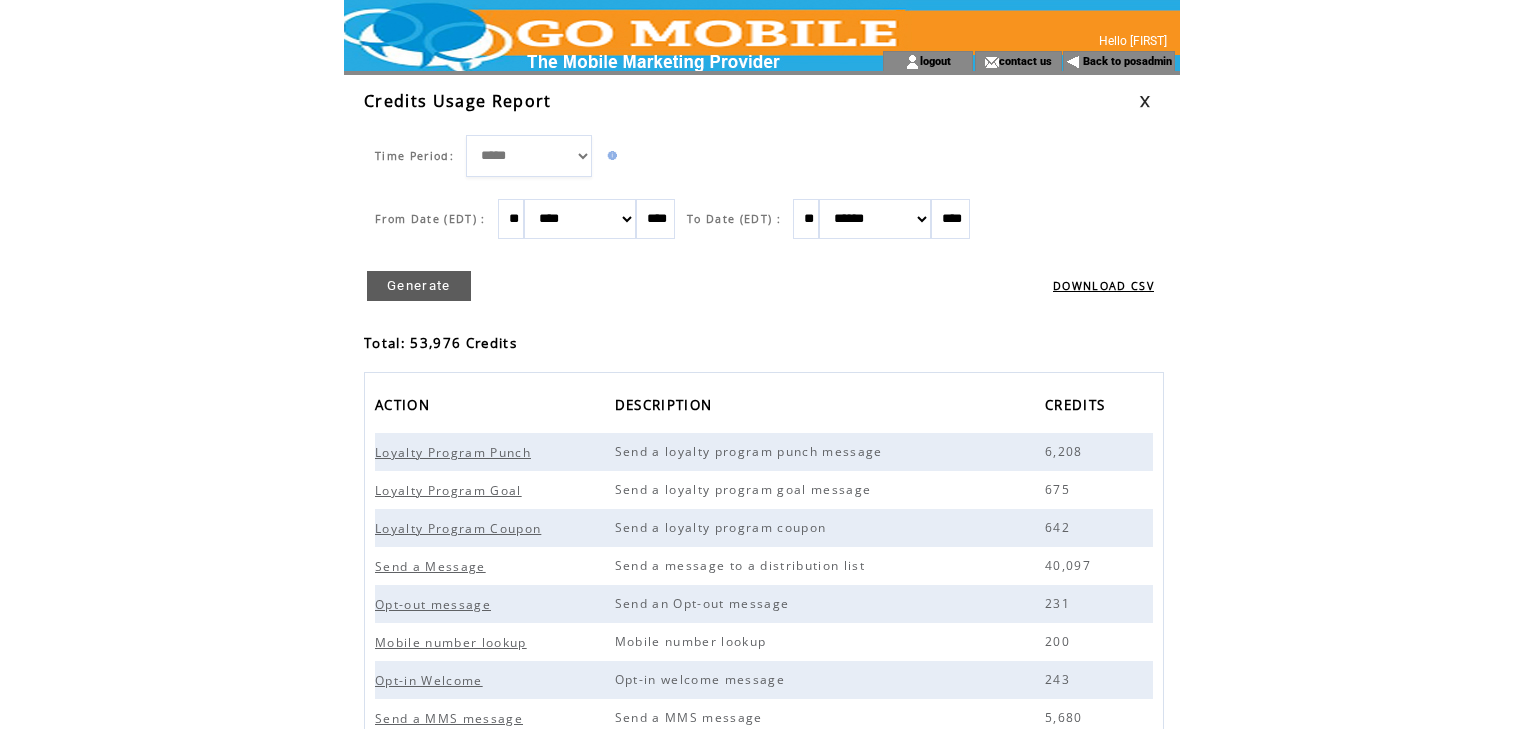 scroll, scrollTop: 0, scrollLeft: 0, axis: both 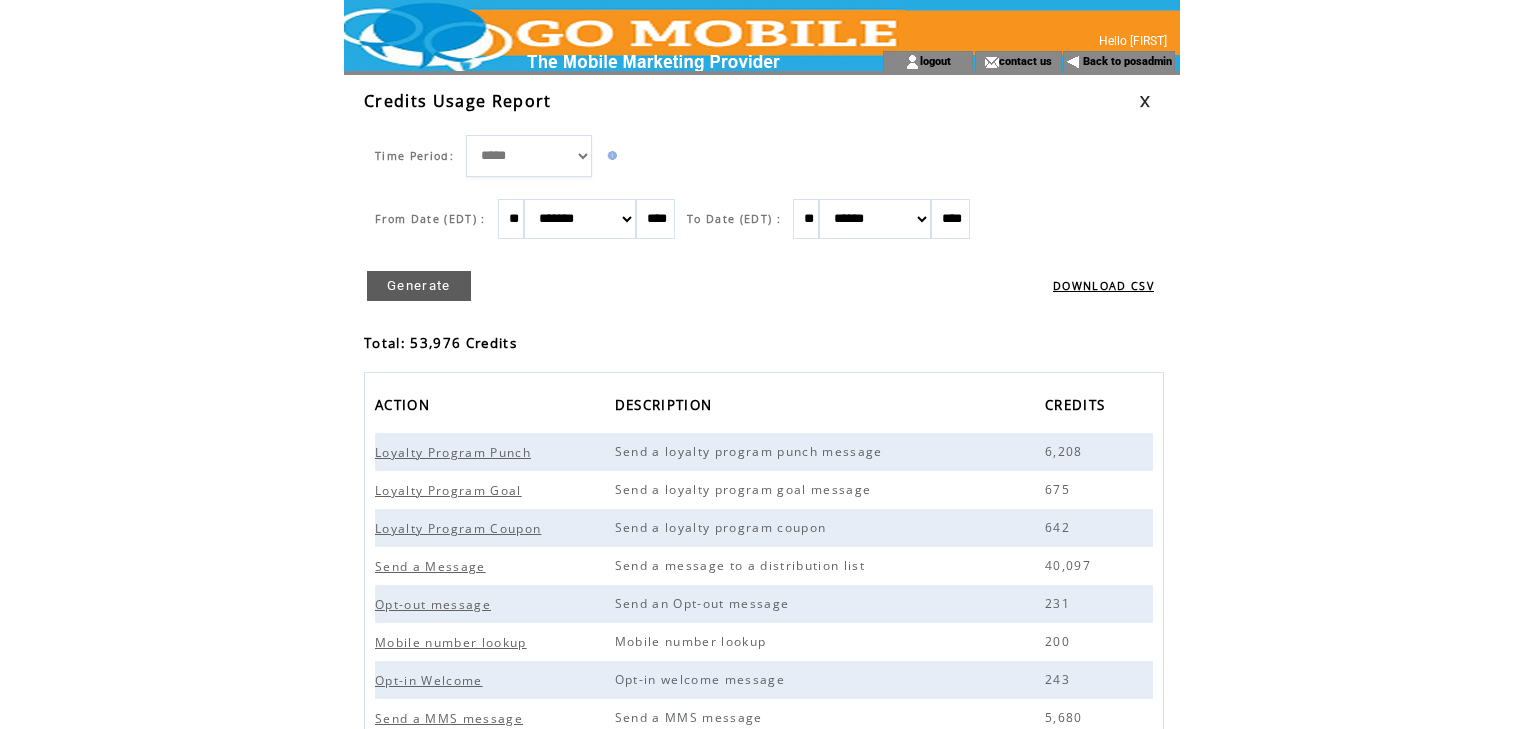click on "Generate" at bounding box center (419, 286) 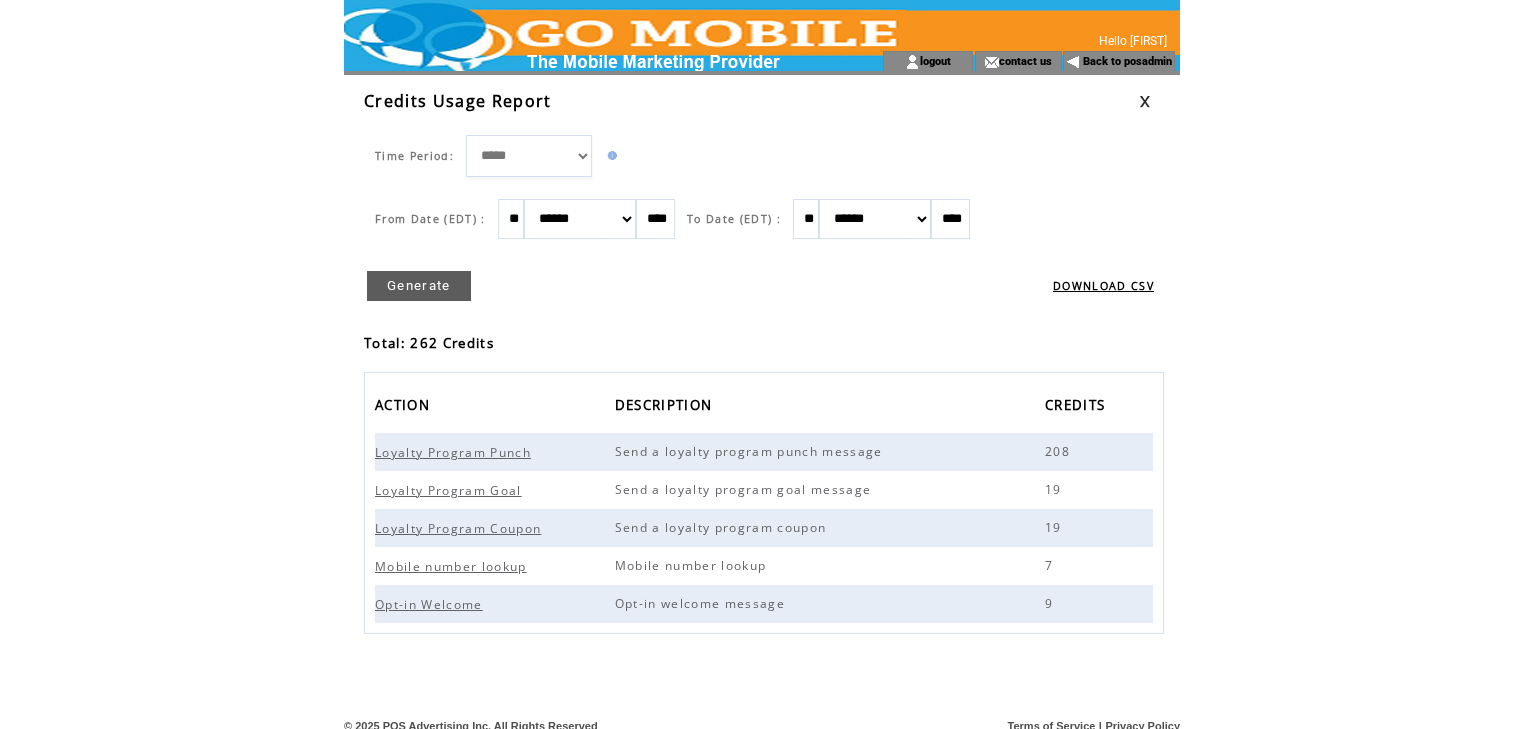 scroll, scrollTop: 0, scrollLeft: 0, axis: both 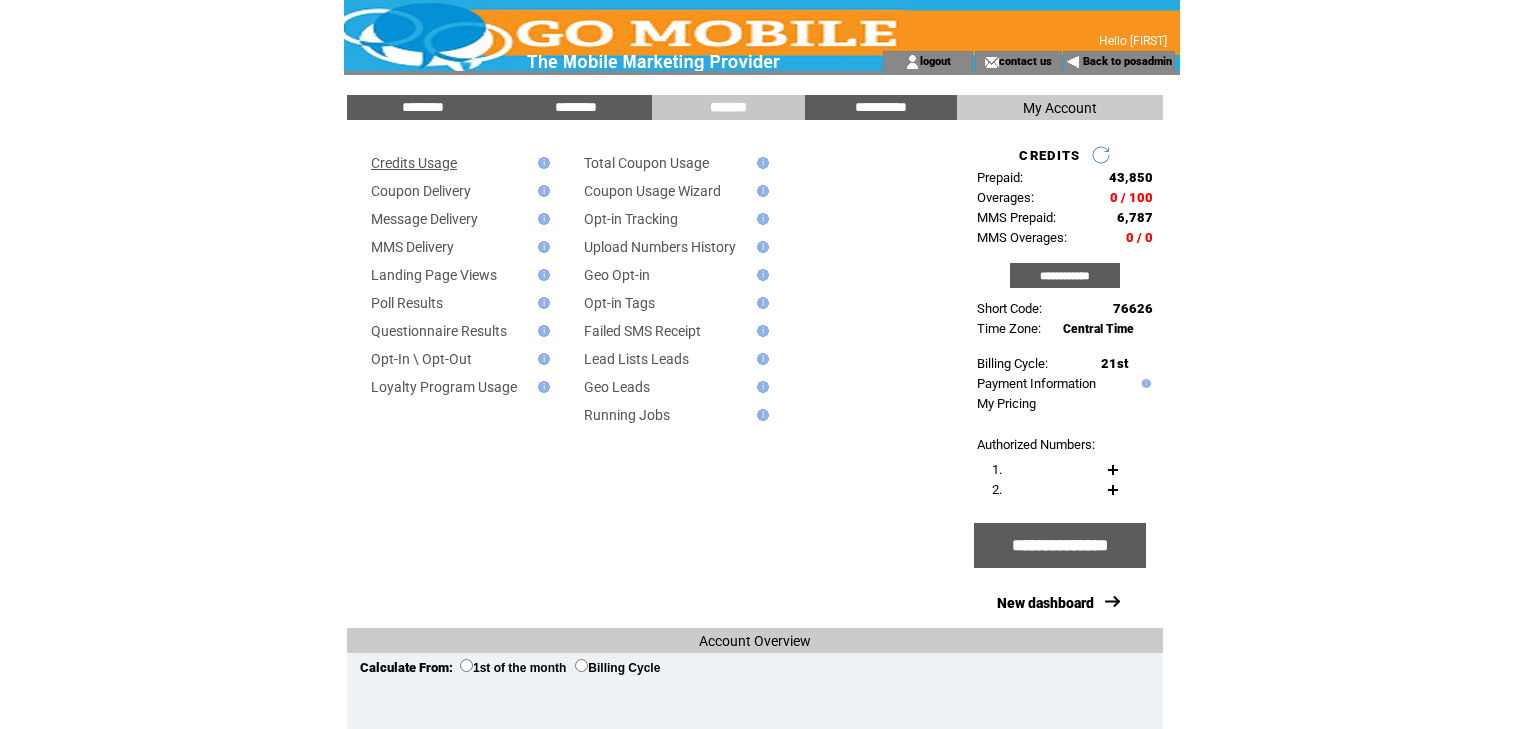 click on "Credits Usage" at bounding box center [414, 163] 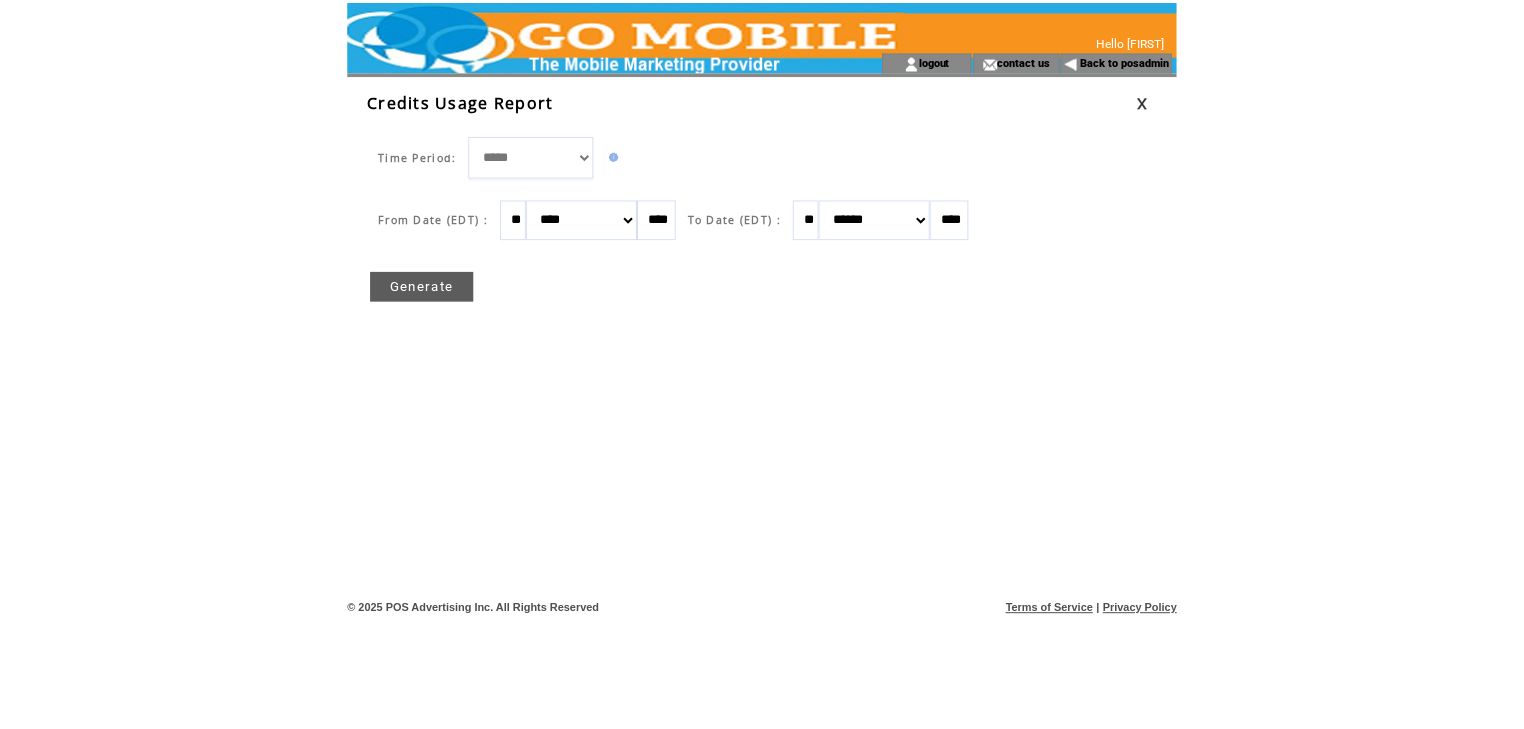 scroll, scrollTop: 0, scrollLeft: 0, axis: both 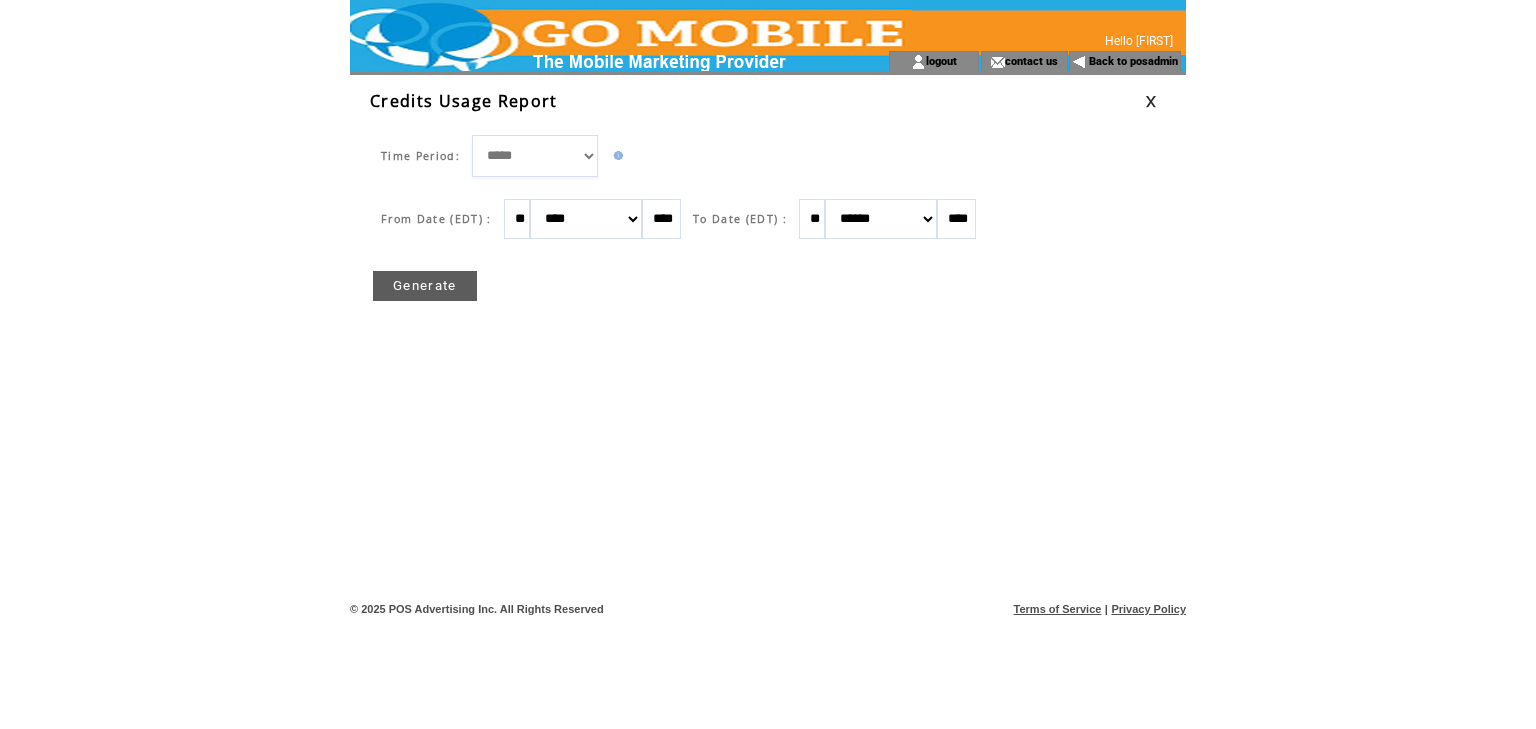 click on "******* 		 ******** 		 ***** 		 ***** 		 *** 		 **** 		 **** 		 ****** 		 ********* 		 ******* 		 ******** 		 ********" at bounding box center [586, 219] 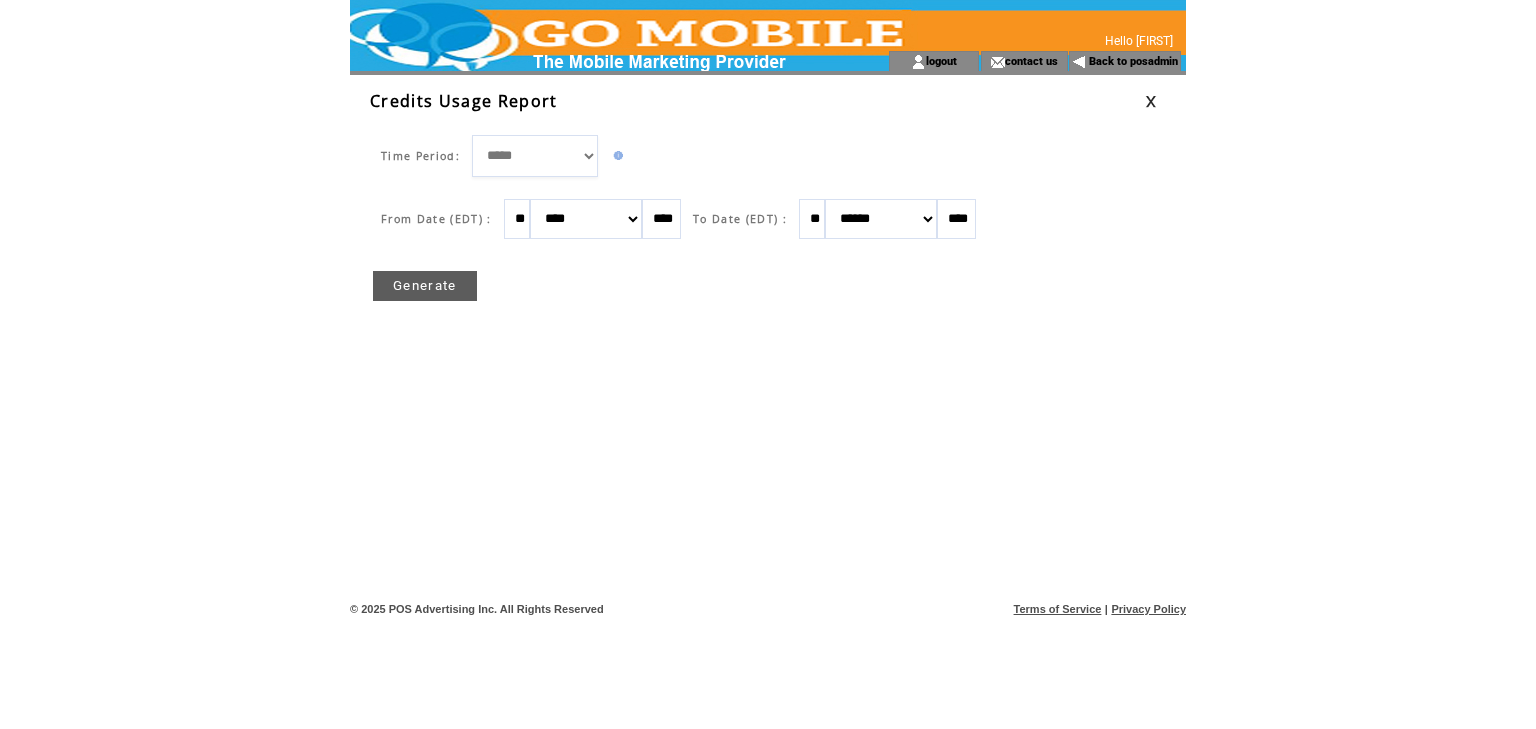 select on "*" 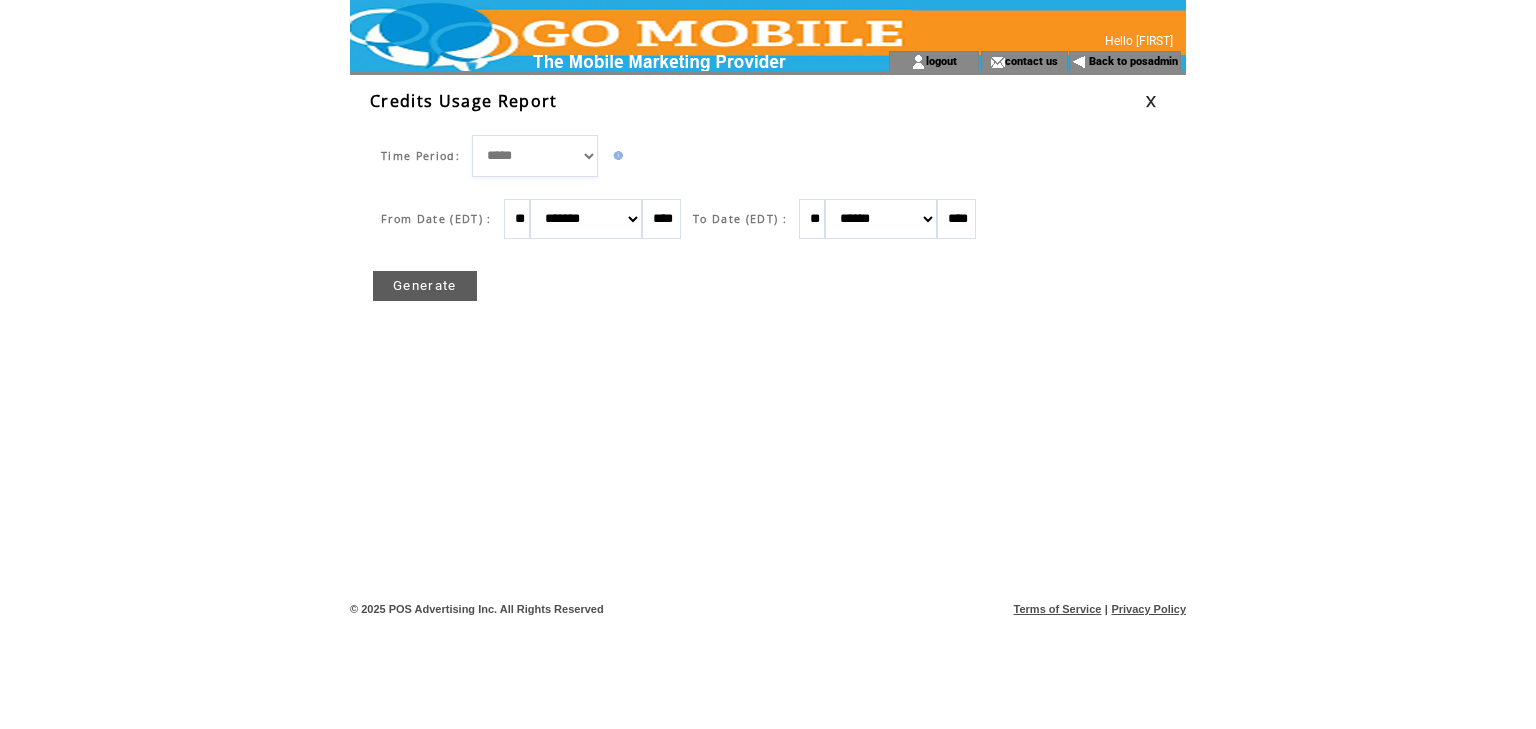 click on "******* 		 ******** 		 ***** 		 ***** 		 *** 		 **** 		 **** 		 ****** 		 ********* 		 ******* 		 ******** 		 ********" at bounding box center (586, 219) 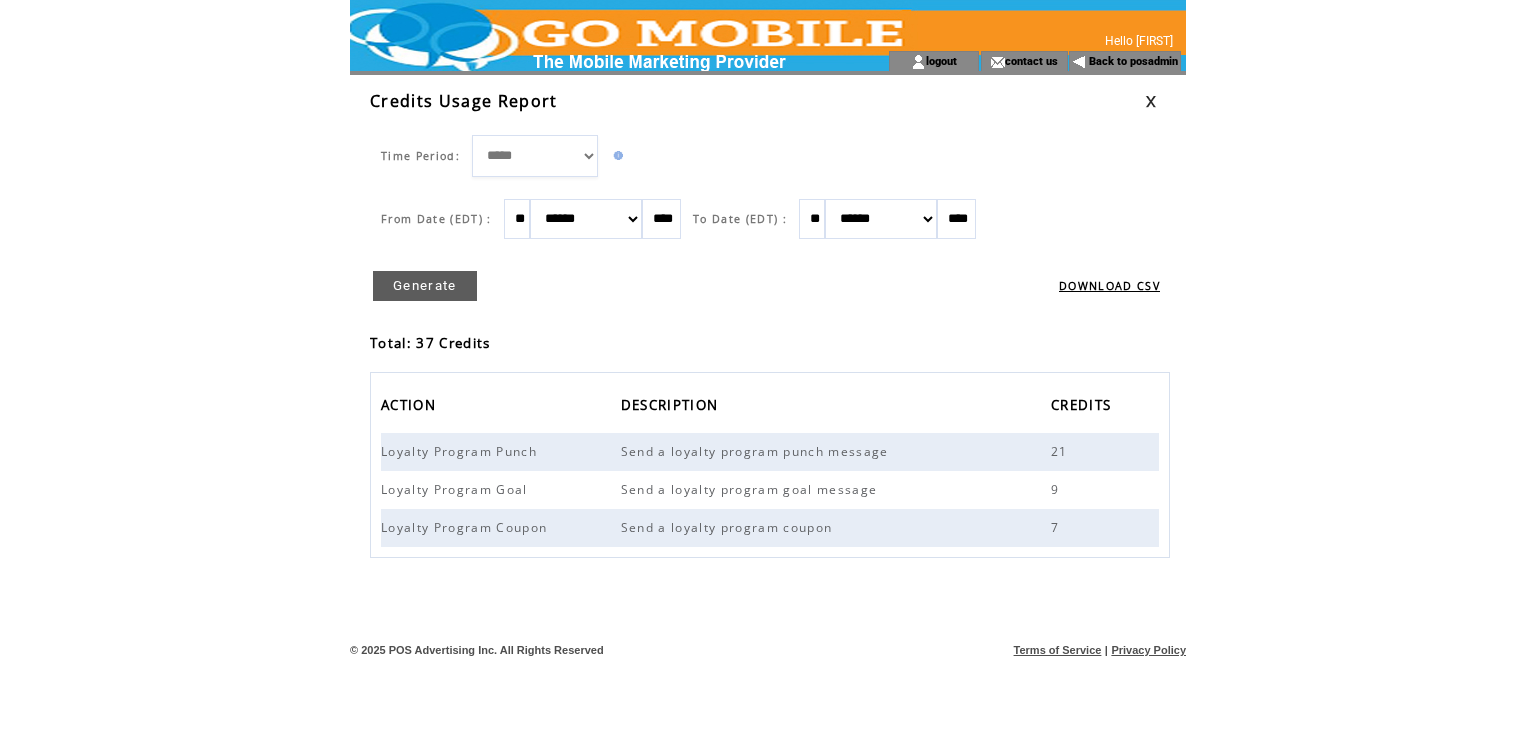 scroll, scrollTop: 0, scrollLeft: 0, axis: both 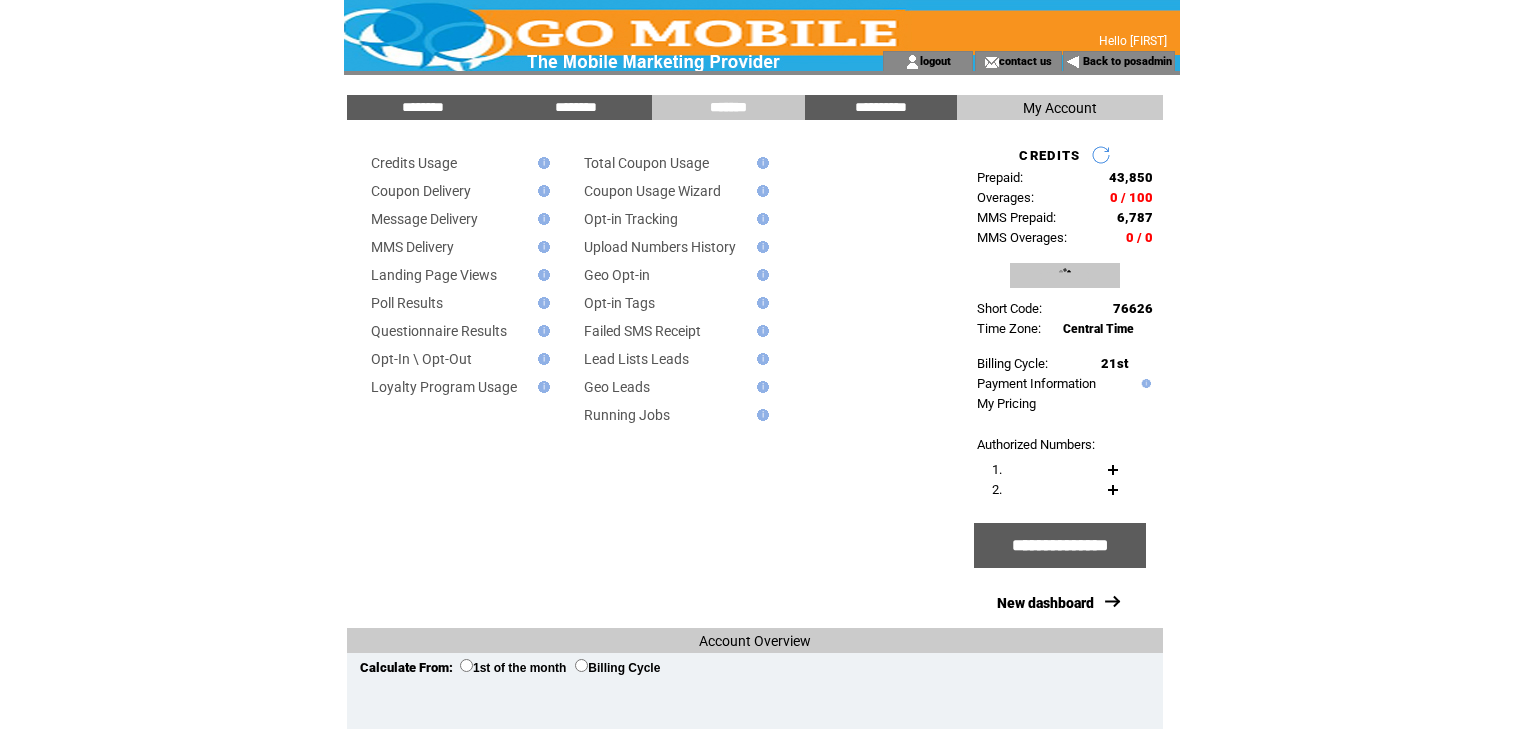 click on "**********" at bounding box center (1065, 275) 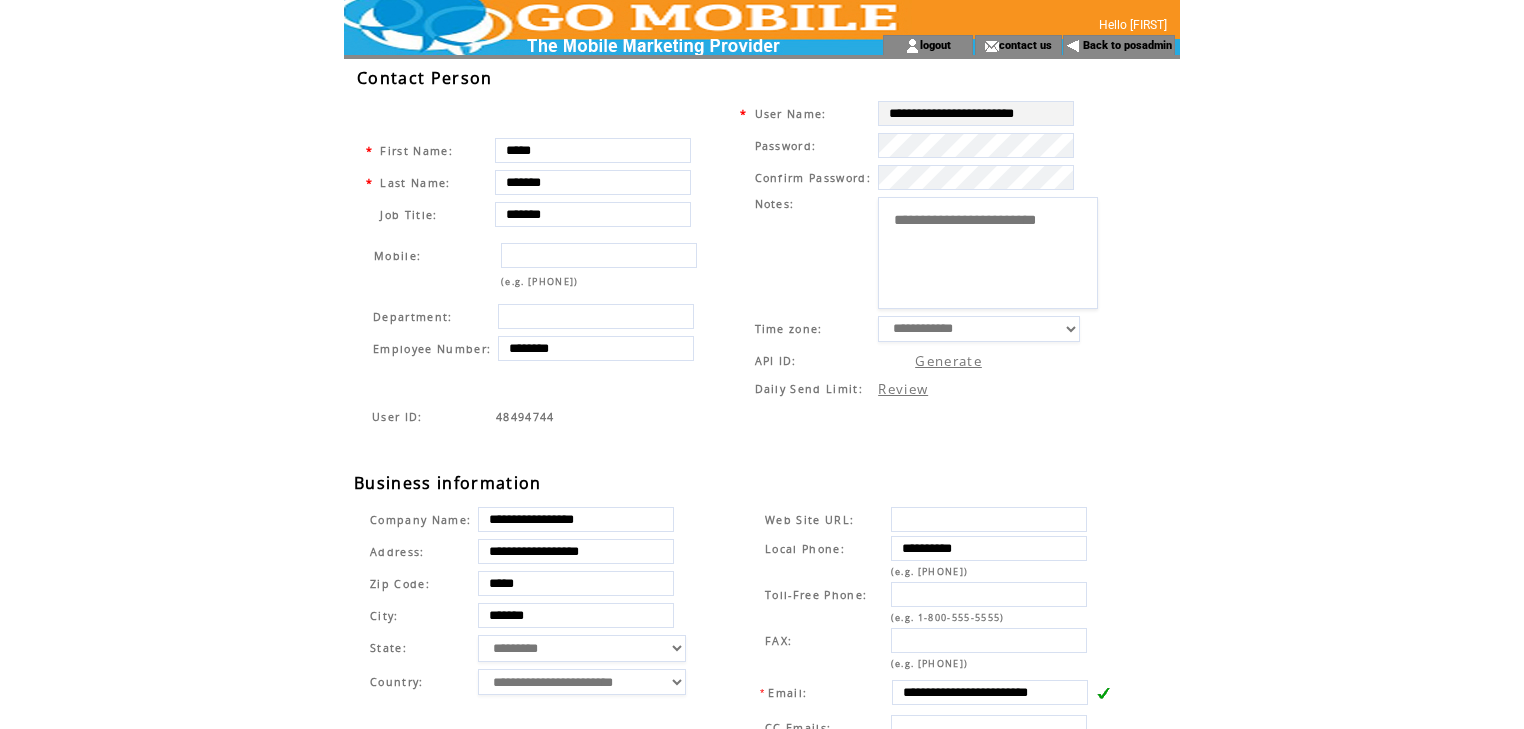 scroll, scrollTop: 0, scrollLeft: 0, axis: both 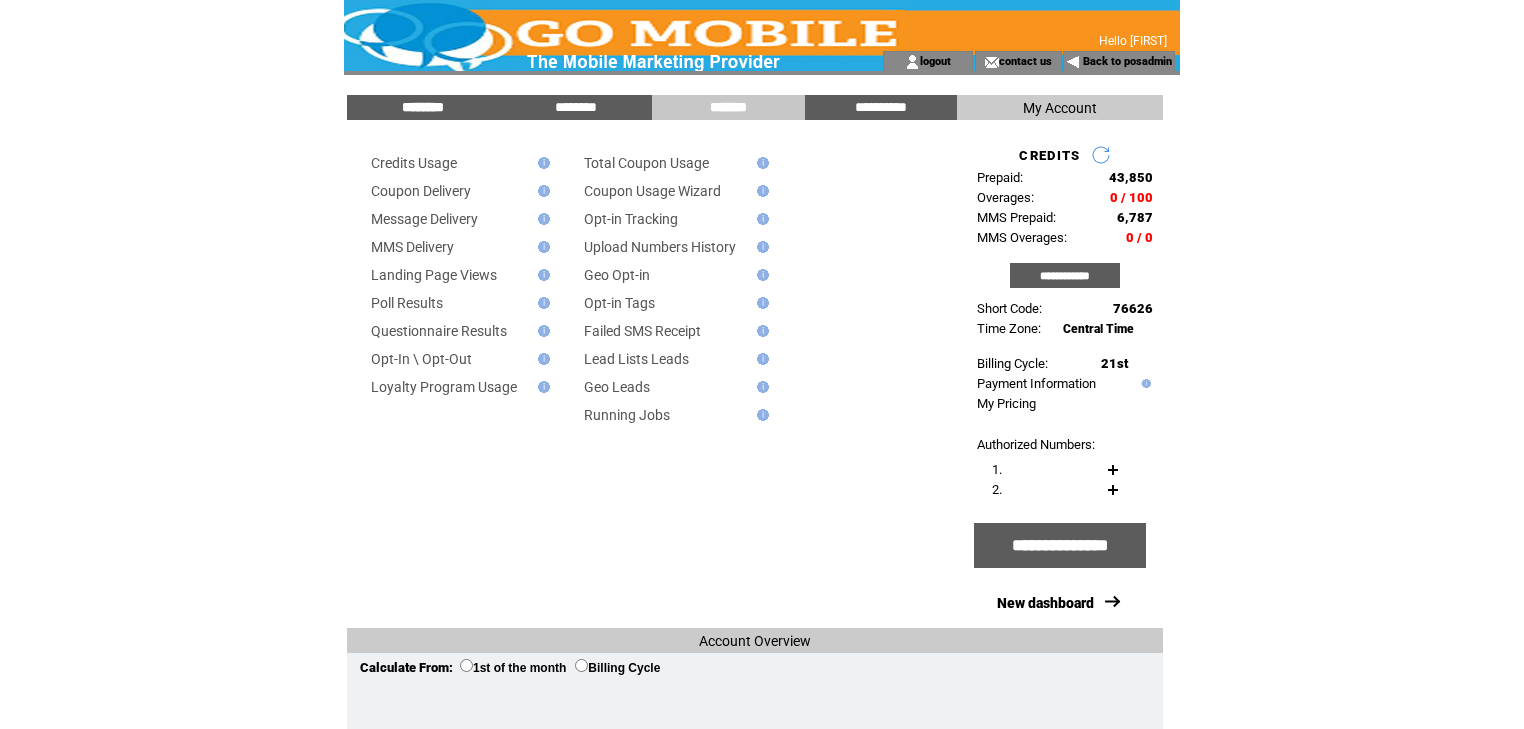 click on "********" at bounding box center (423, 107) 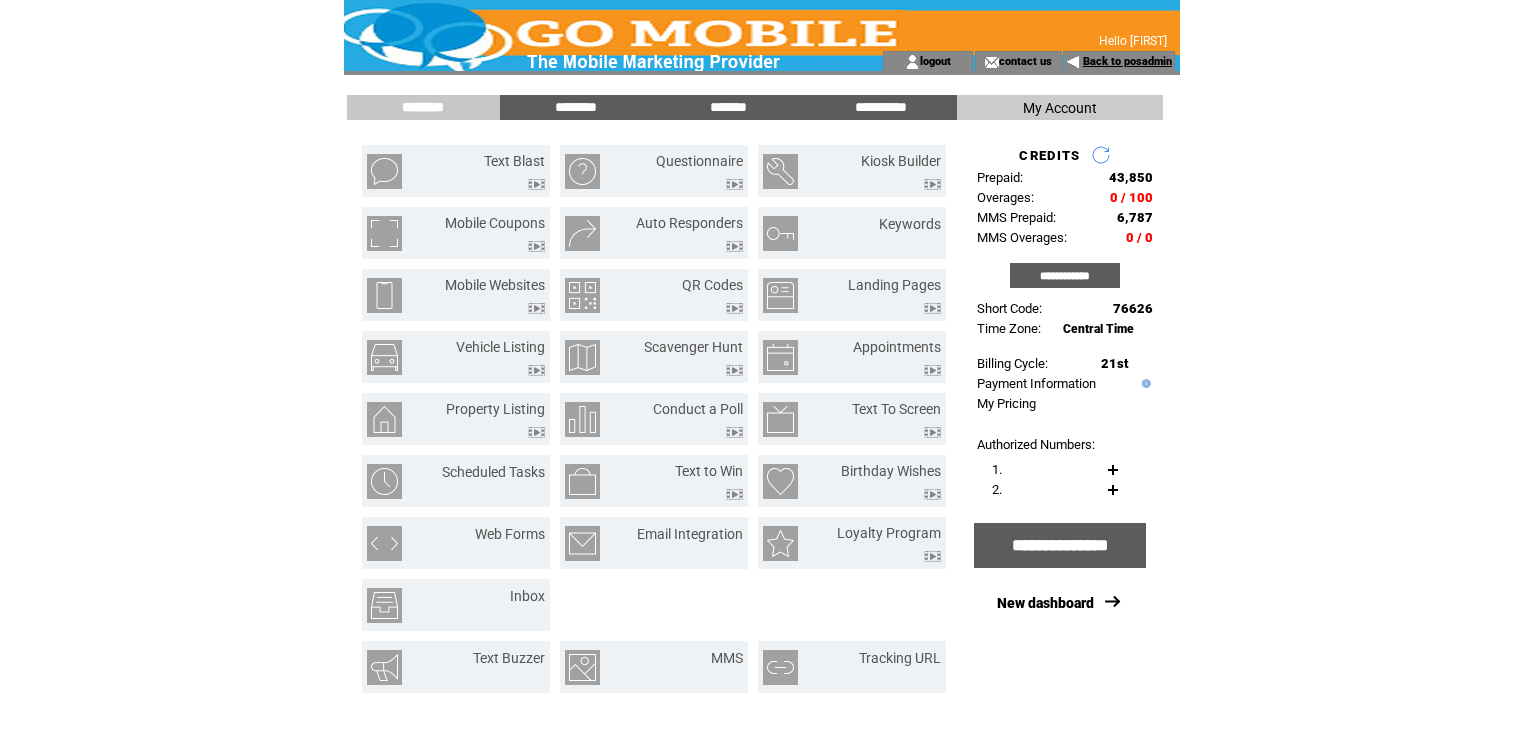 click on "Back to posadmin" at bounding box center [1127, 61] 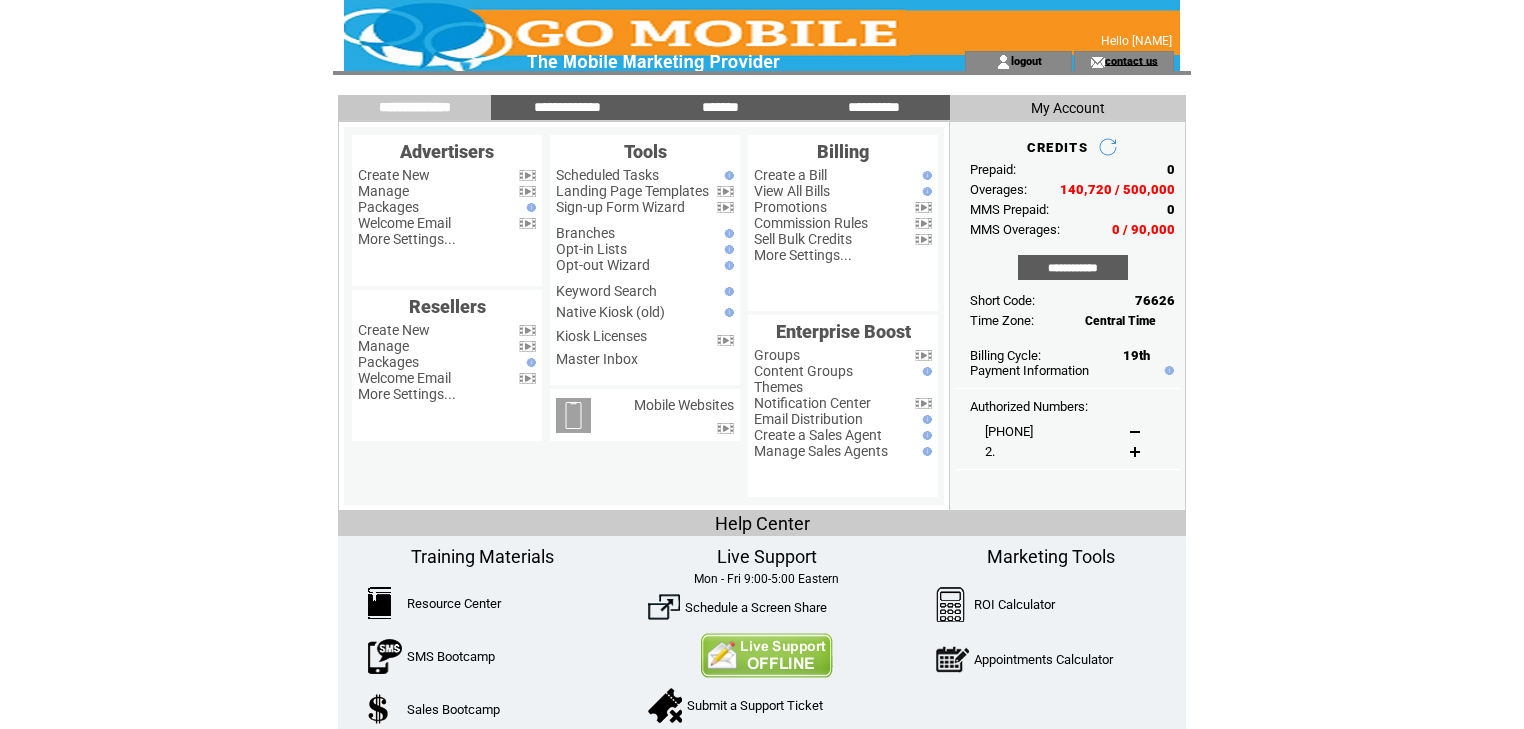 scroll, scrollTop: 0, scrollLeft: 0, axis: both 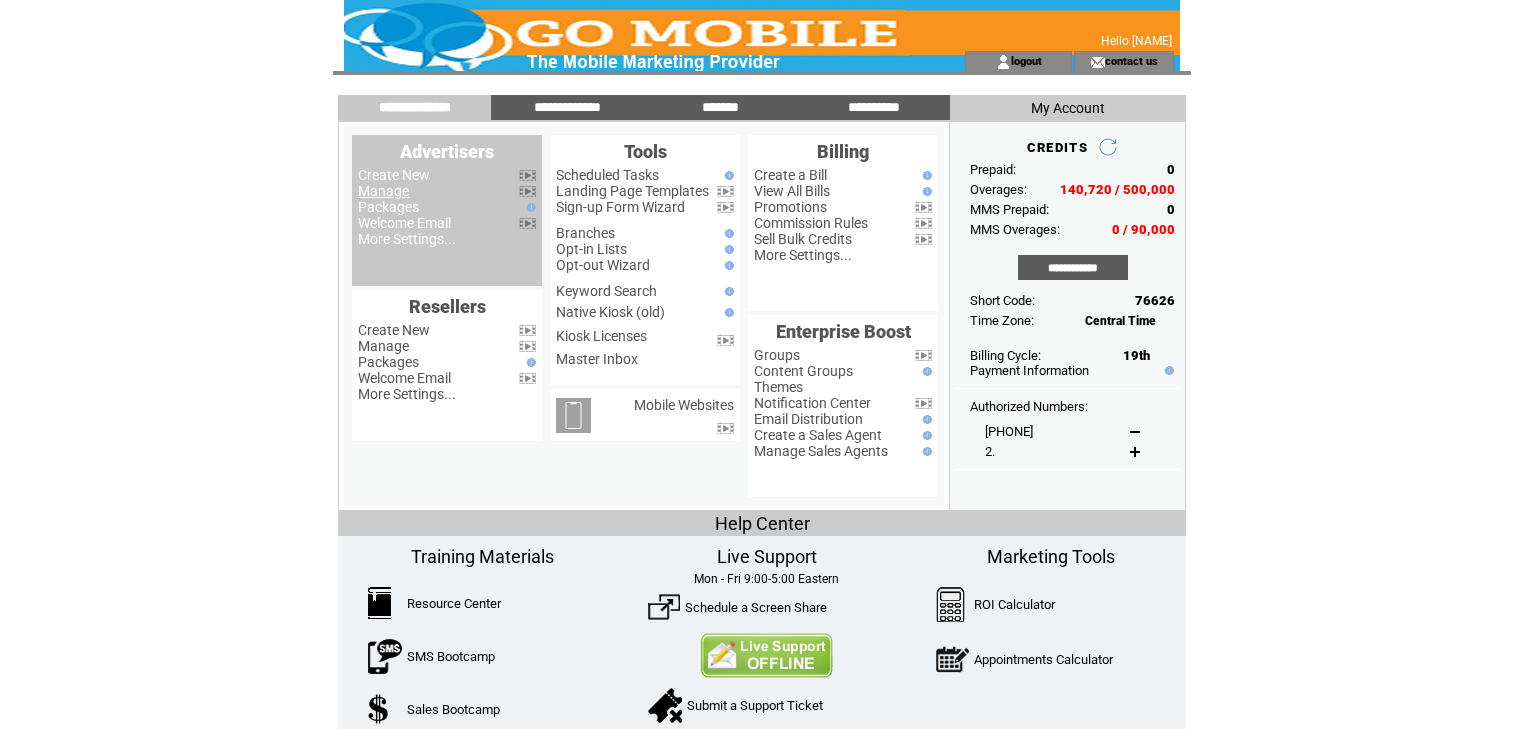 click on "Manage" at bounding box center [383, 191] 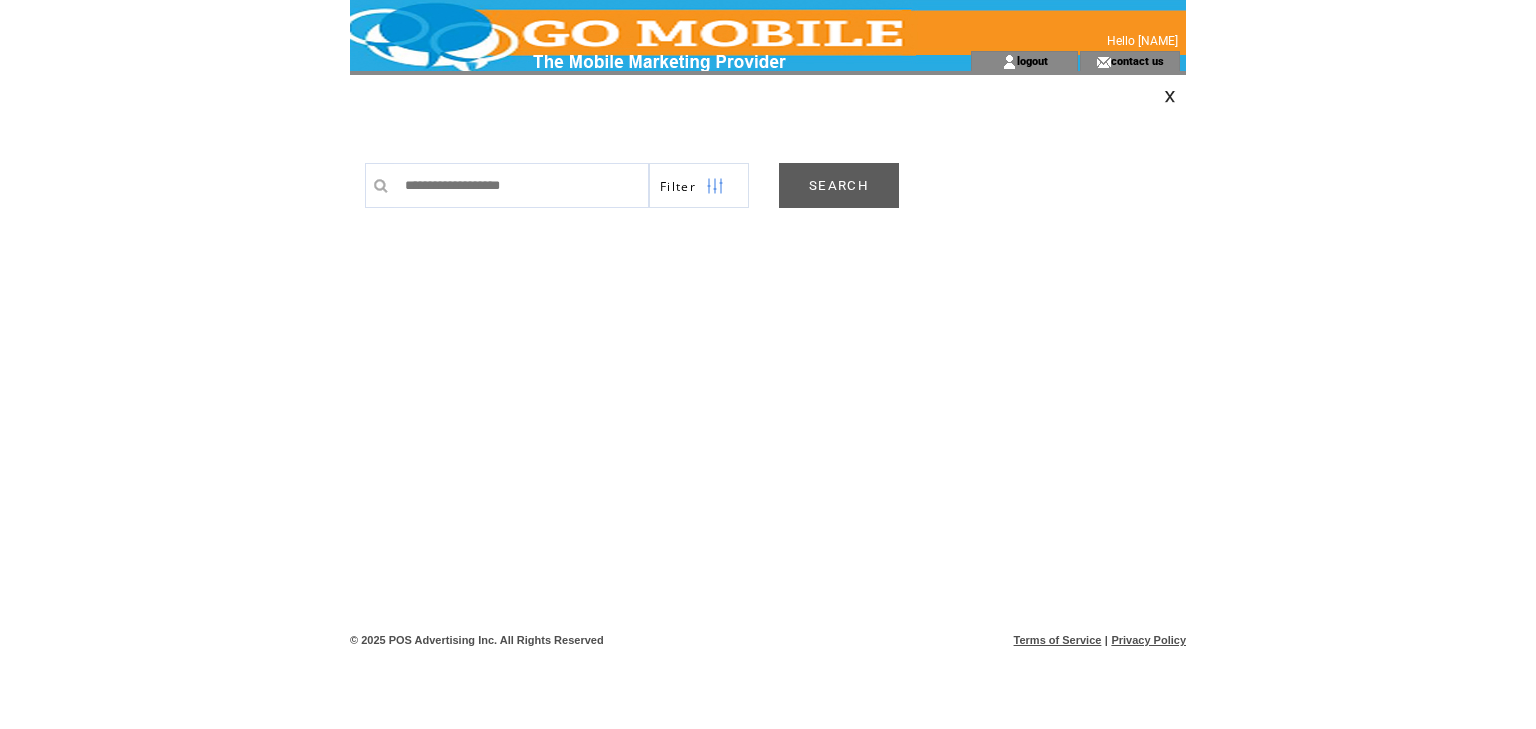 scroll, scrollTop: 0, scrollLeft: 0, axis: both 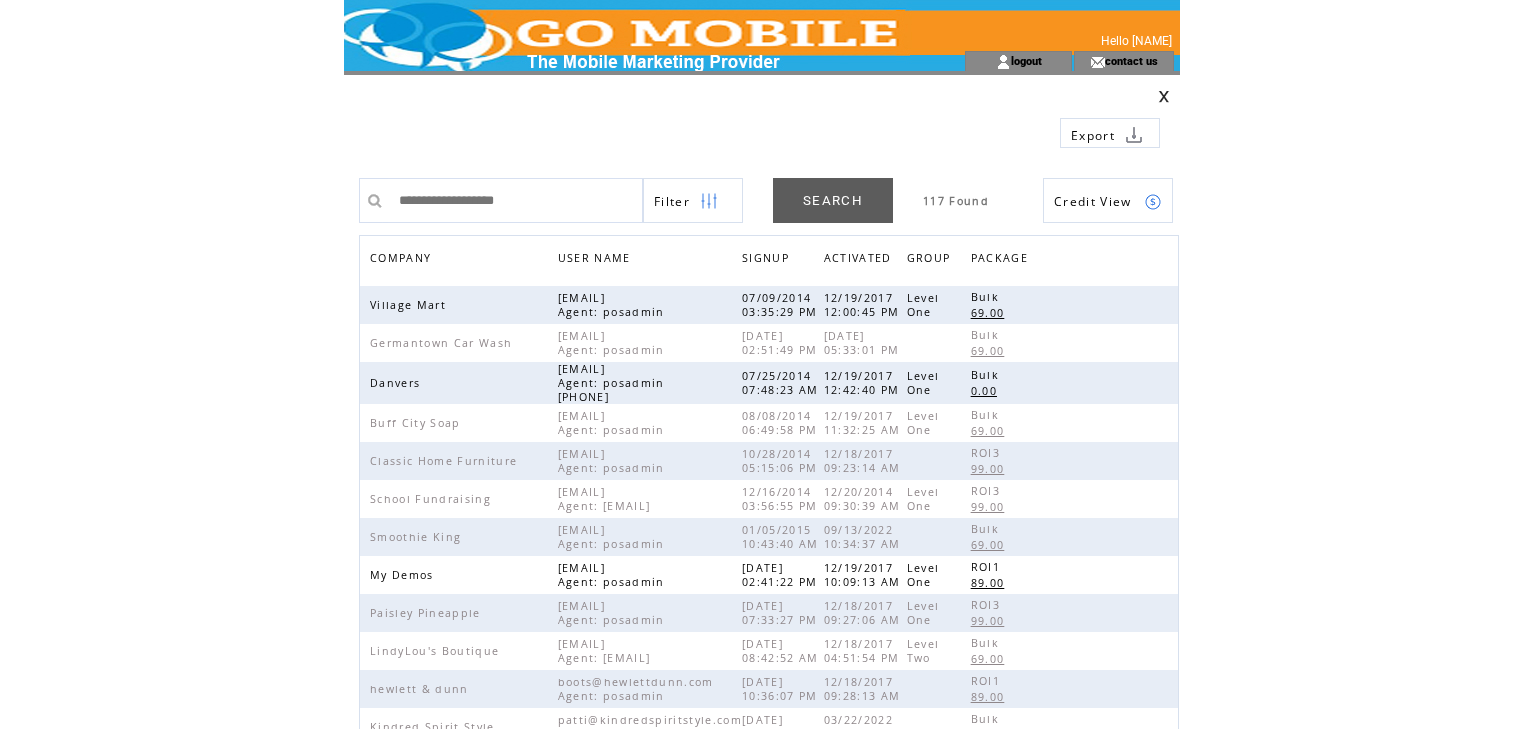 click at bounding box center [709, 201] 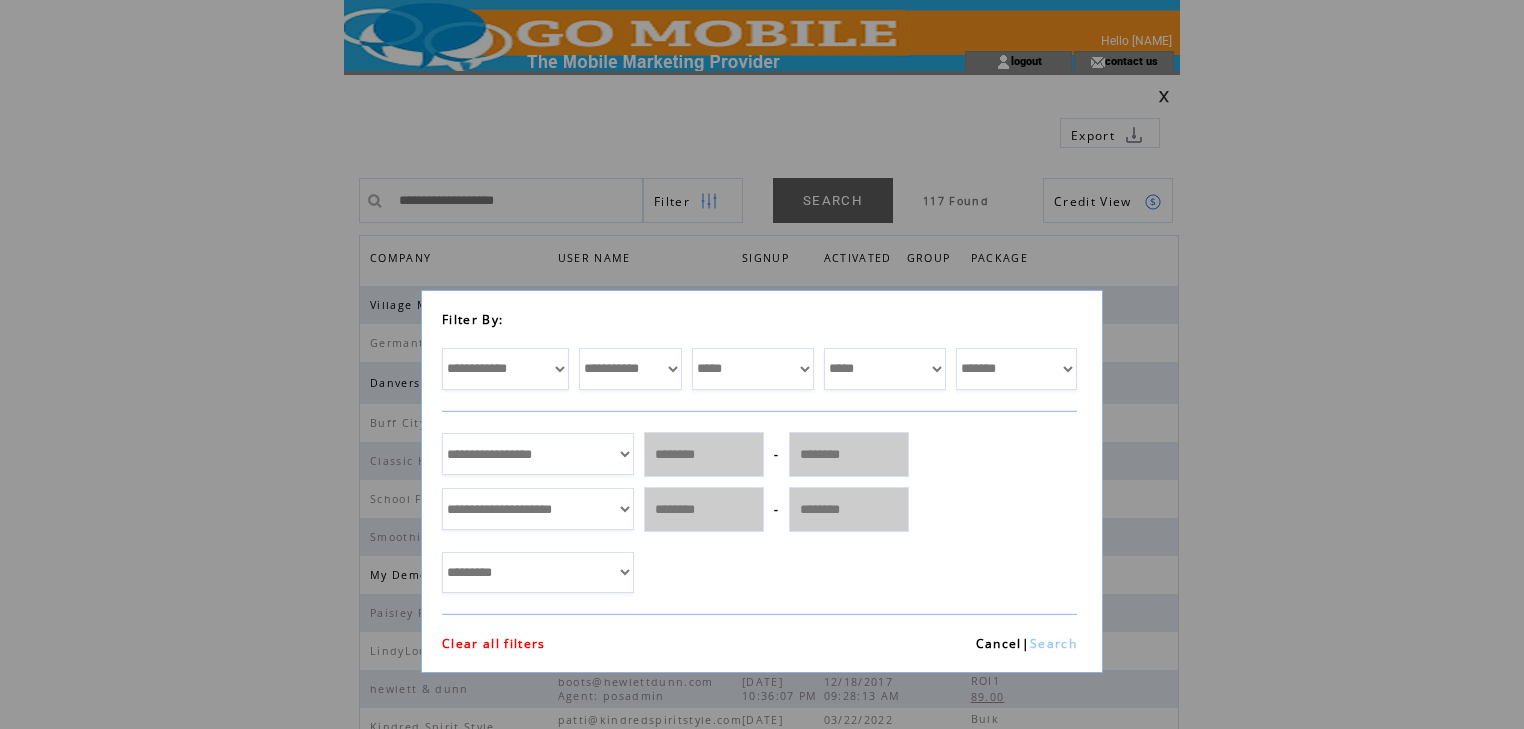 click on "**********" at bounding box center [505, 369] 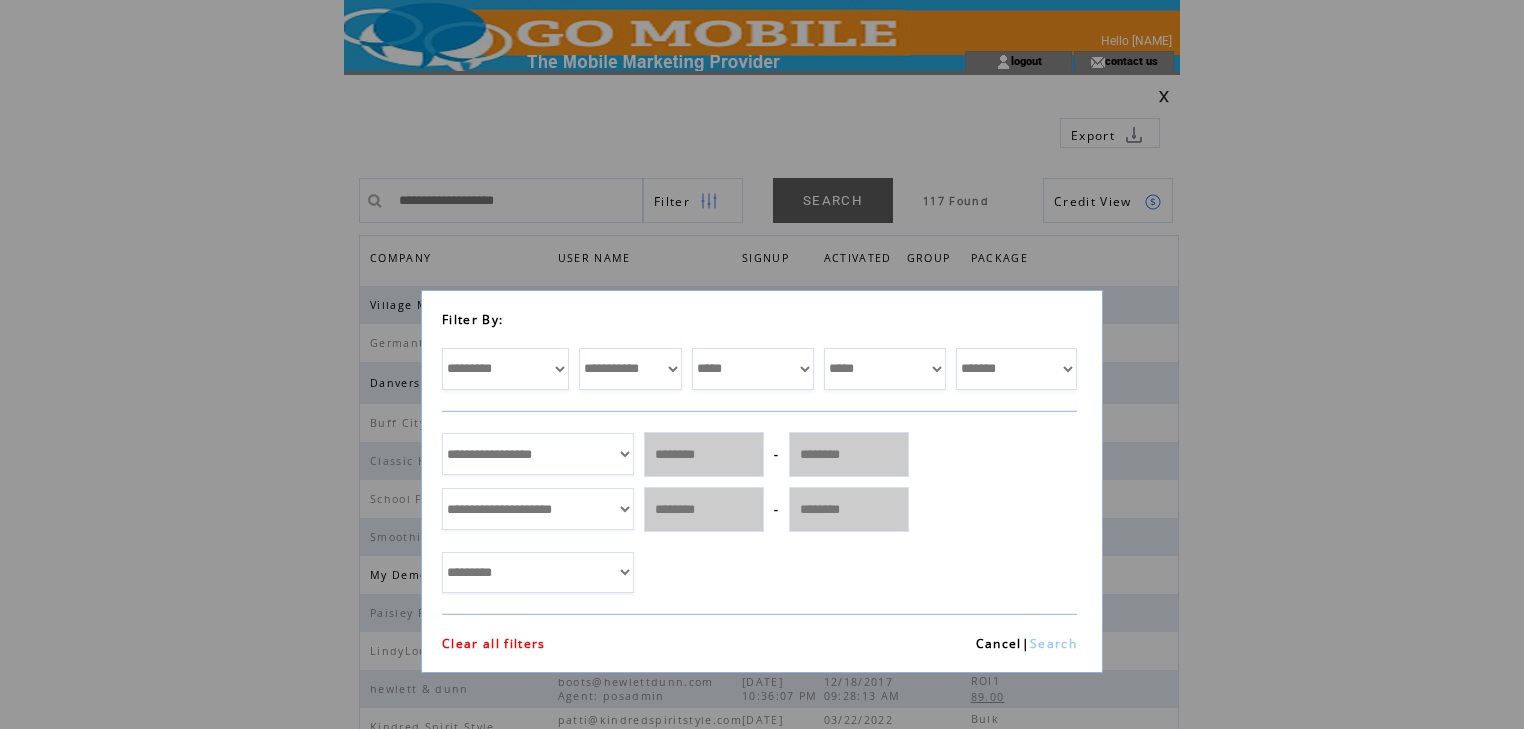 click on "**********" at bounding box center (505, 369) 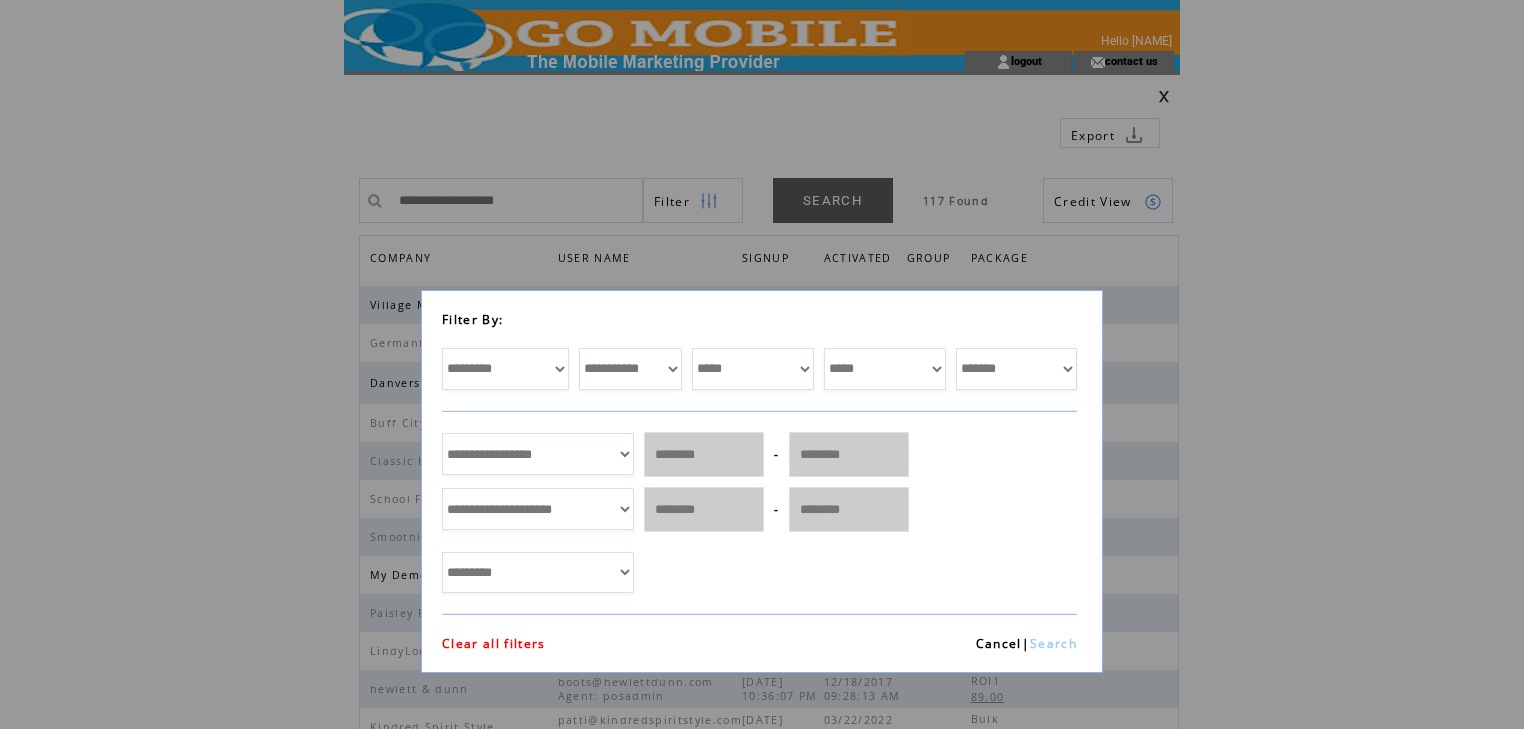 select on "*******" 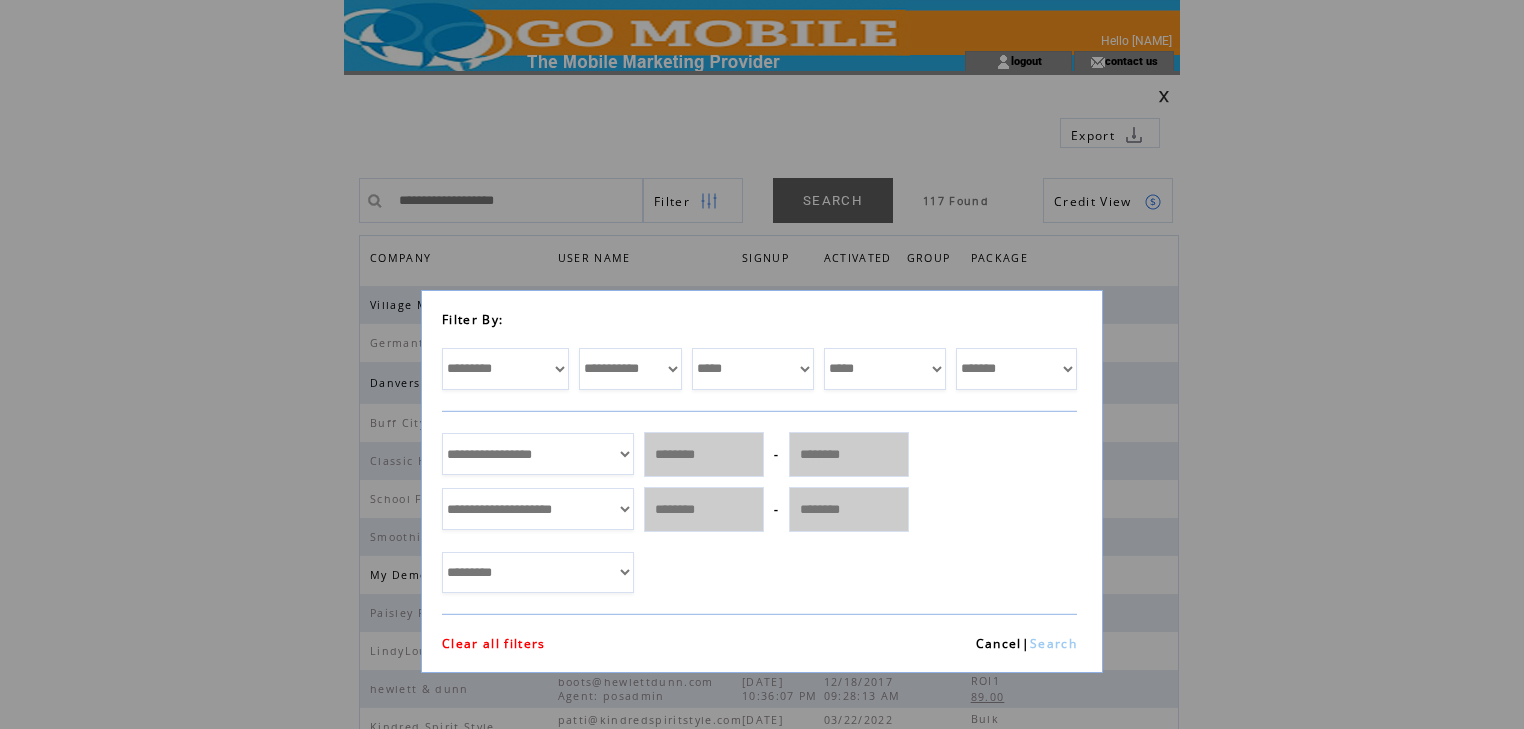 click on "**********" at bounding box center (630, 369) 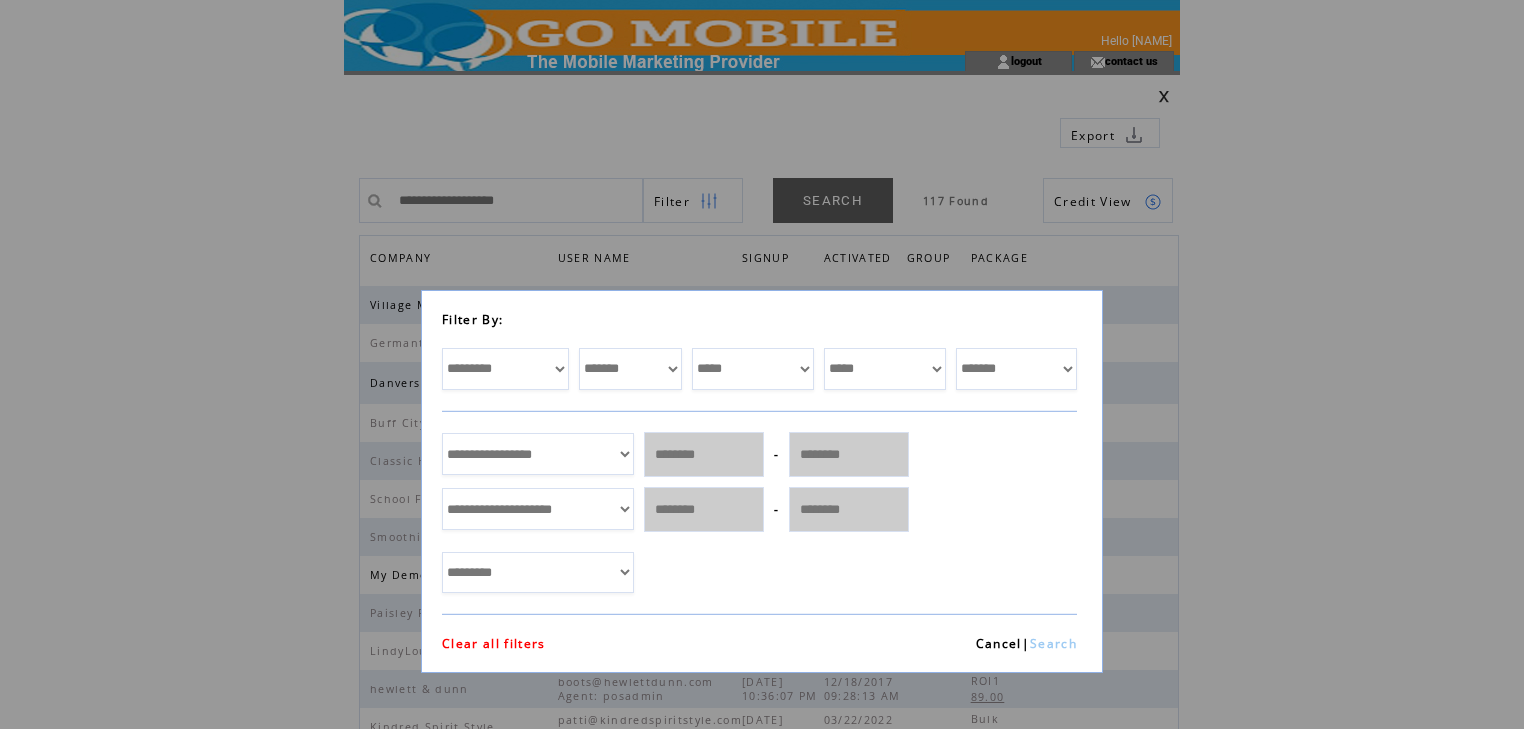 click on "Search" at bounding box center (1053, 643) 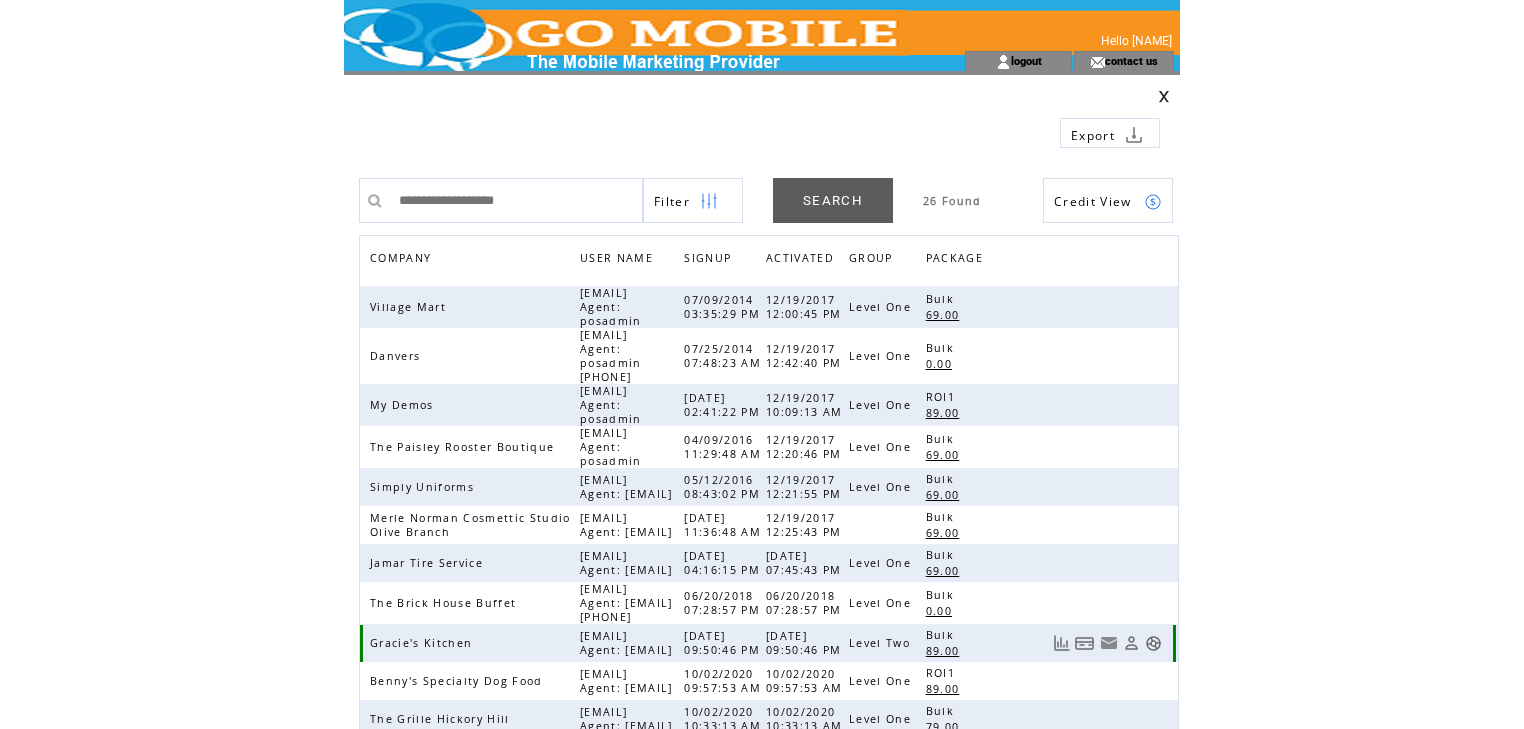 scroll, scrollTop: 0, scrollLeft: 0, axis: both 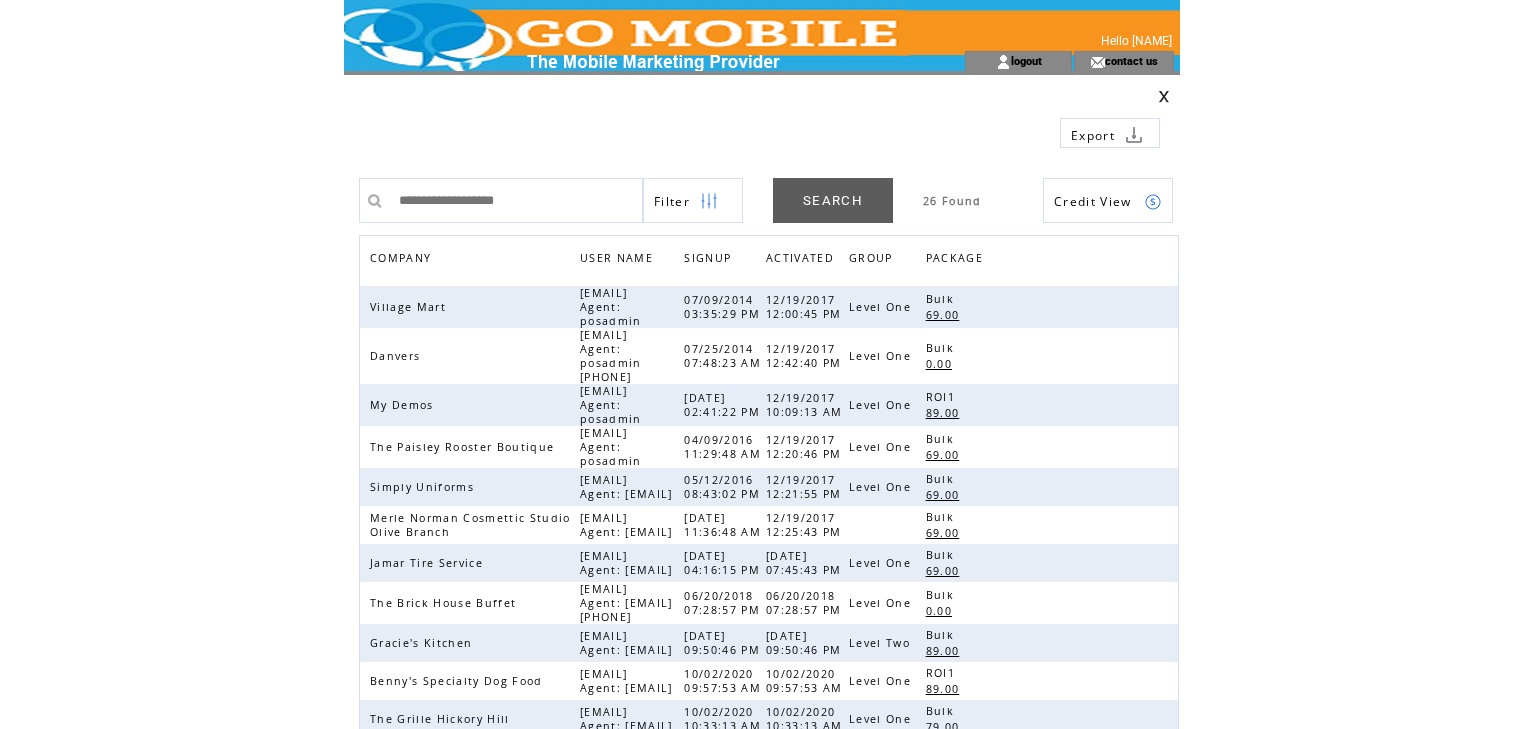 click on "COMPANY" at bounding box center (403, 260) 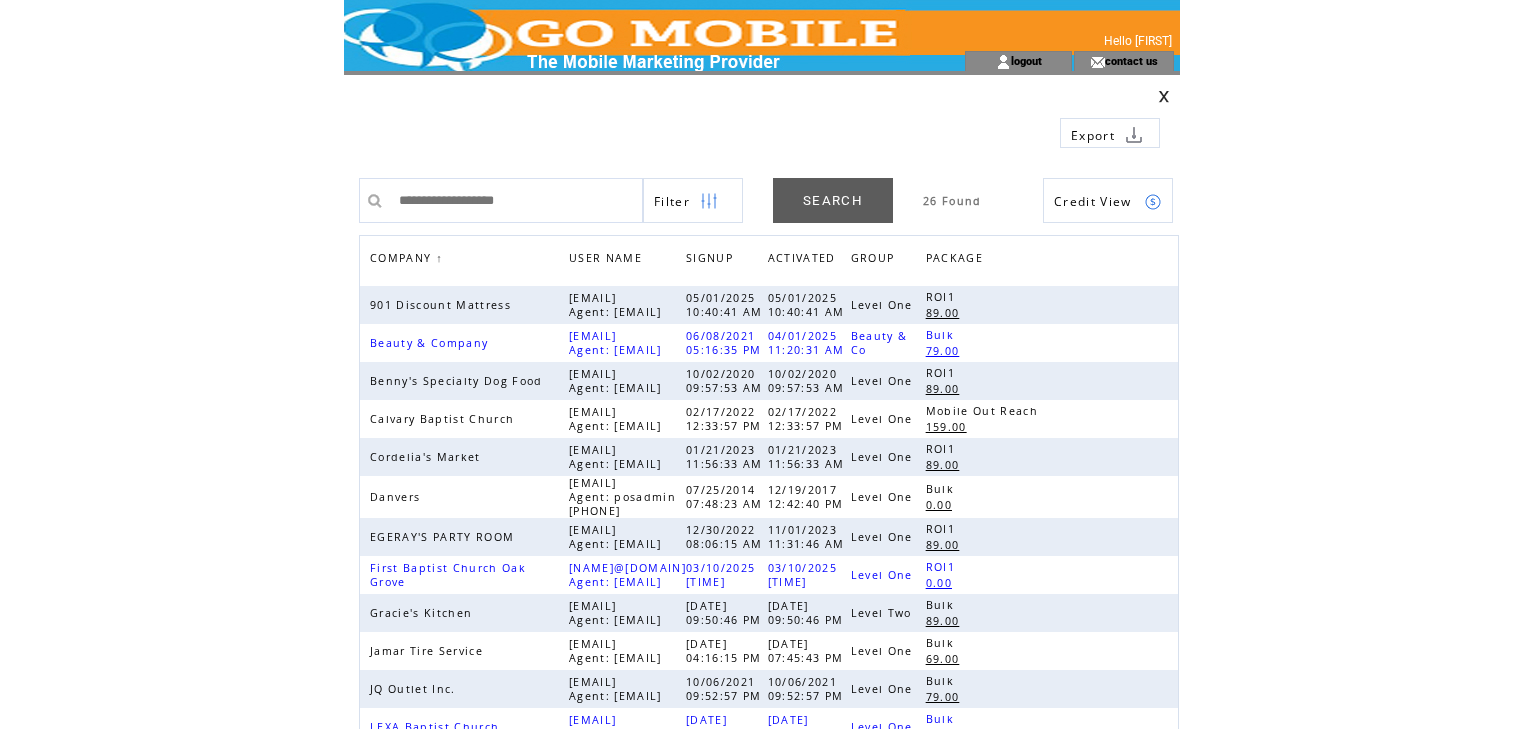 scroll, scrollTop: 0, scrollLeft: 0, axis: both 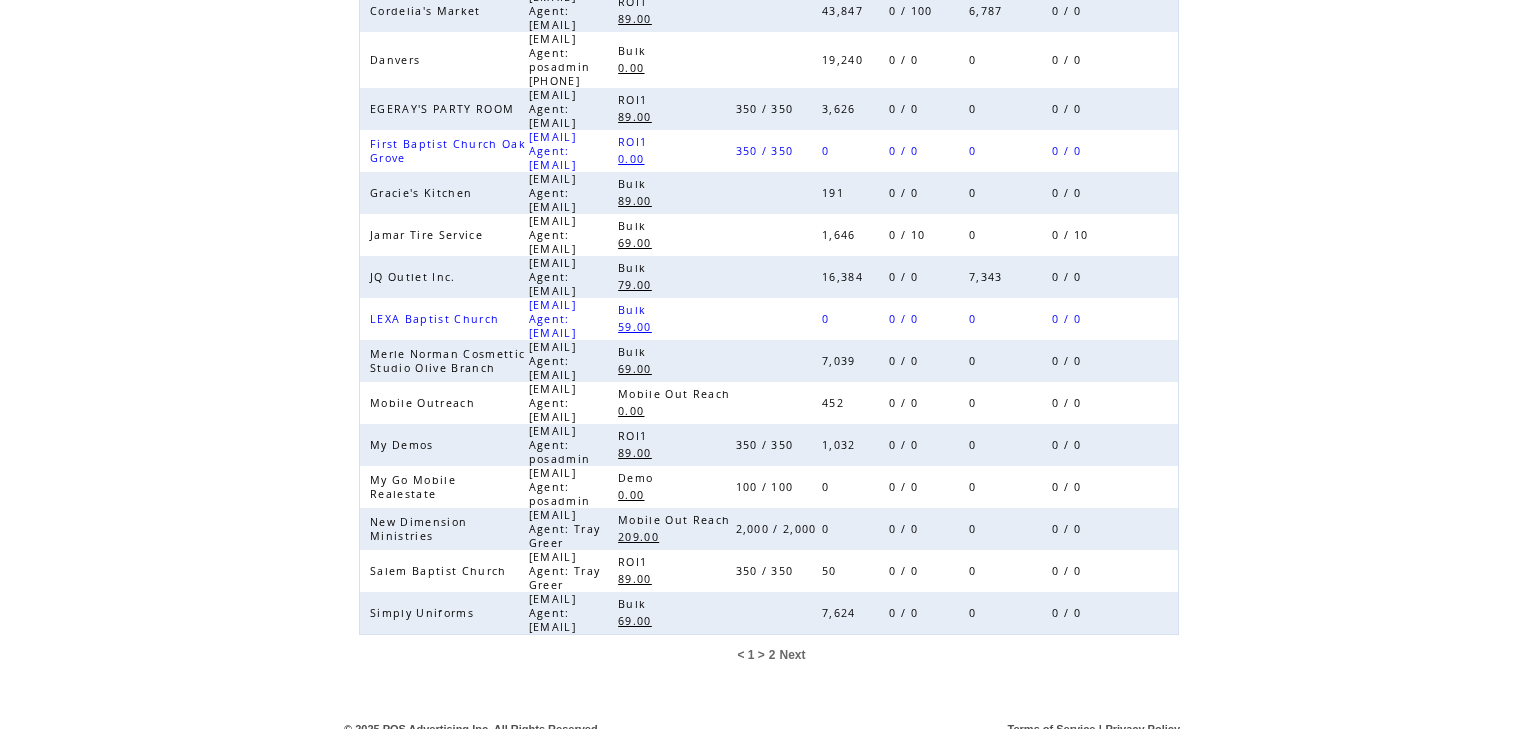 click on "2" at bounding box center (772, 655) 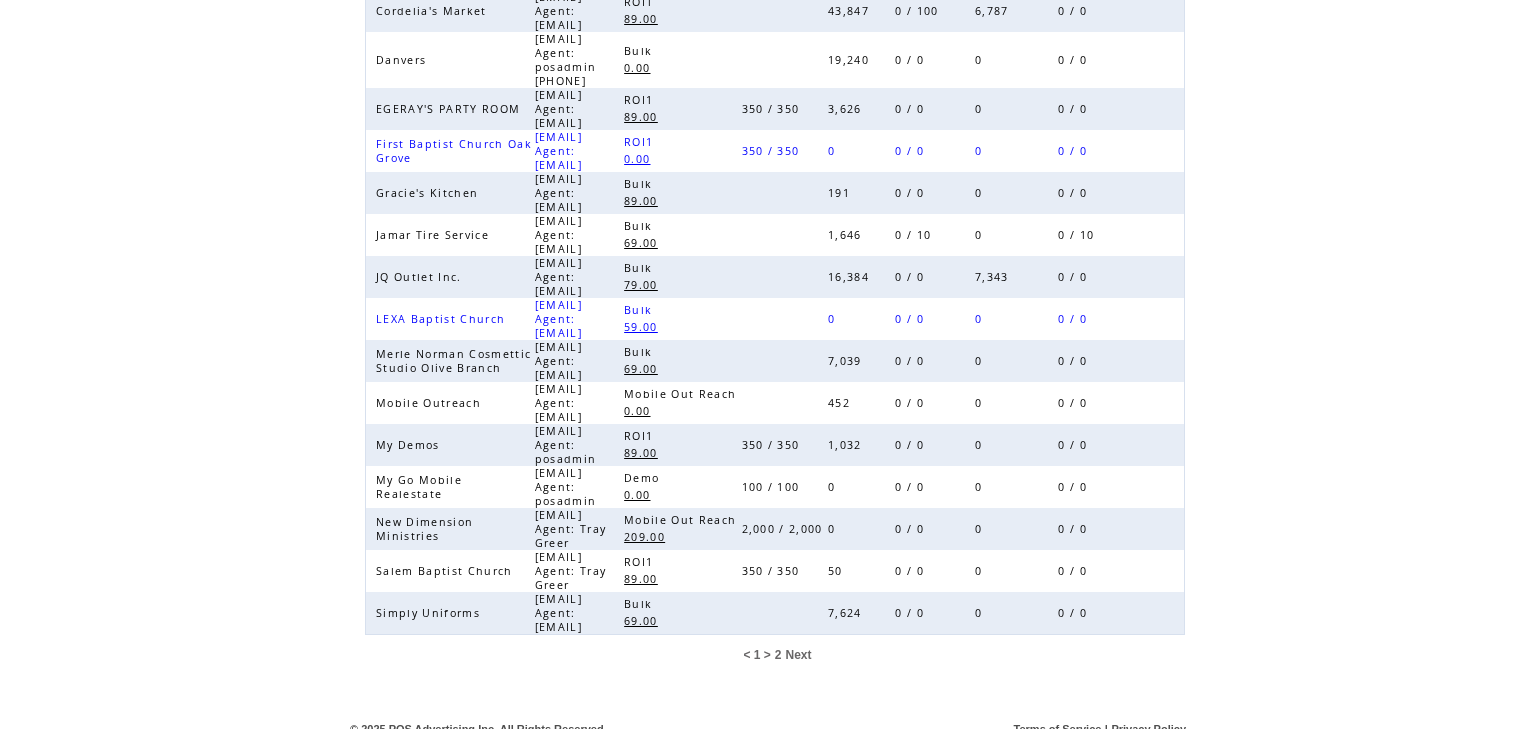 scroll, scrollTop: 0, scrollLeft: 0, axis: both 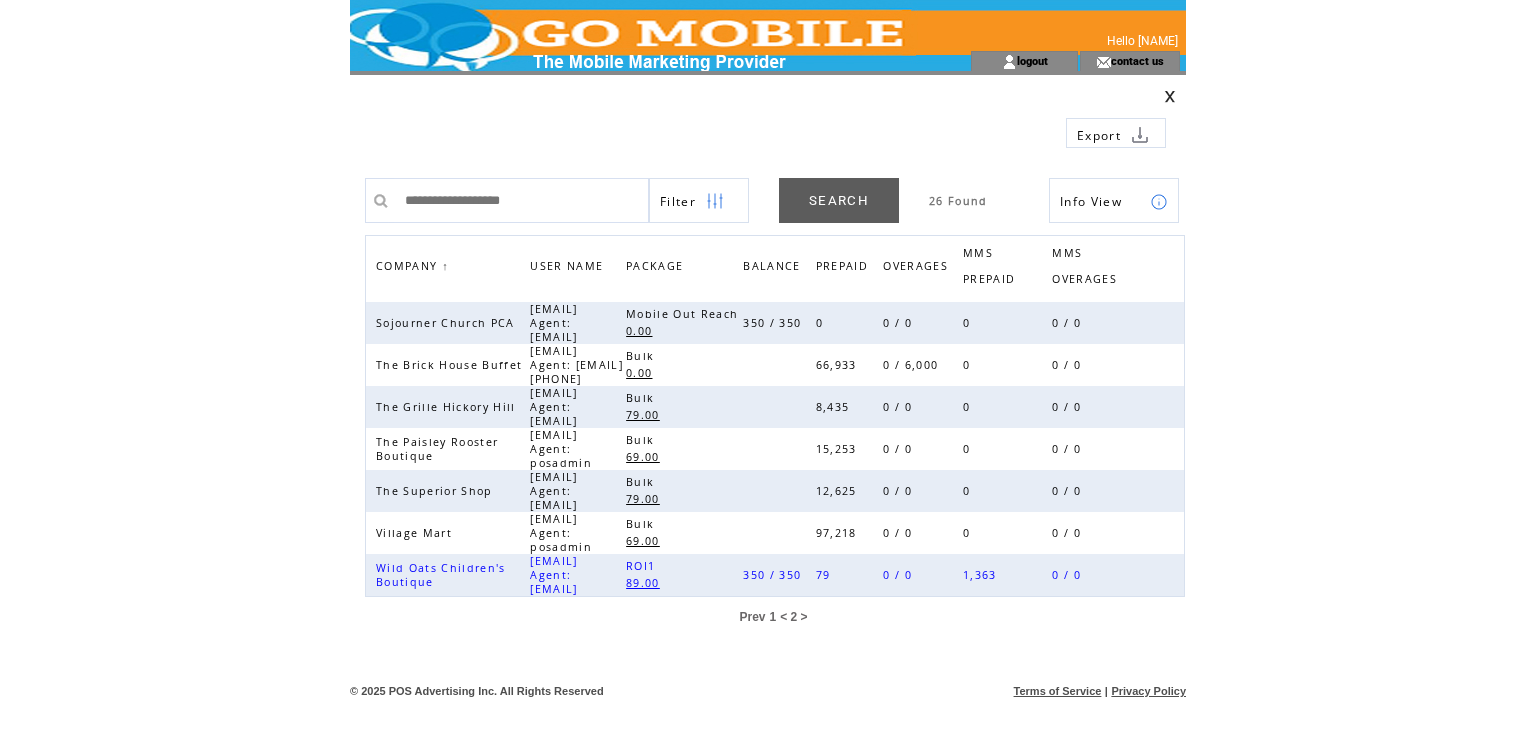 click at bounding box center [1170, 96] 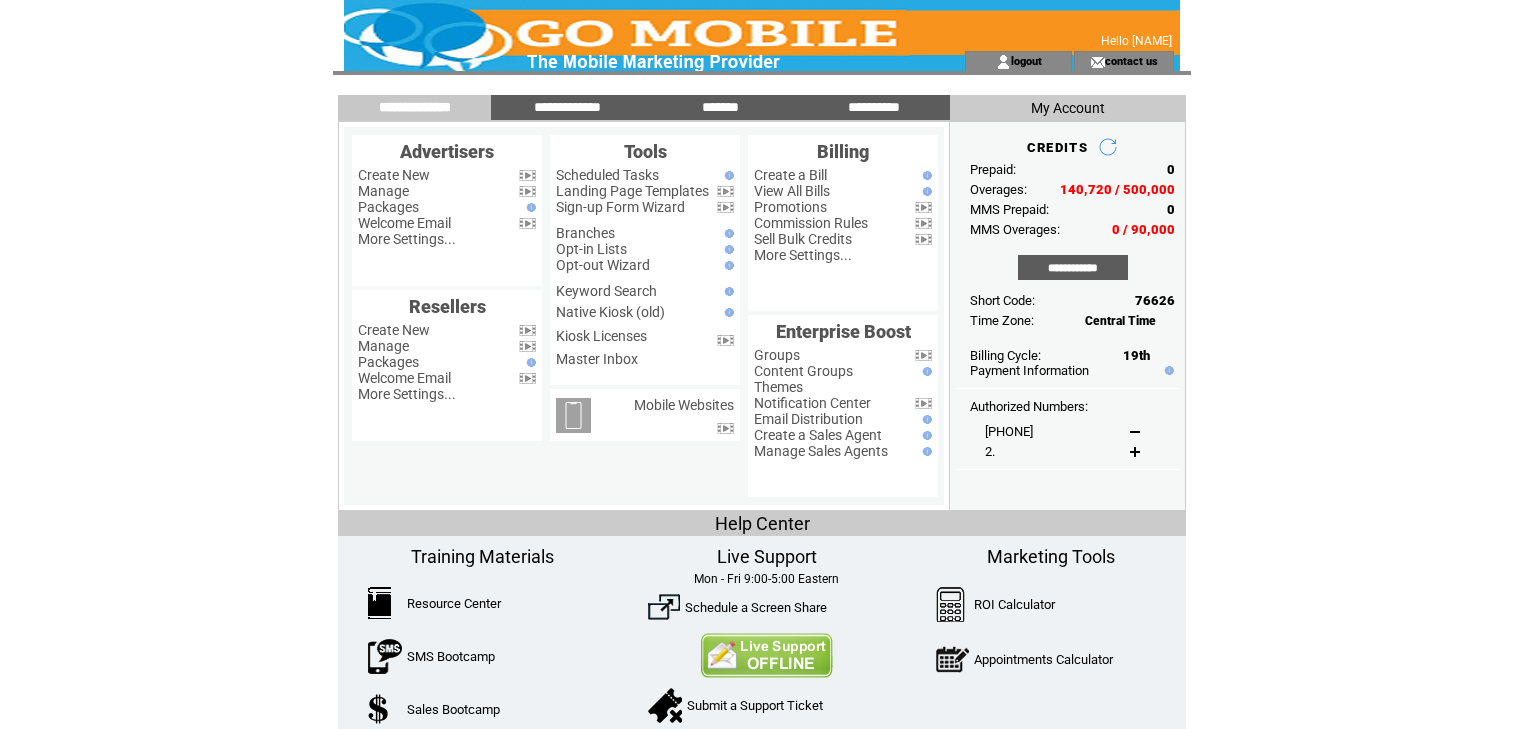 scroll, scrollTop: 0, scrollLeft: 0, axis: both 